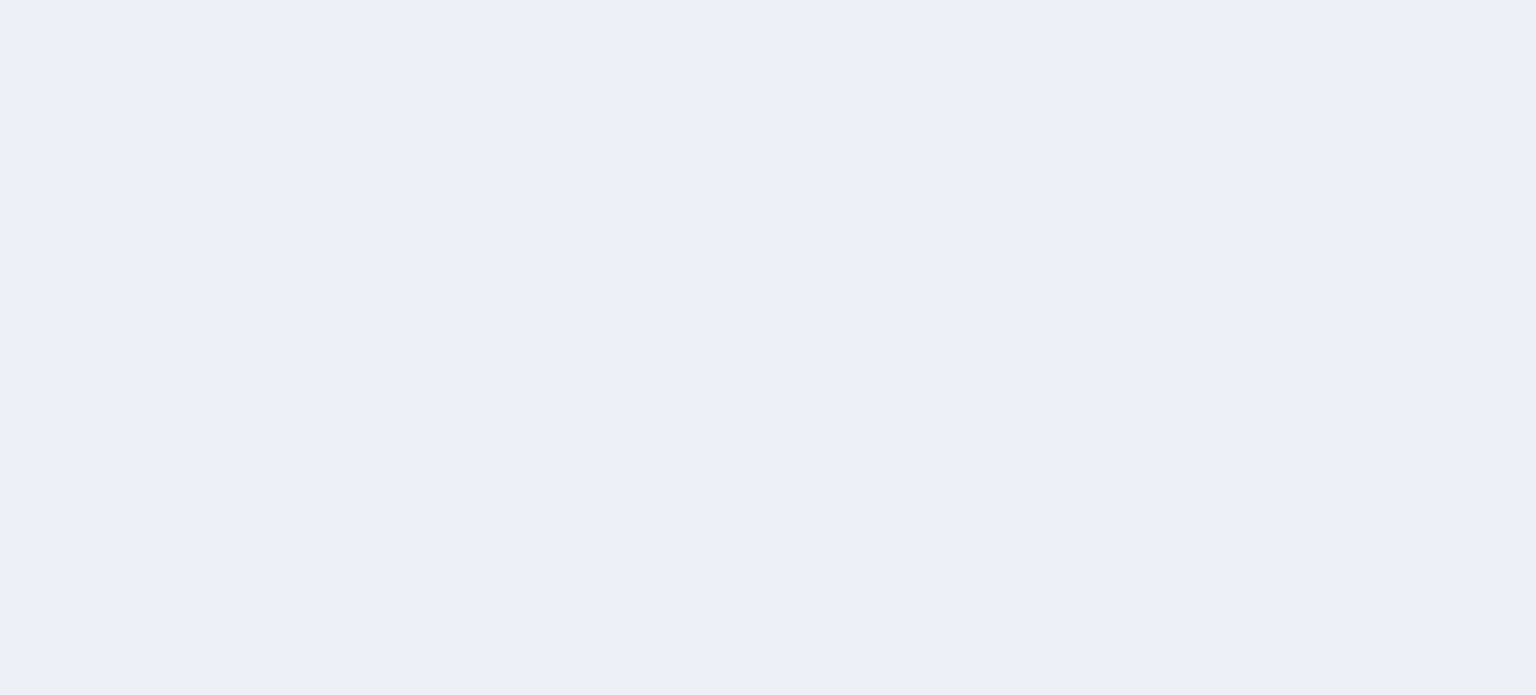 scroll, scrollTop: 0, scrollLeft: 0, axis: both 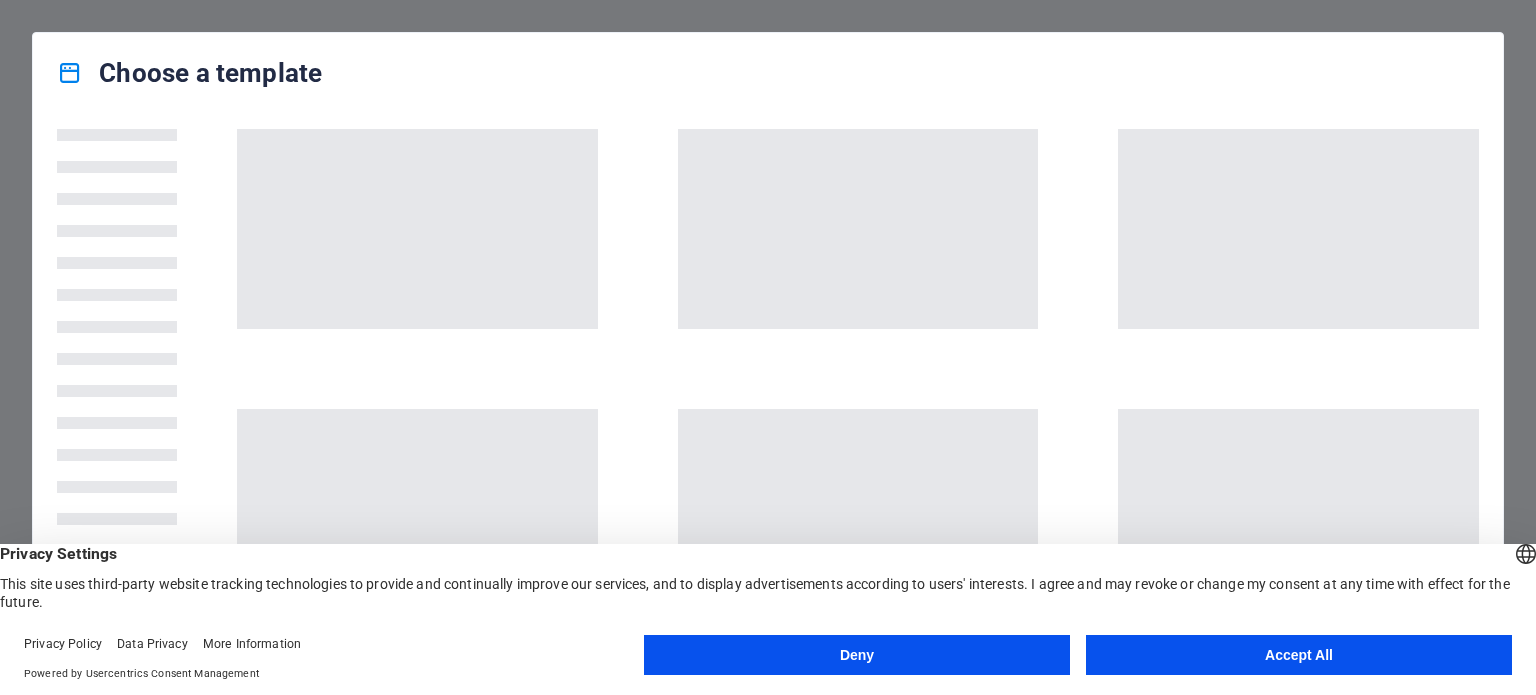 click on "Accept All" at bounding box center [1299, 655] 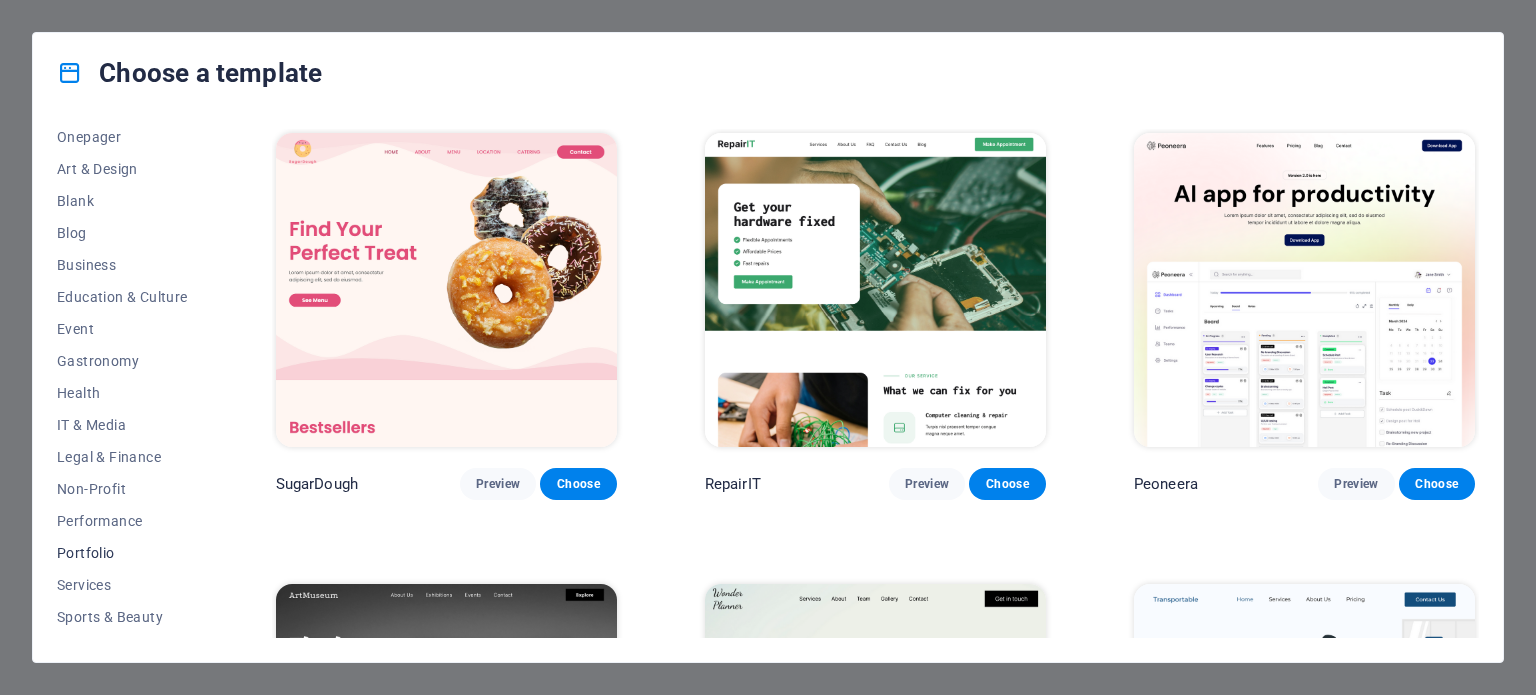 scroll, scrollTop: 290, scrollLeft: 0, axis: vertical 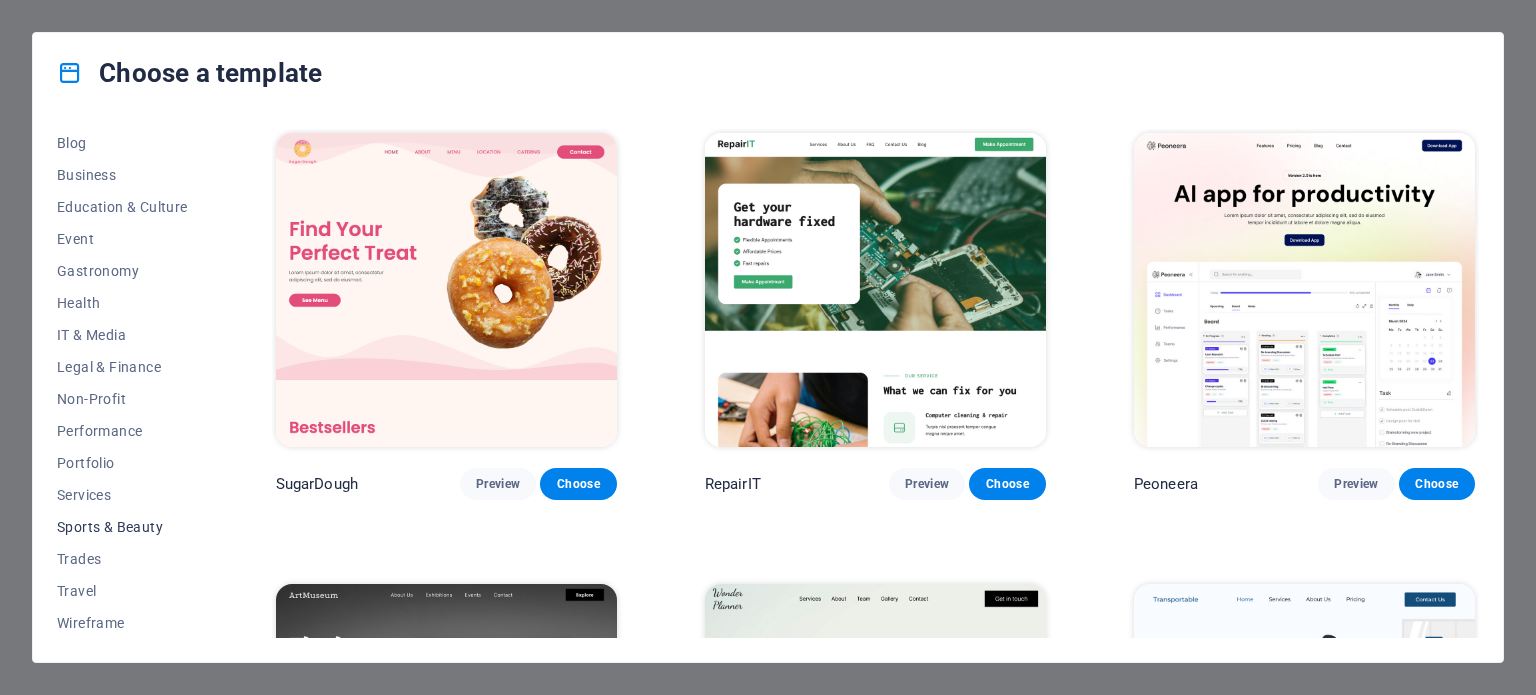 click on "Sports & Beauty" at bounding box center [122, 527] 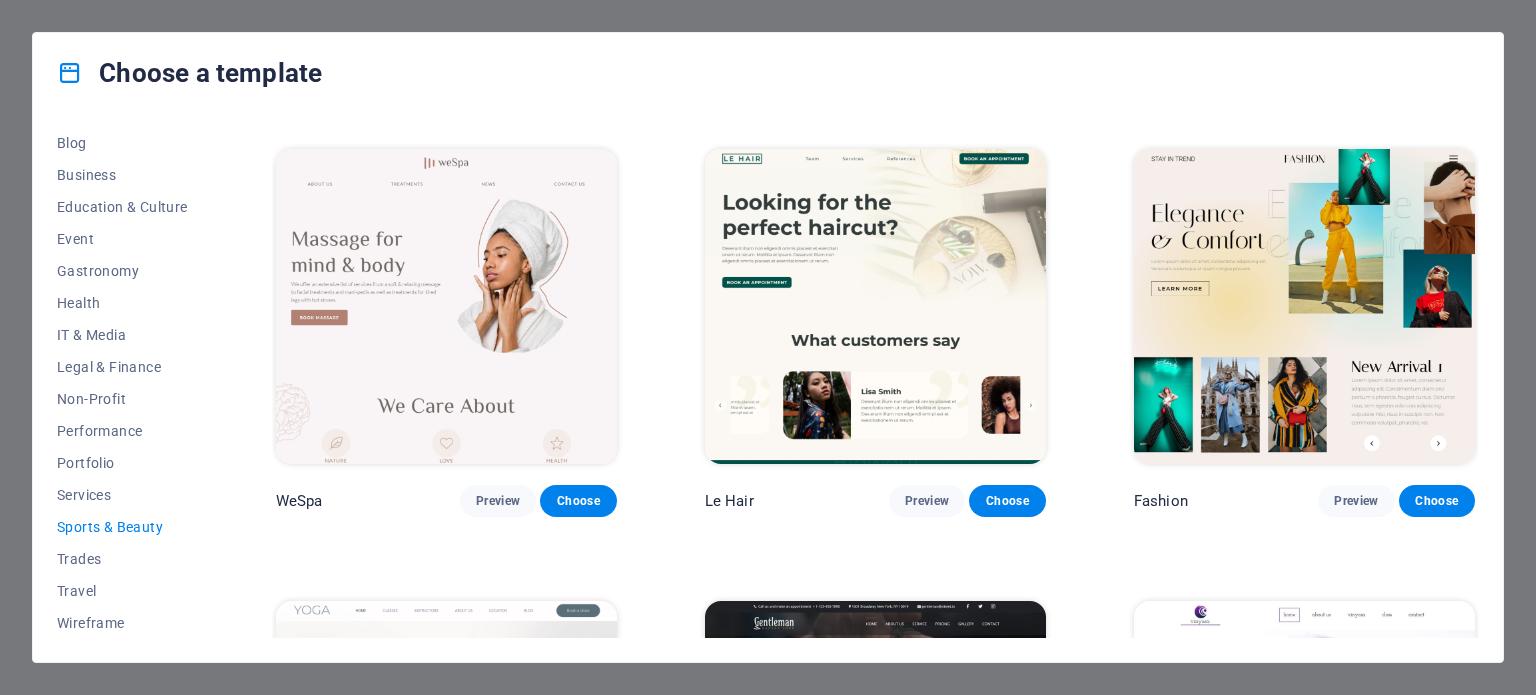 scroll, scrollTop: 257, scrollLeft: 0, axis: vertical 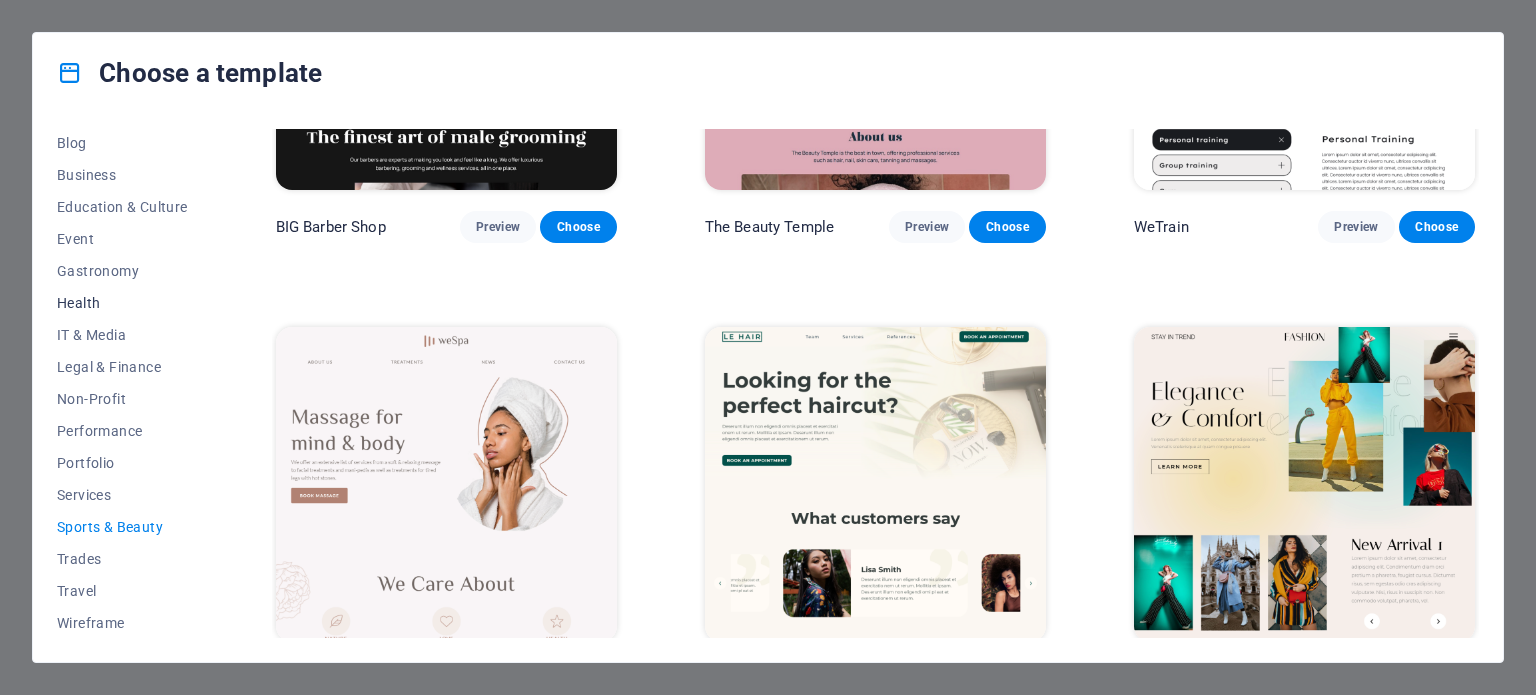 click on "Health" at bounding box center [122, 303] 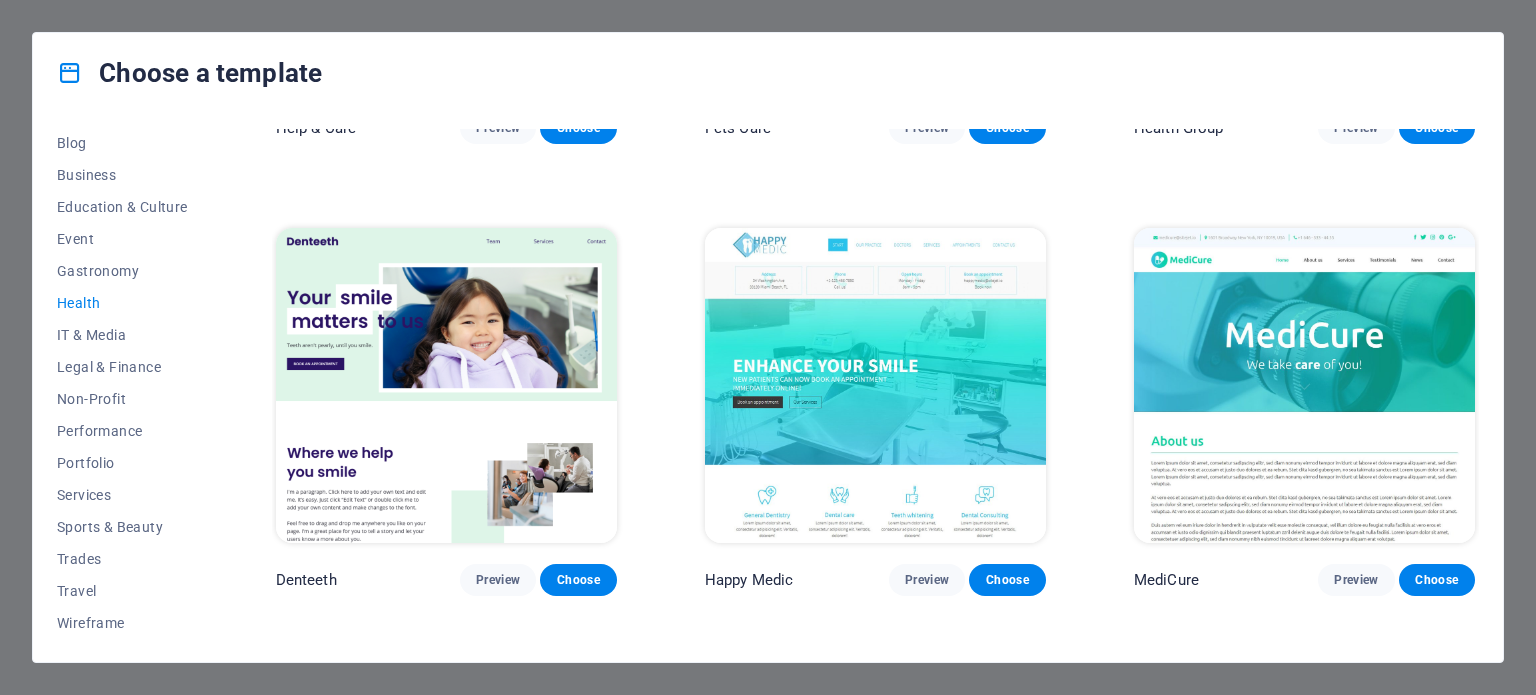 scroll, scrollTop: 400, scrollLeft: 0, axis: vertical 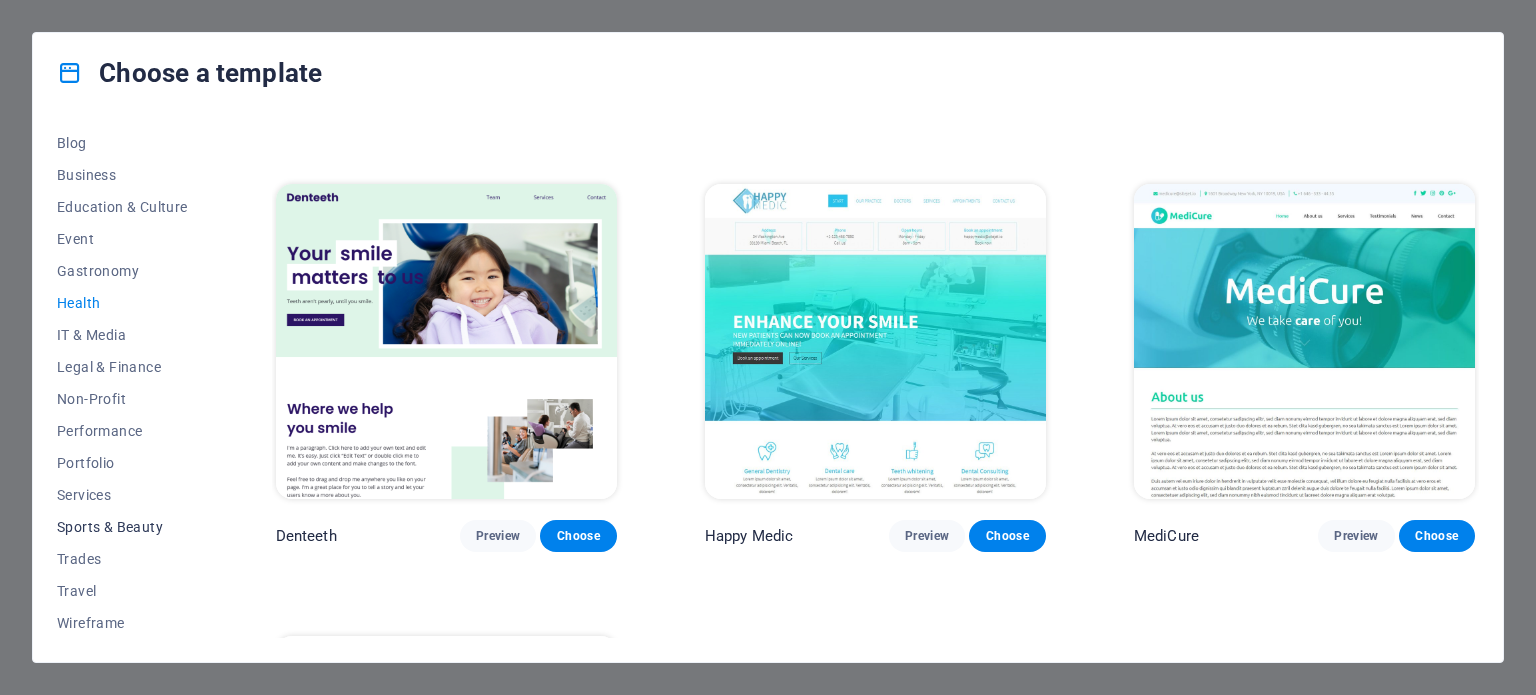 click on "Sports & Beauty" at bounding box center [122, 527] 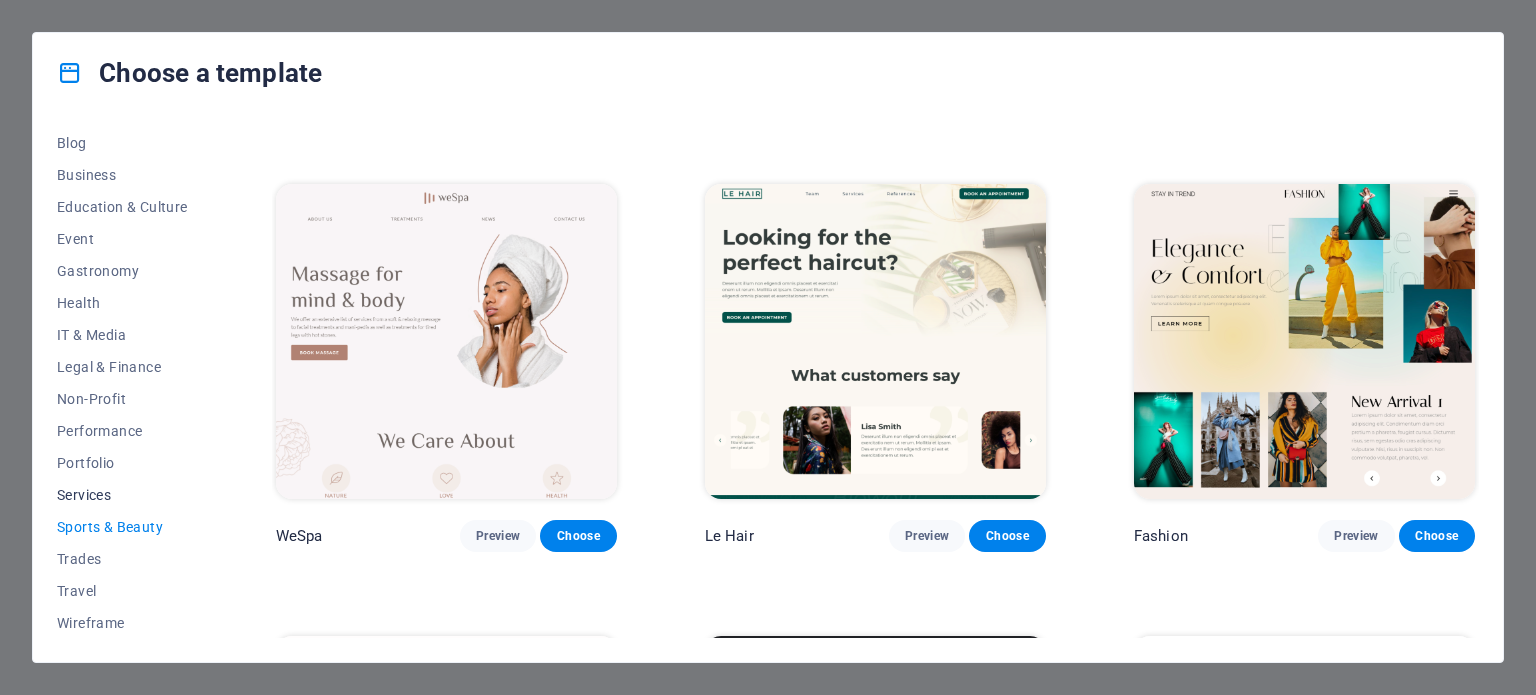 click on "Services" at bounding box center [122, 495] 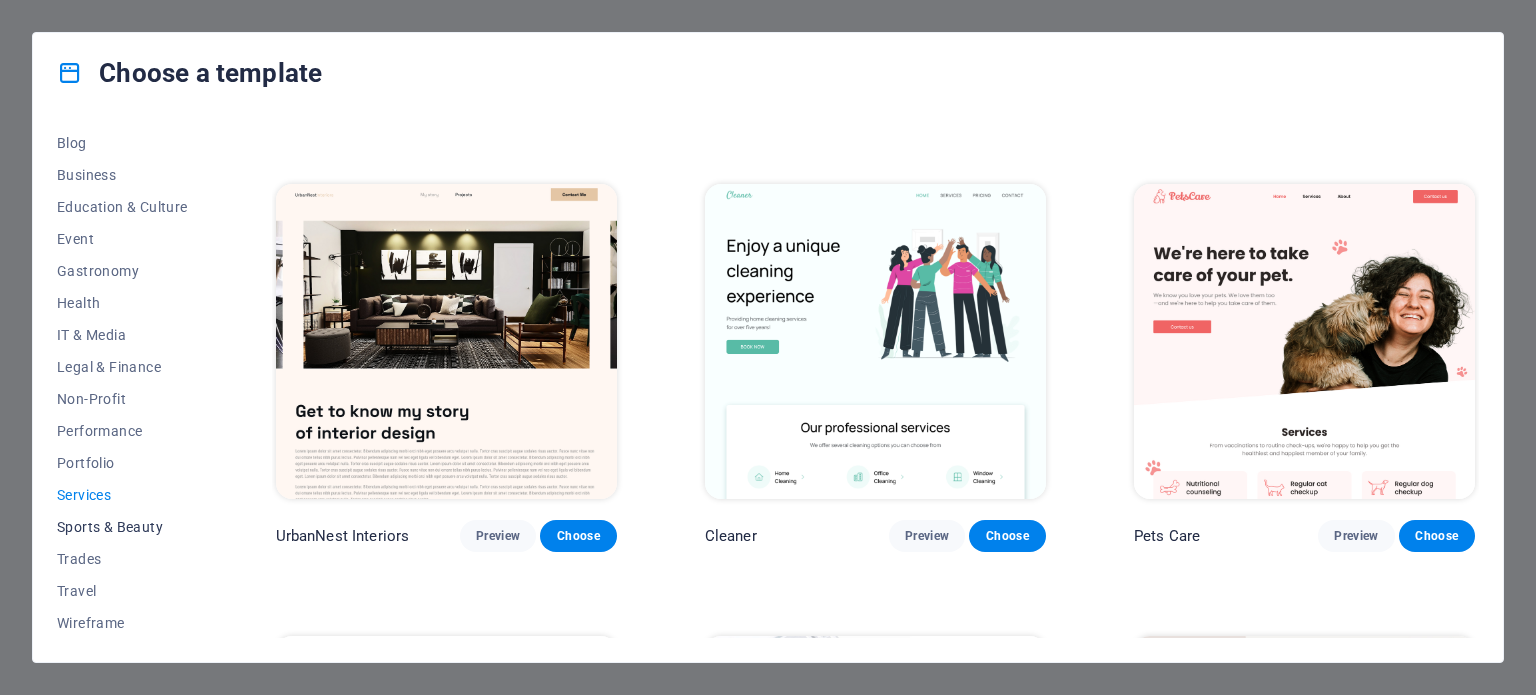 click on "Sports & Beauty" at bounding box center (122, 527) 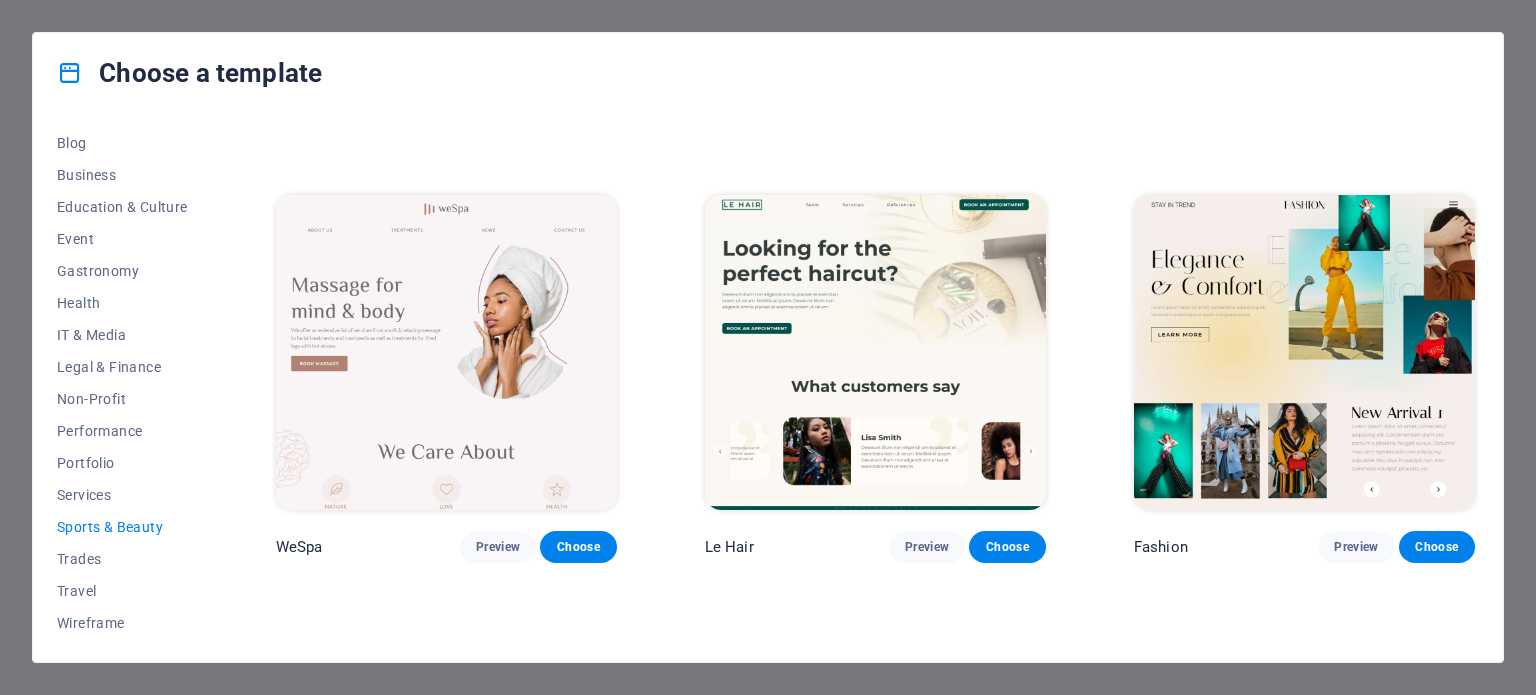 scroll, scrollTop: 400, scrollLeft: 0, axis: vertical 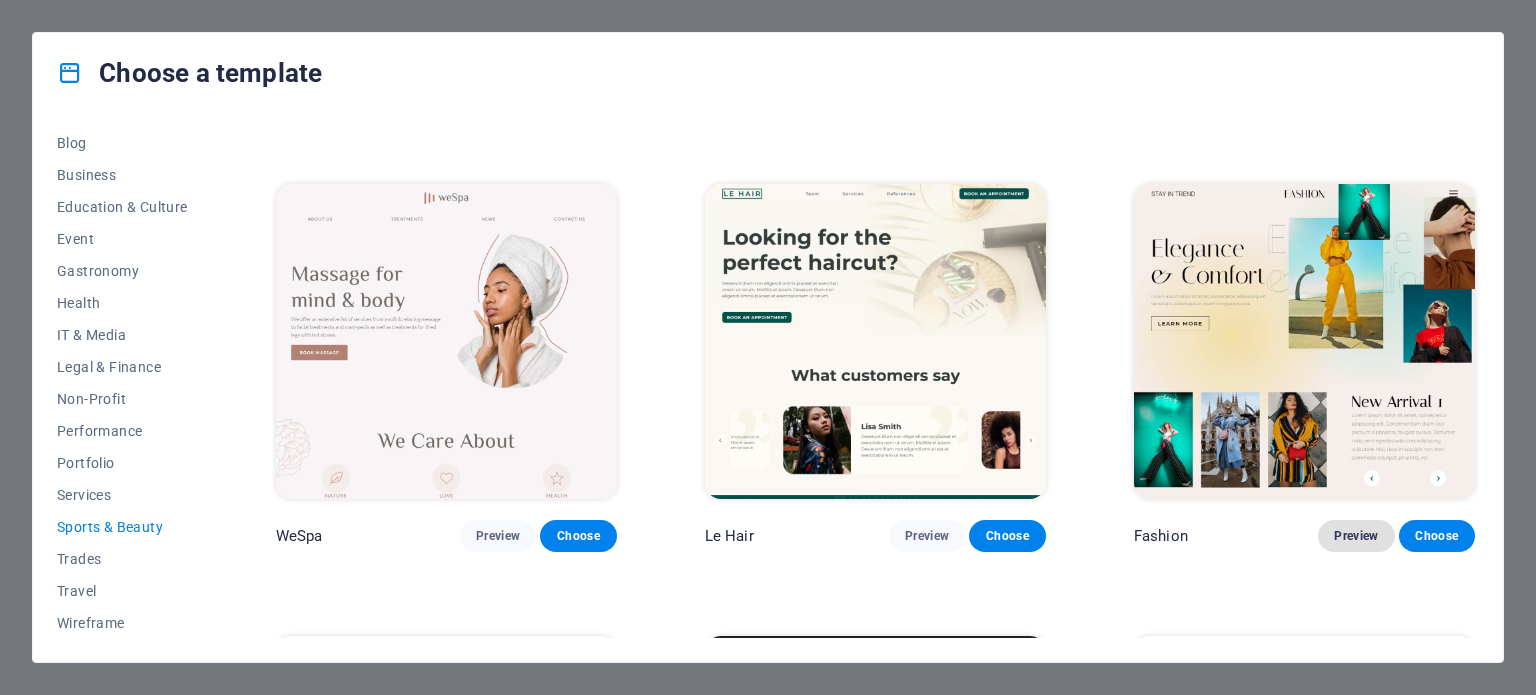 click on "Preview" at bounding box center [1356, 536] 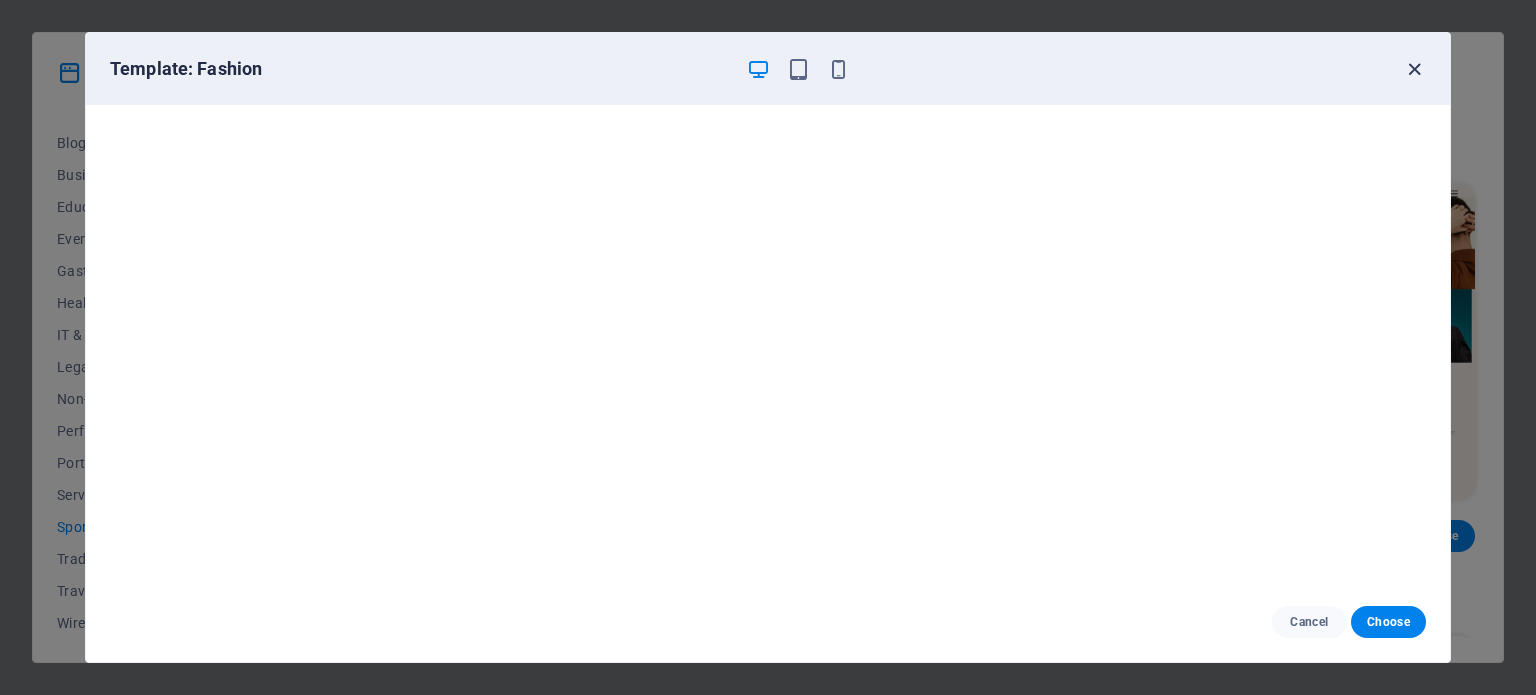 click at bounding box center (1414, 69) 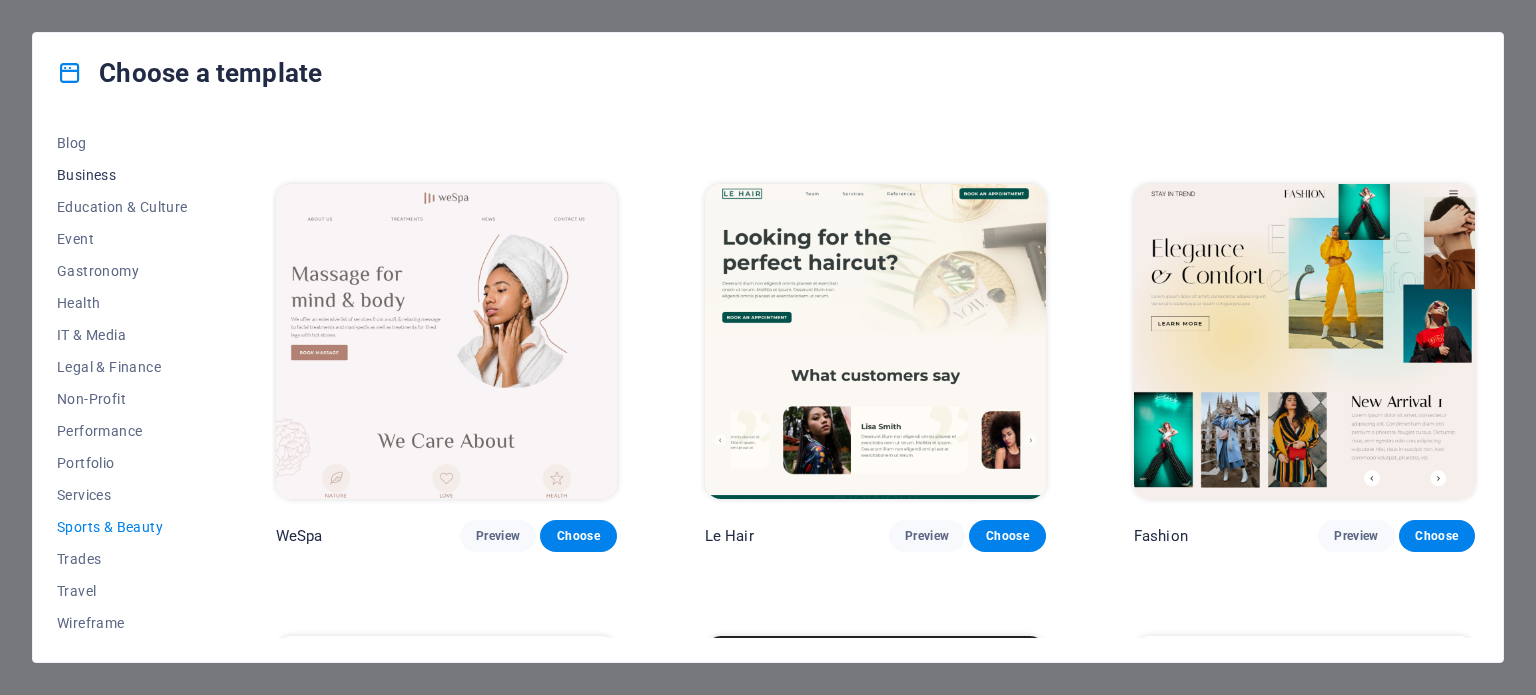 click on "Business" at bounding box center [122, 175] 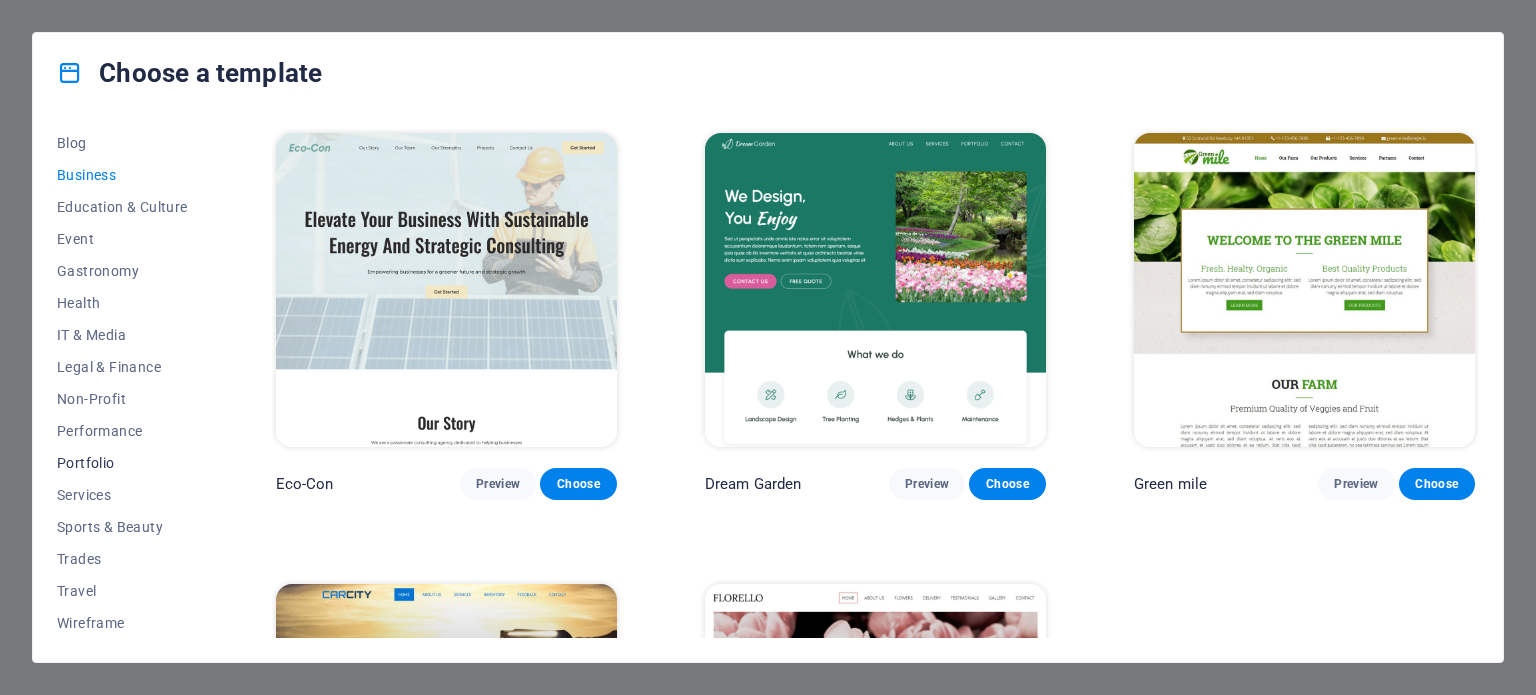 click on "Portfolio" at bounding box center [122, 463] 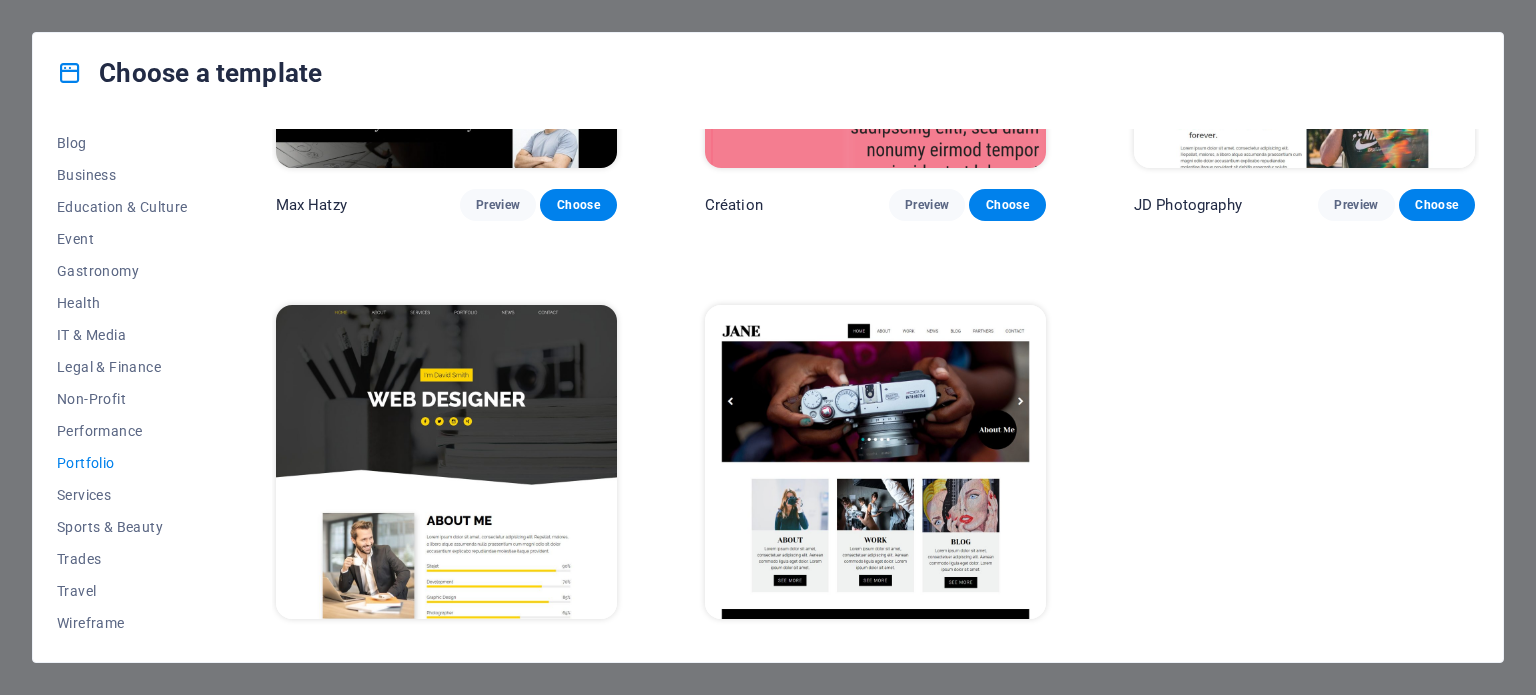 scroll, scrollTop: 758, scrollLeft: 0, axis: vertical 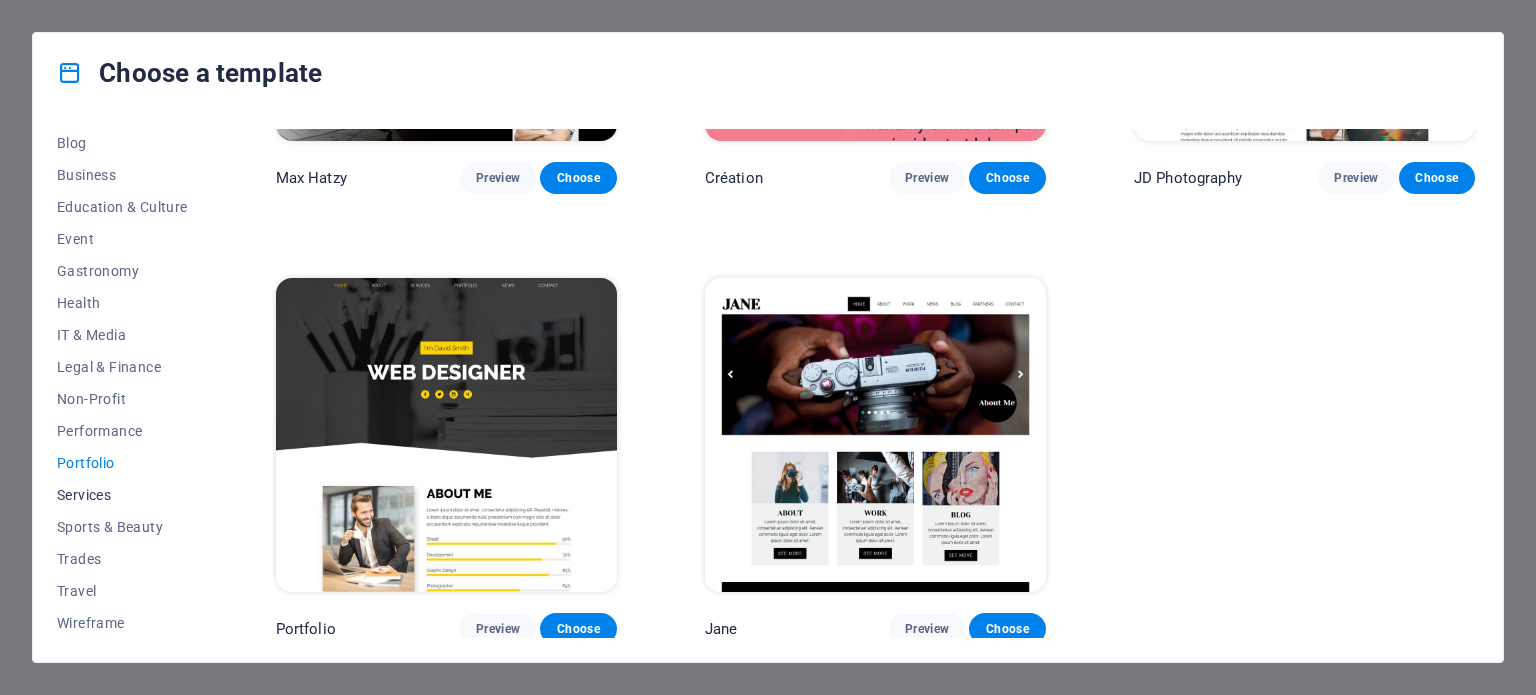 click on "Services" at bounding box center [122, 495] 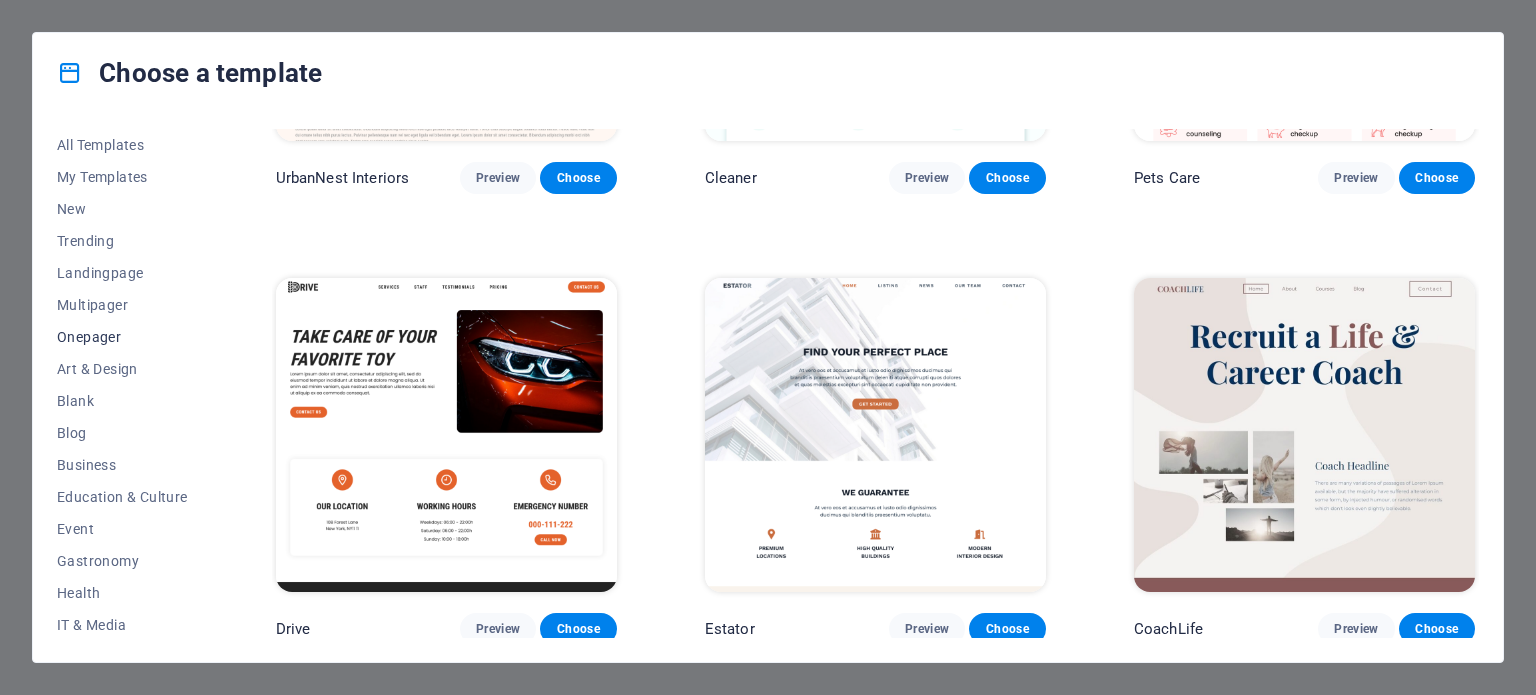 scroll, scrollTop: 290, scrollLeft: 0, axis: vertical 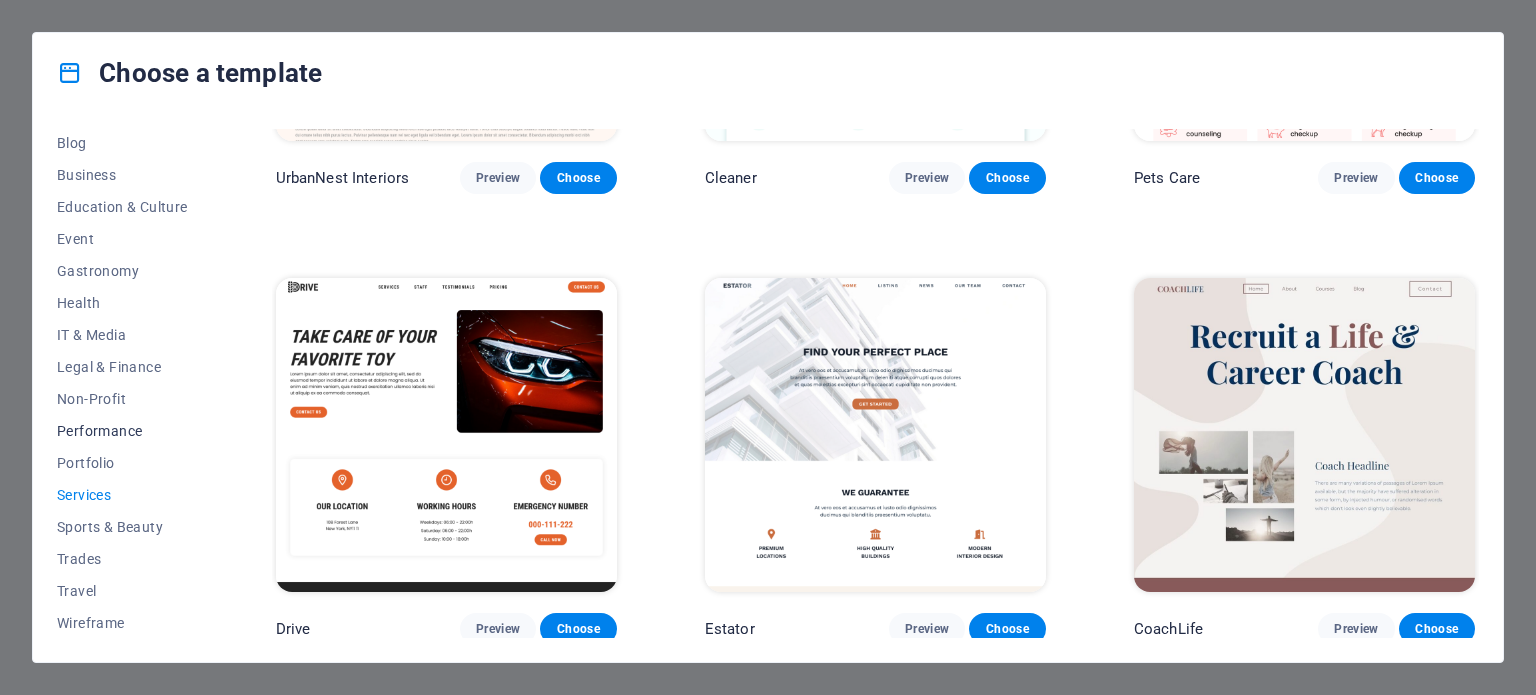 click on "Performance" at bounding box center [122, 431] 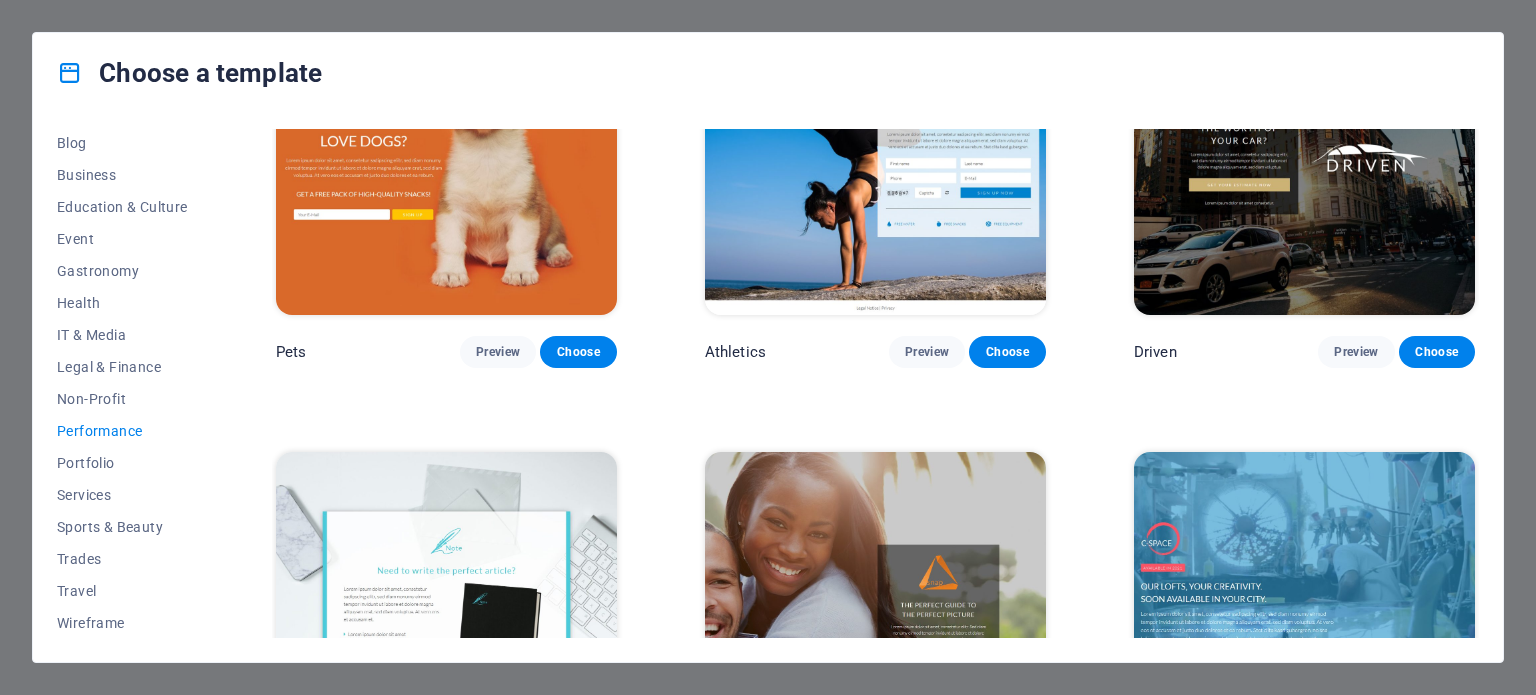 scroll, scrollTop: 1258, scrollLeft: 0, axis: vertical 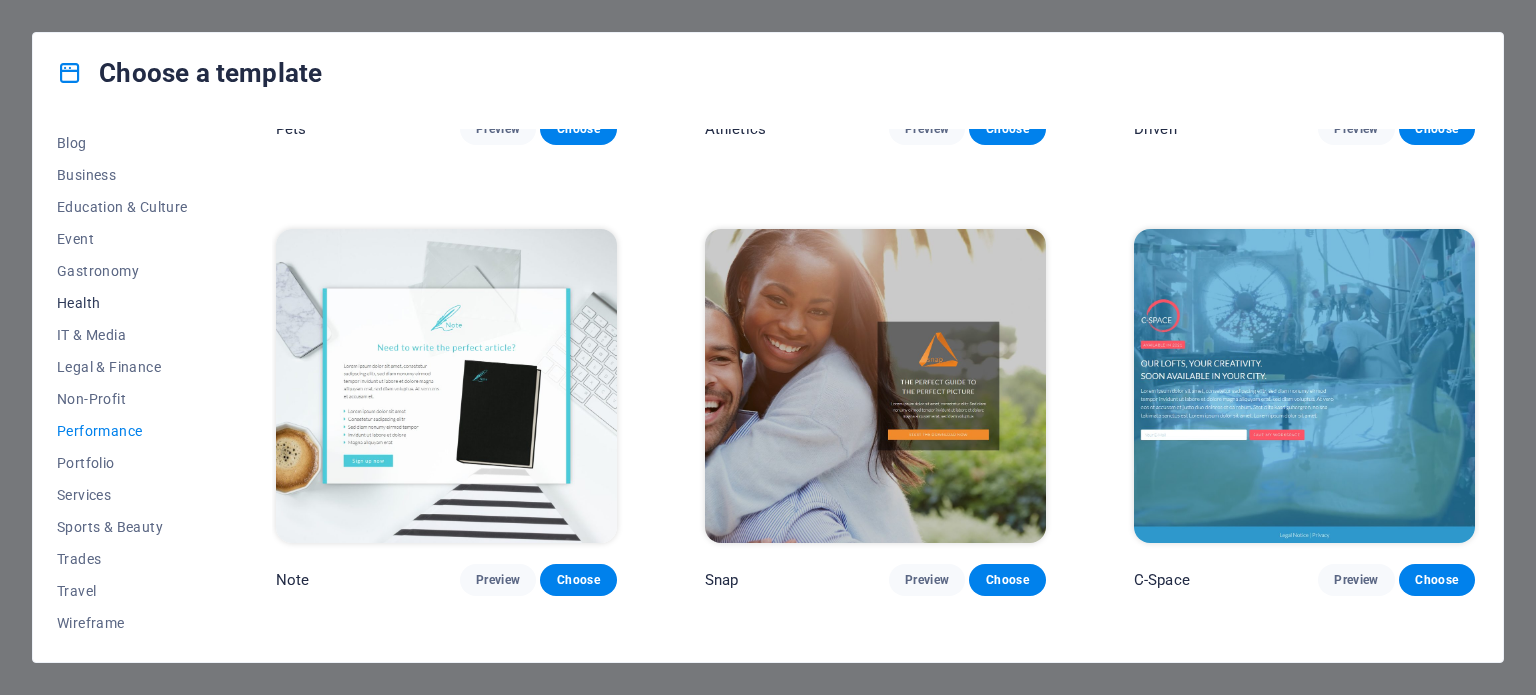 click on "Health" at bounding box center (122, 303) 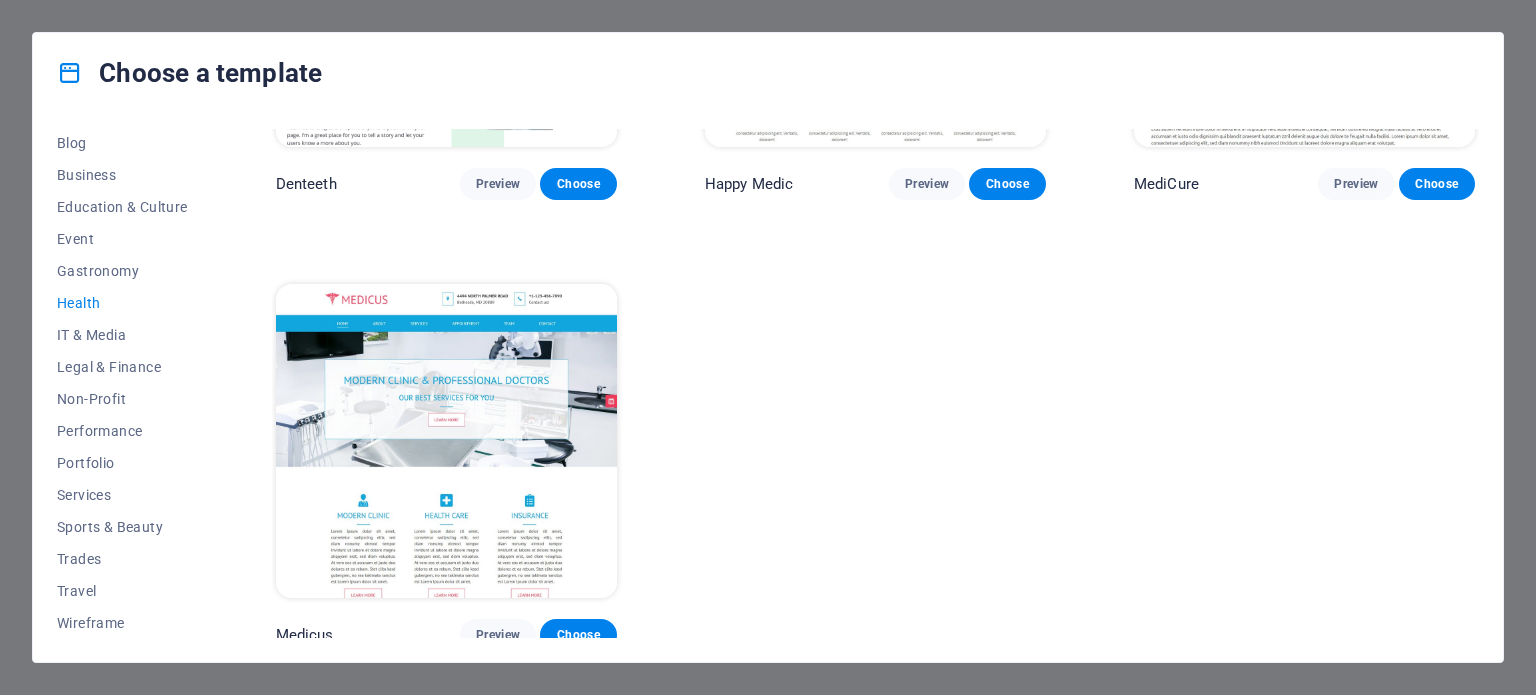 scroll, scrollTop: 758, scrollLeft: 0, axis: vertical 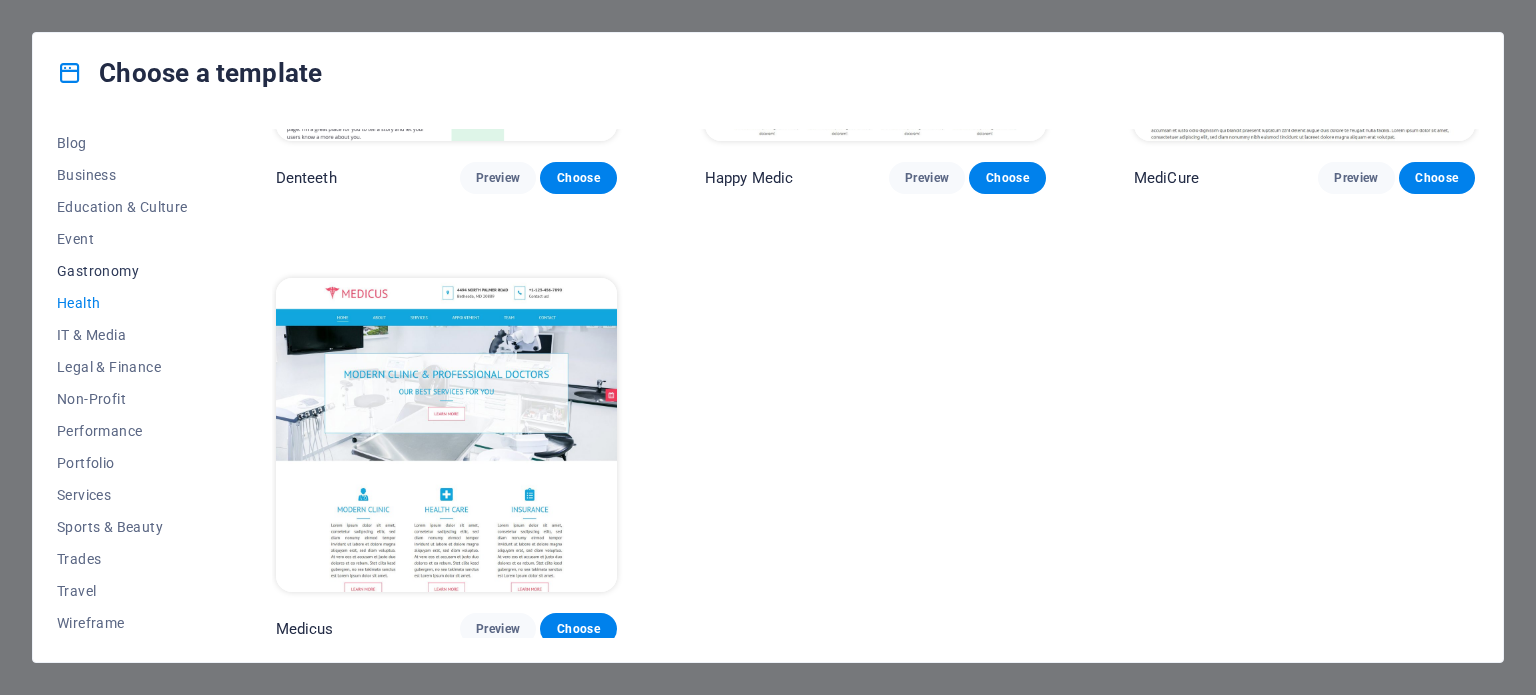 click on "Gastronomy" at bounding box center [122, 271] 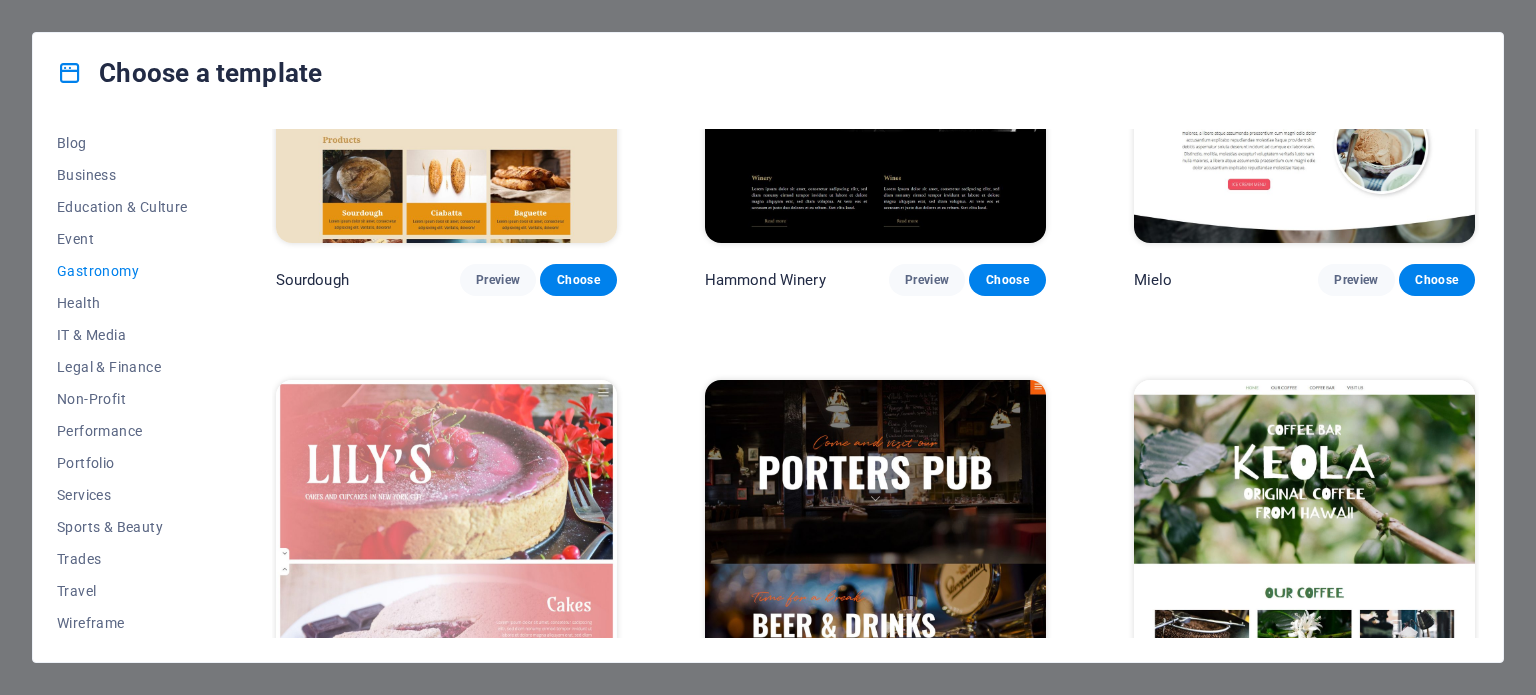 scroll, scrollTop: 2106, scrollLeft: 0, axis: vertical 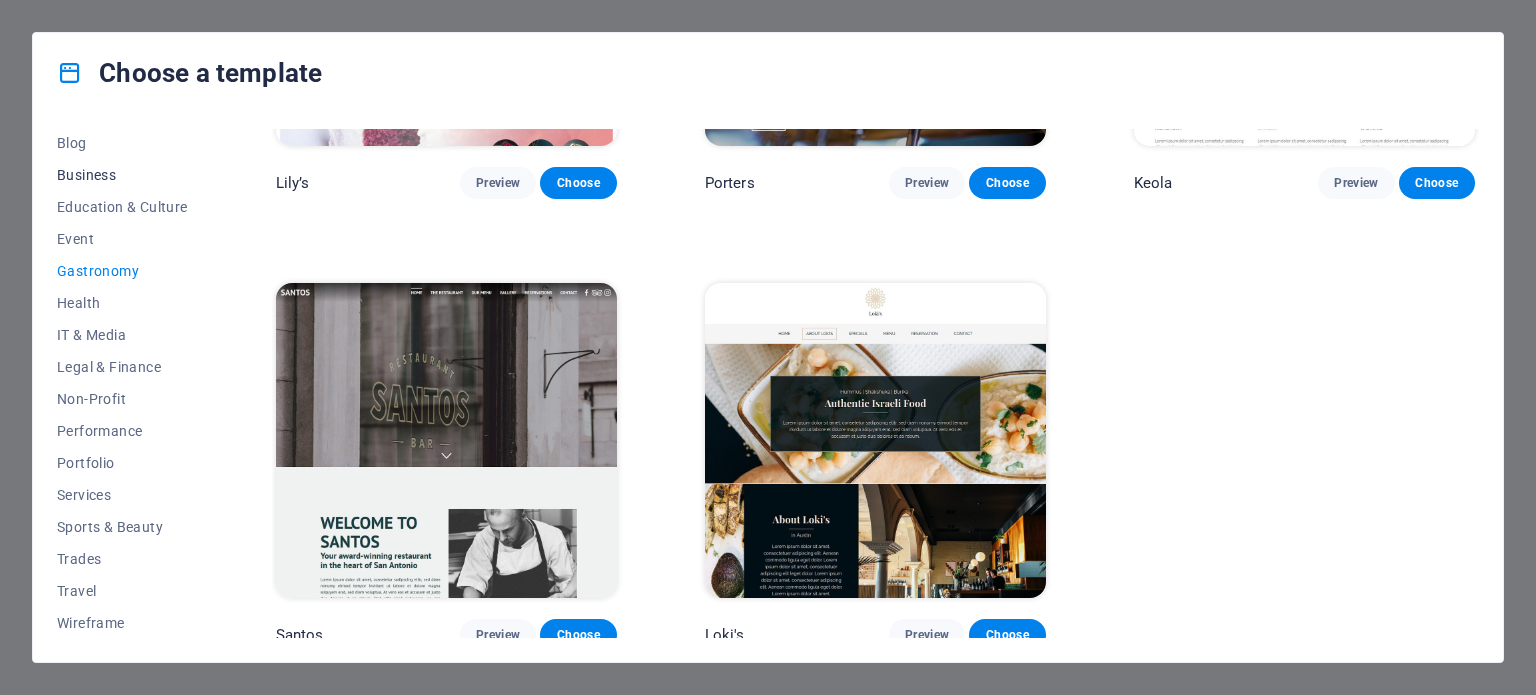 click on "Business" at bounding box center (122, 175) 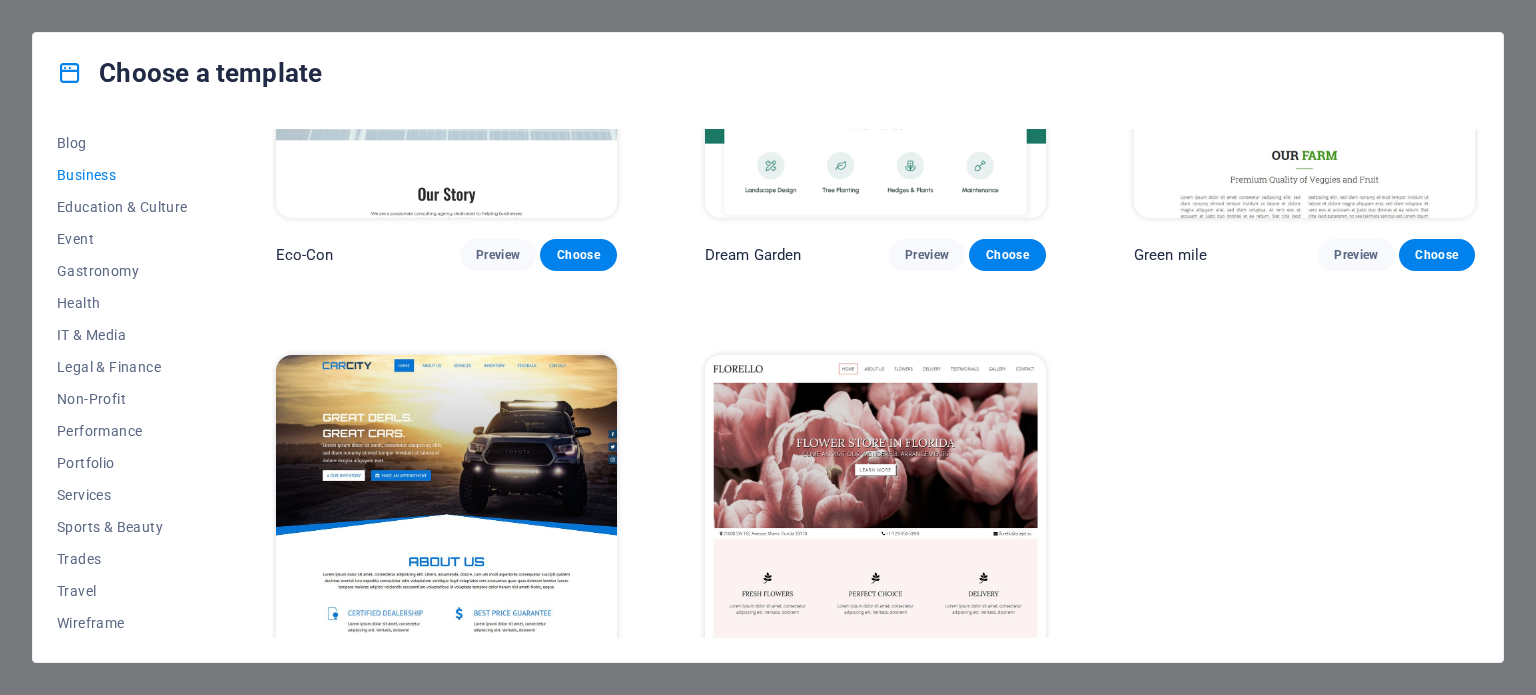 scroll, scrollTop: 308, scrollLeft: 0, axis: vertical 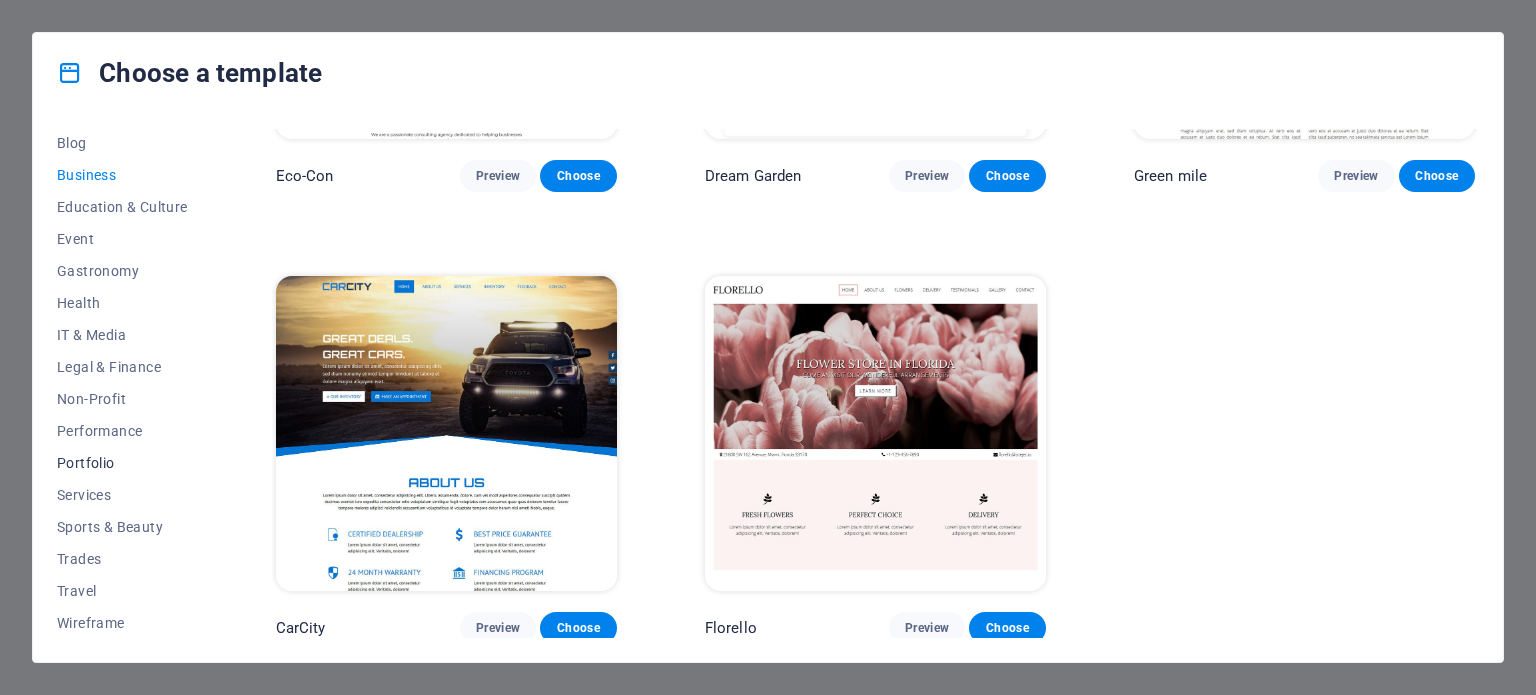click on "Portfolio" at bounding box center (122, 463) 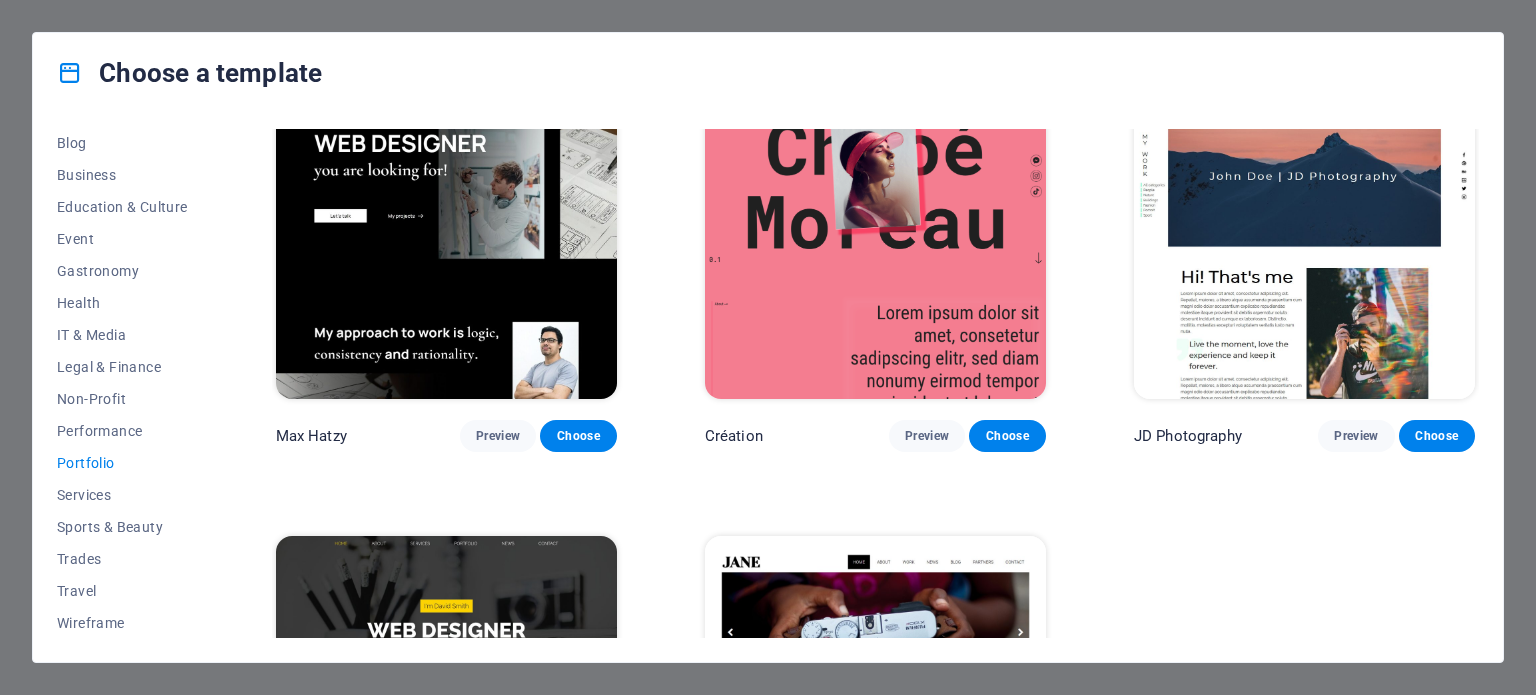 scroll, scrollTop: 758, scrollLeft: 0, axis: vertical 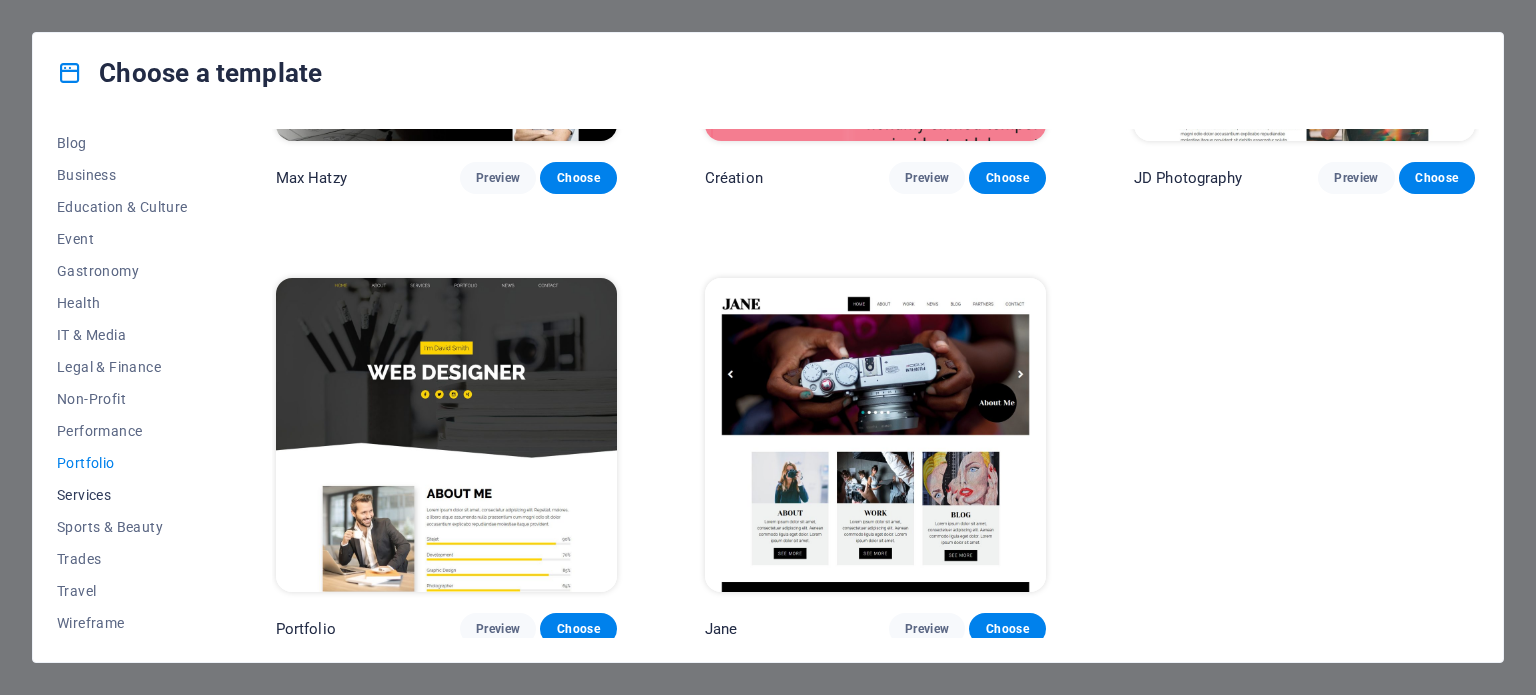 click on "Services" at bounding box center (122, 495) 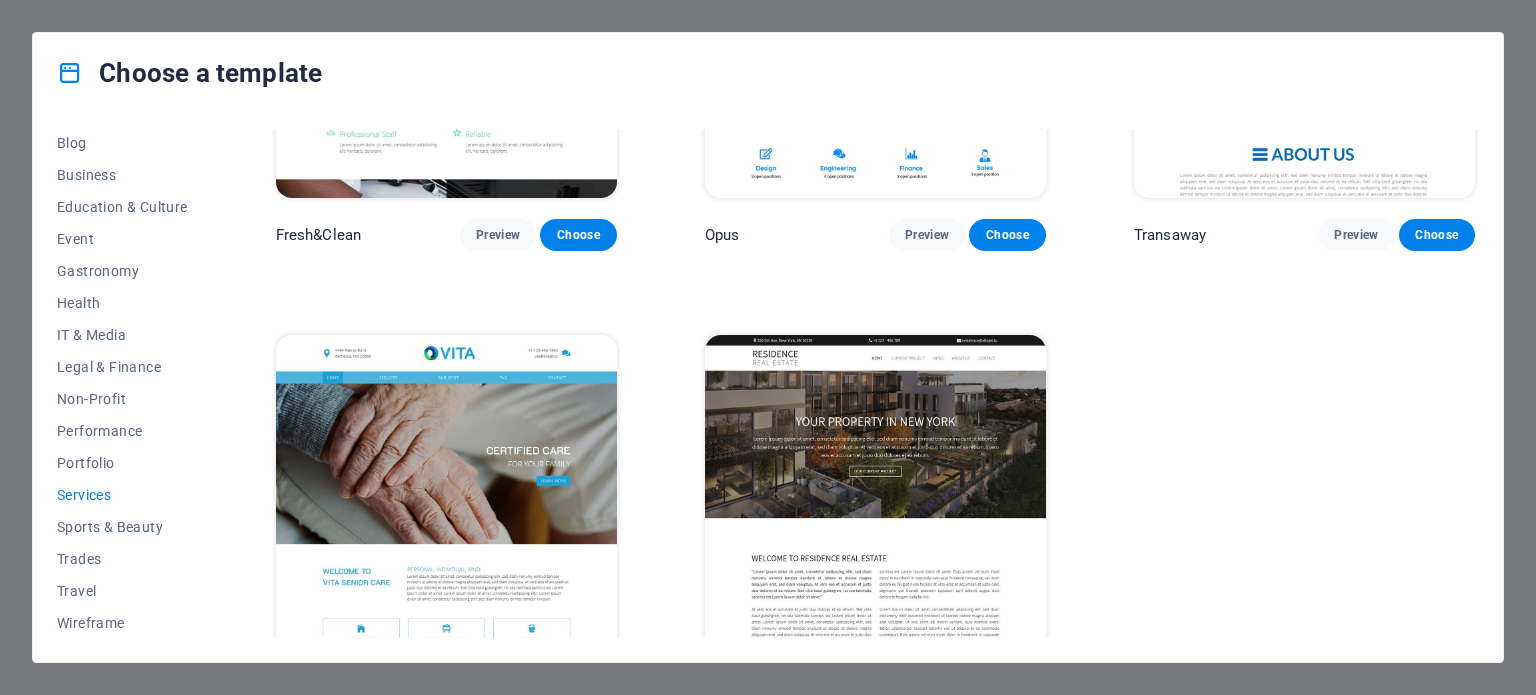 scroll, scrollTop: 2556, scrollLeft: 0, axis: vertical 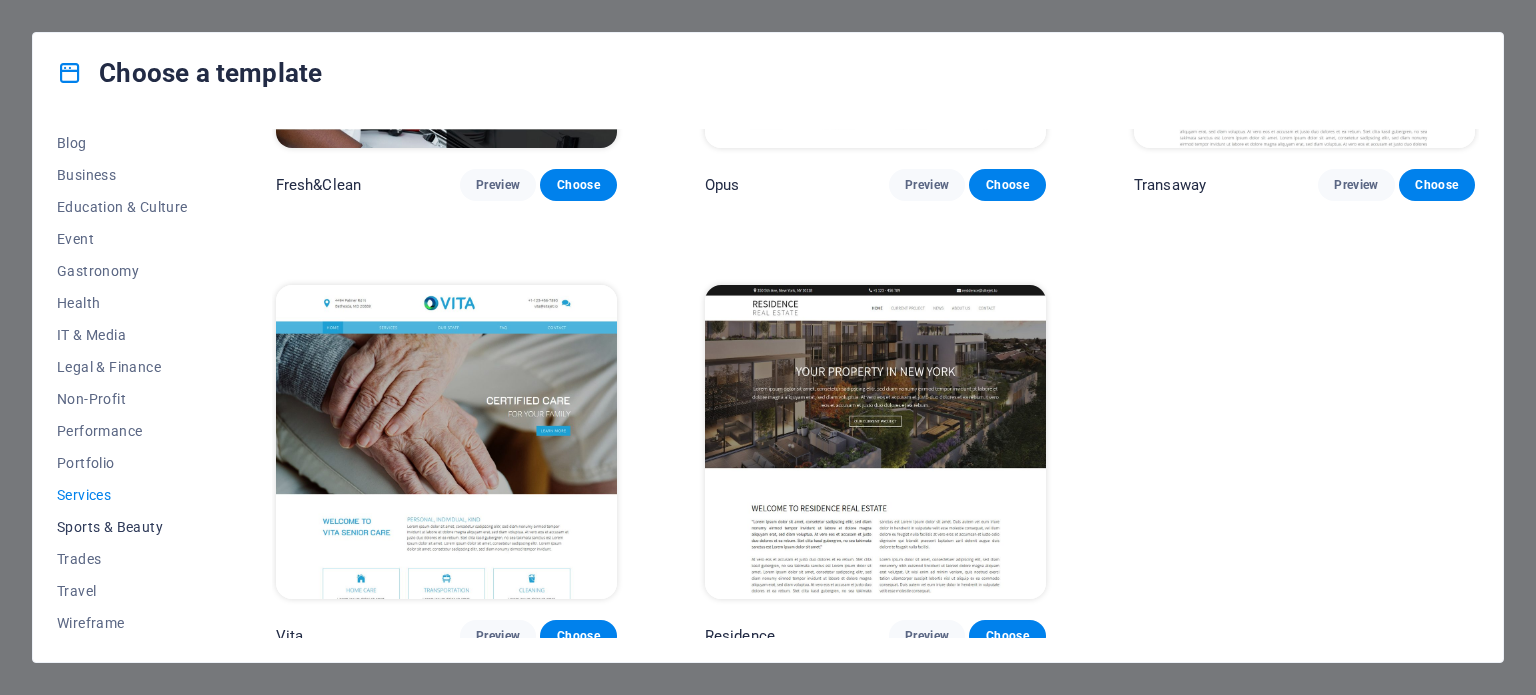 click on "Sports & Beauty" at bounding box center (122, 527) 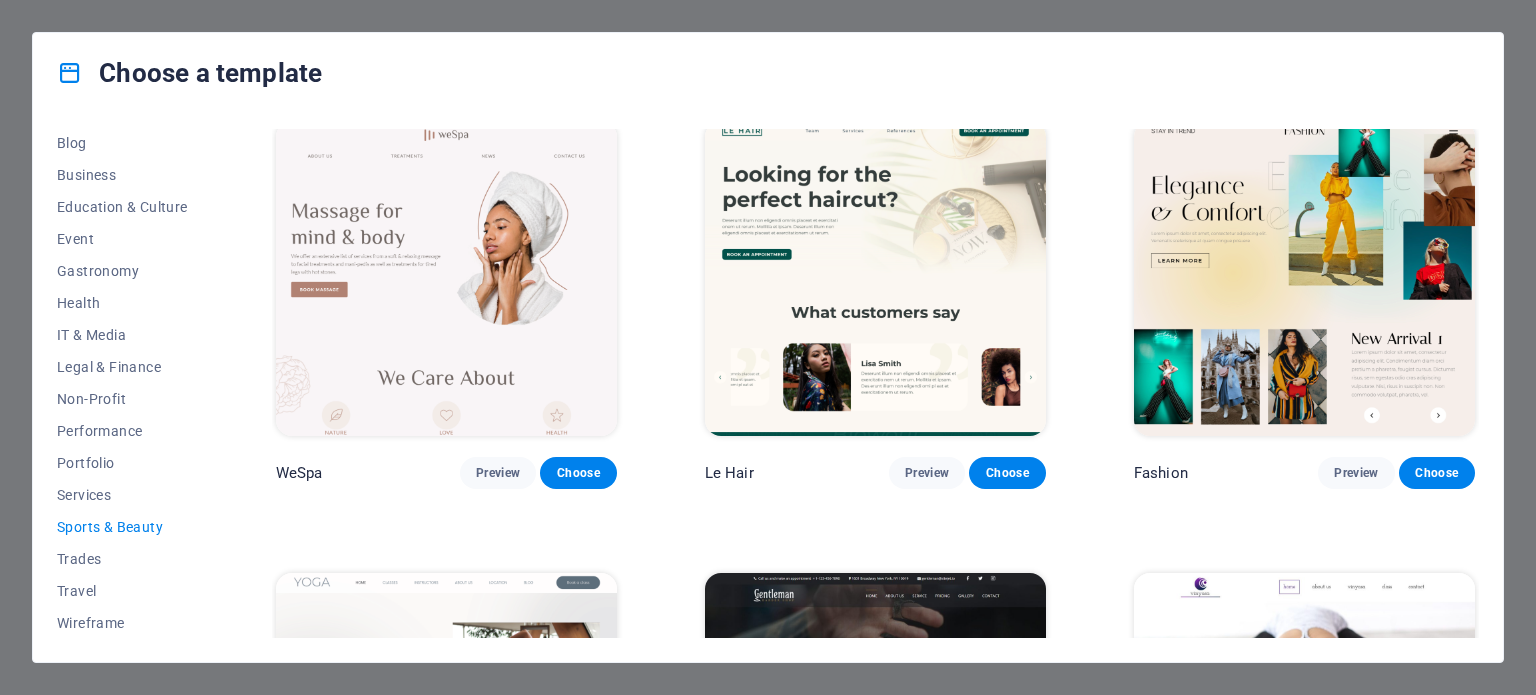 scroll, scrollTop: 357, scrollLeft: 0, axis: vertical 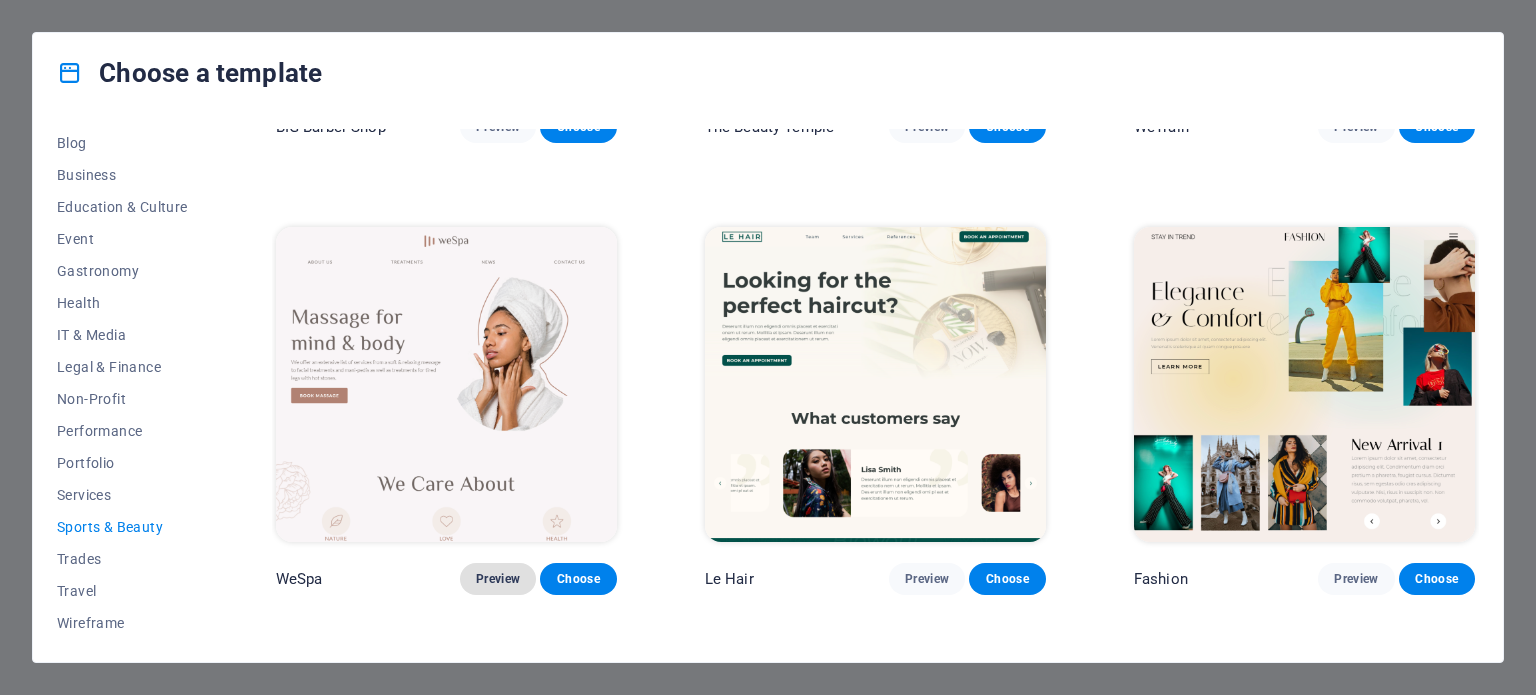 click on "Preview" at bounding box center [498, 579] 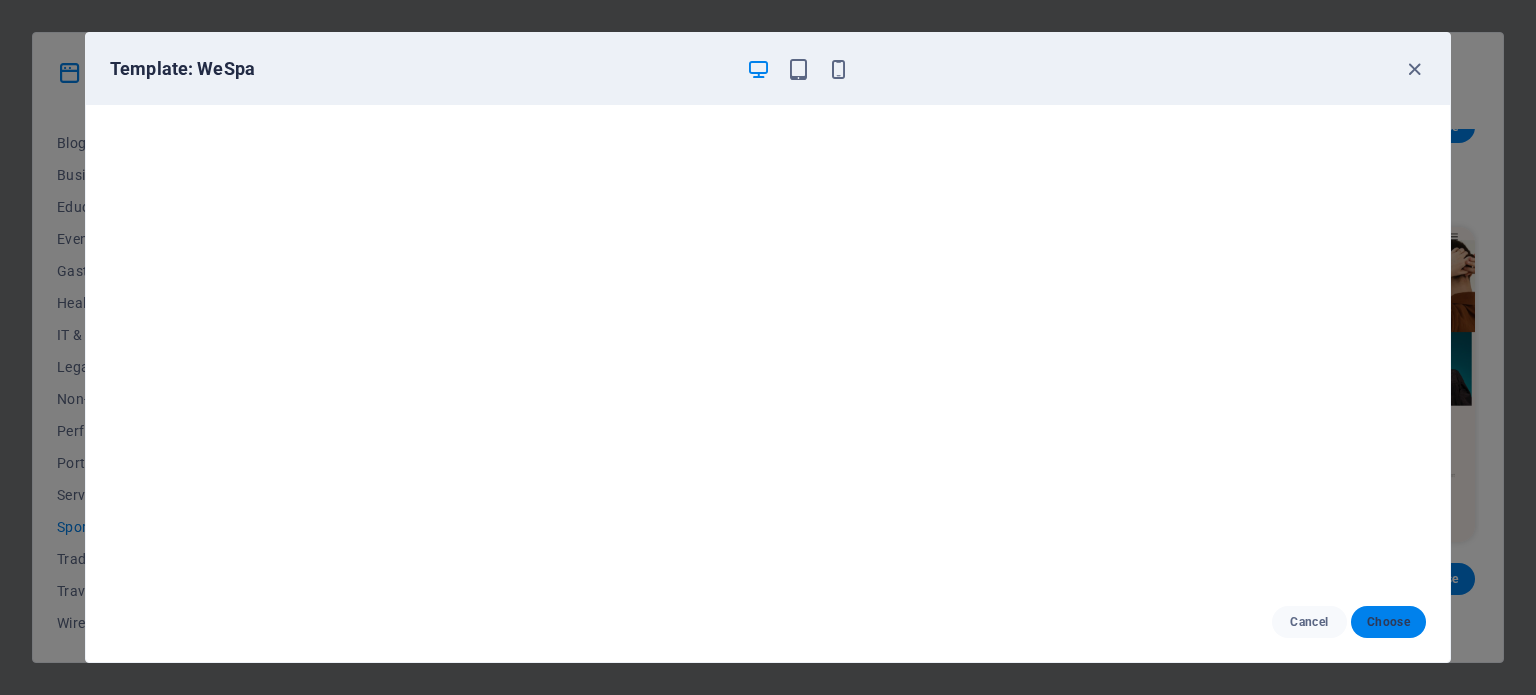 click on "Choose" at bounding box center (1388, 622) 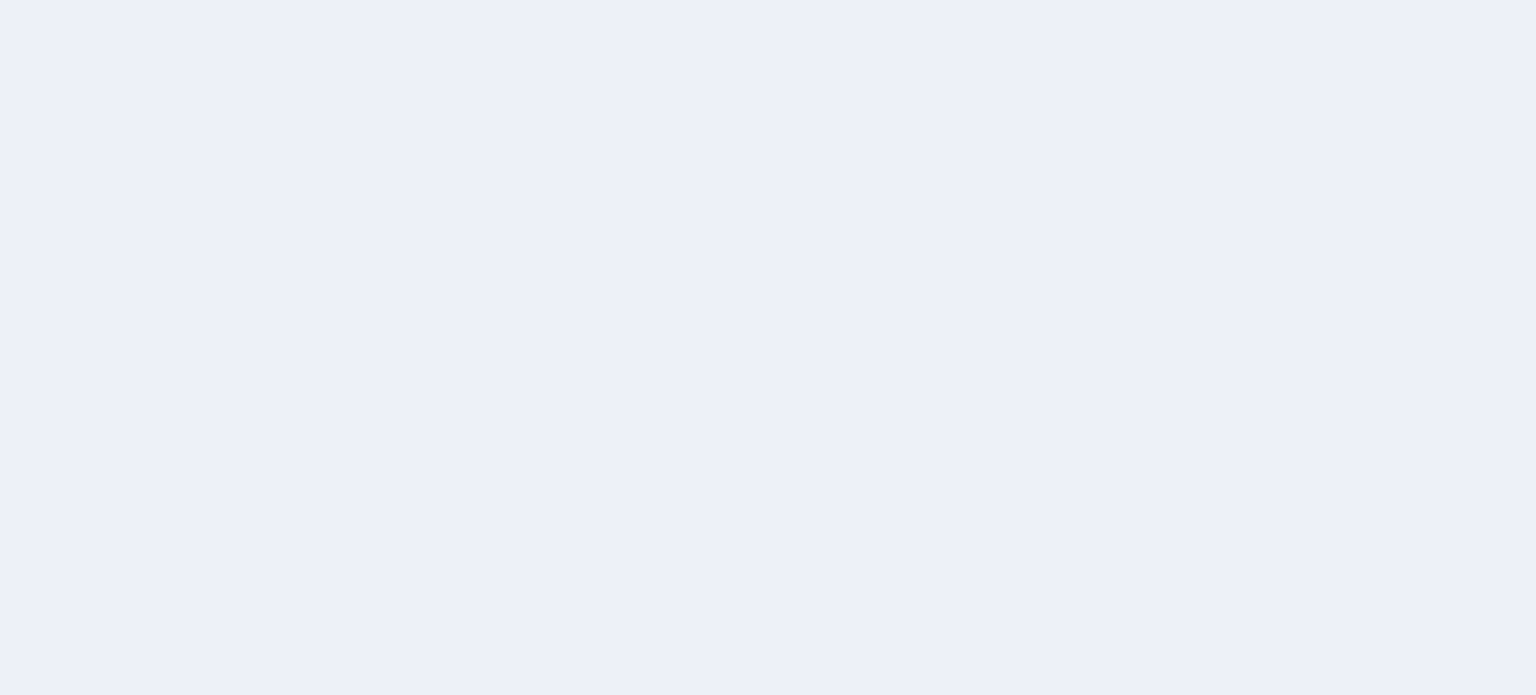 scroll, scrollTop: 0, scrollLeft: 0, axis: both 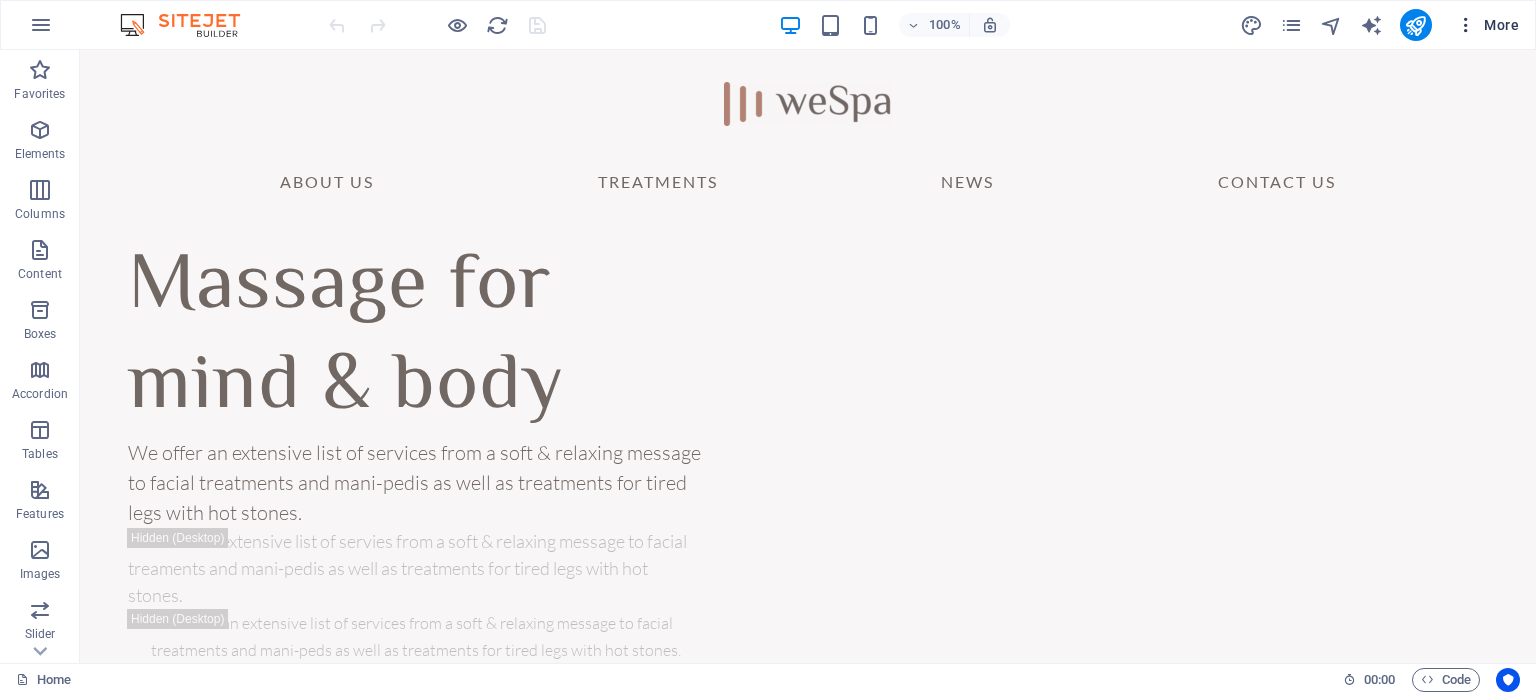 click on "More" at bounding box center [1487, 25] 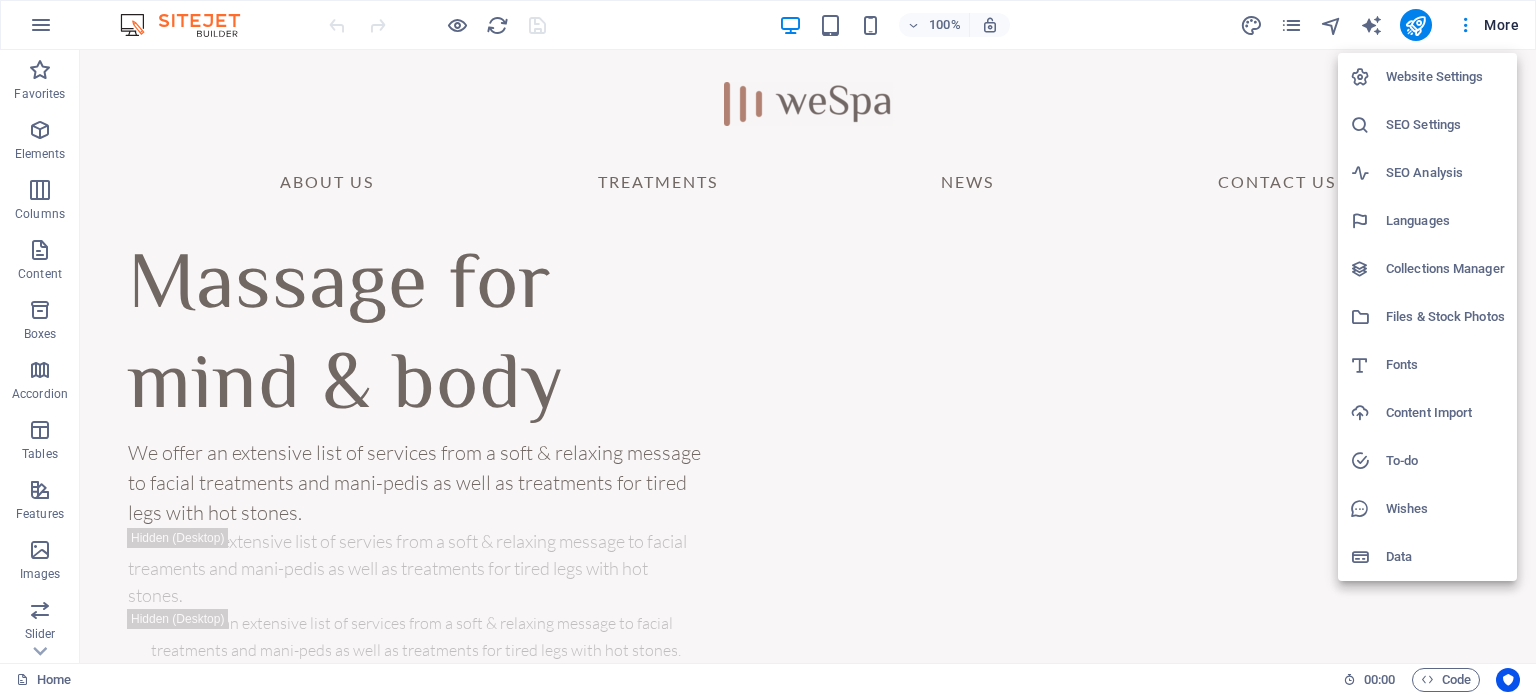click on "Website Settings" at bounding box center (1445, 77) 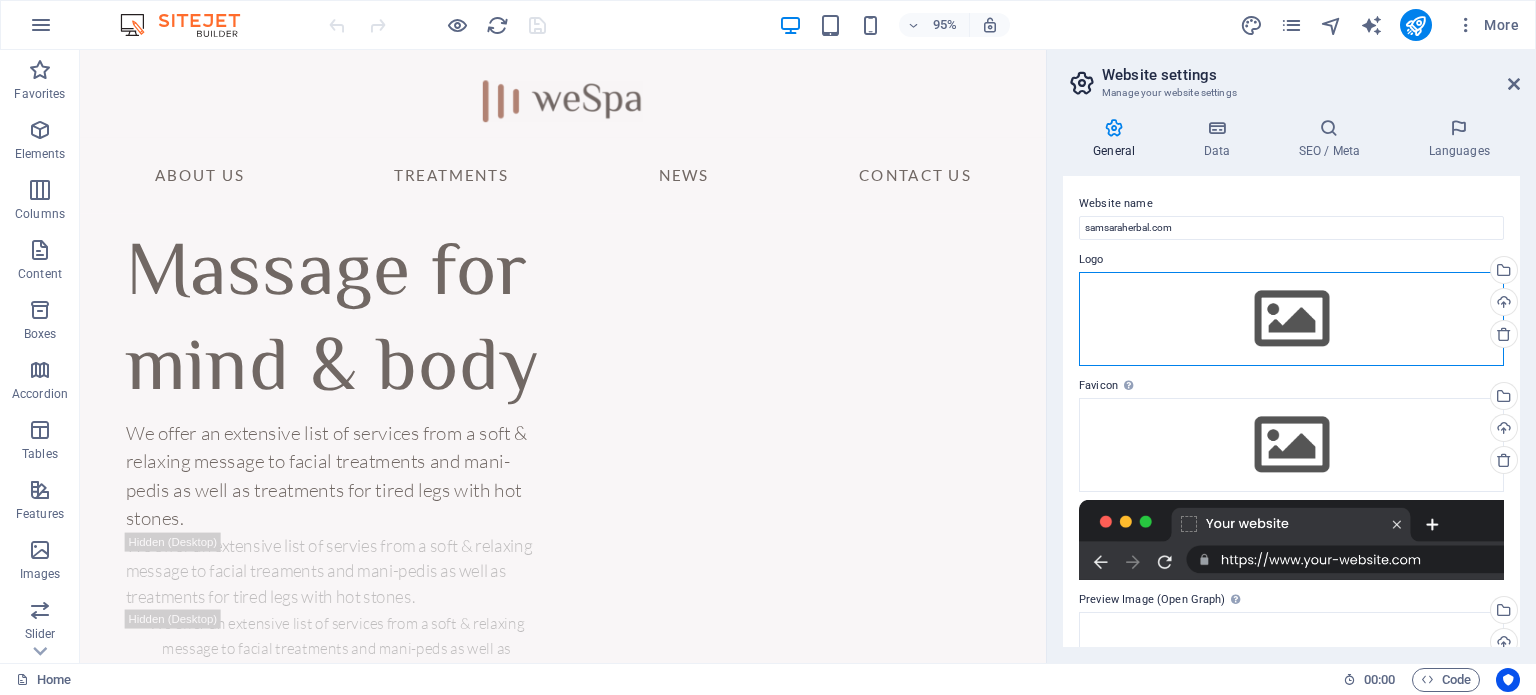 click on "Drag files here, click to choose files or select files from Files or our free stock photos & videos" at bounding box center [1291, 319] 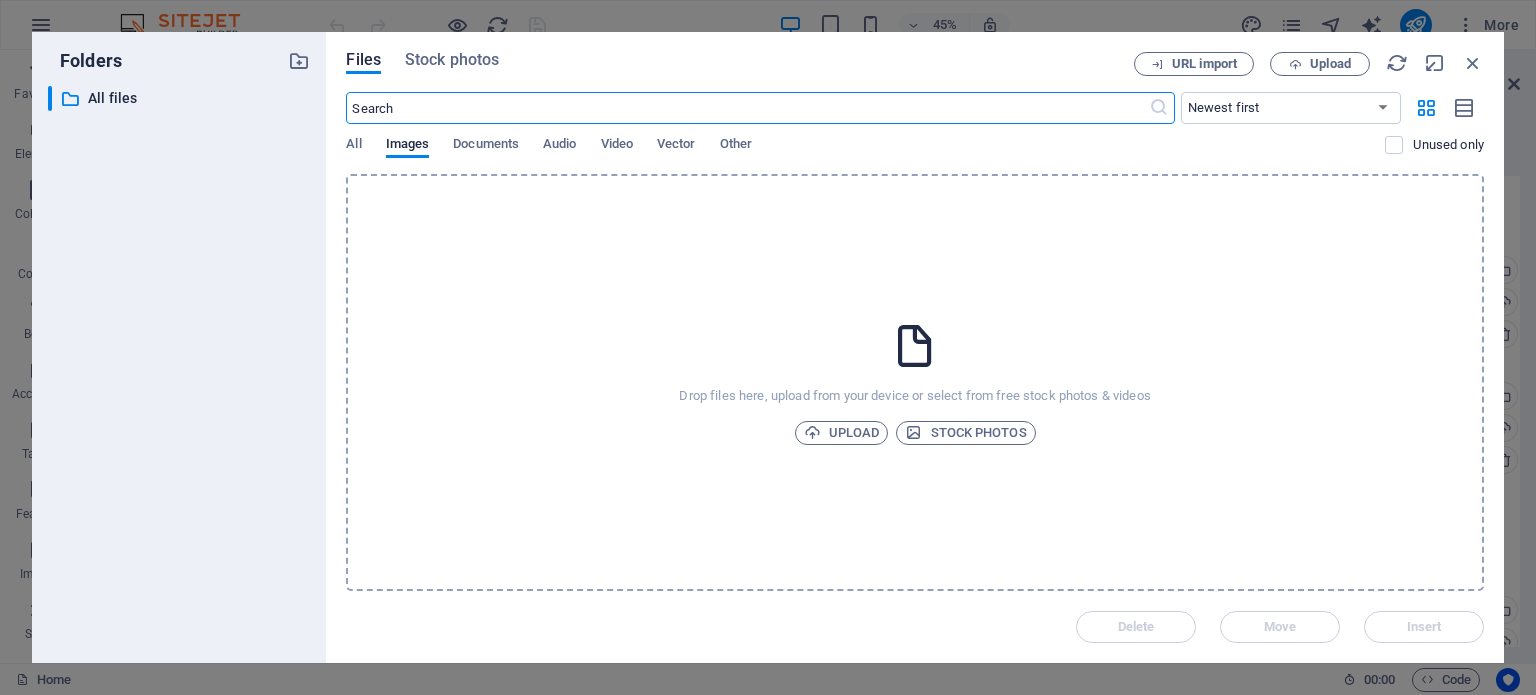 click at bounding box center (915, 346) 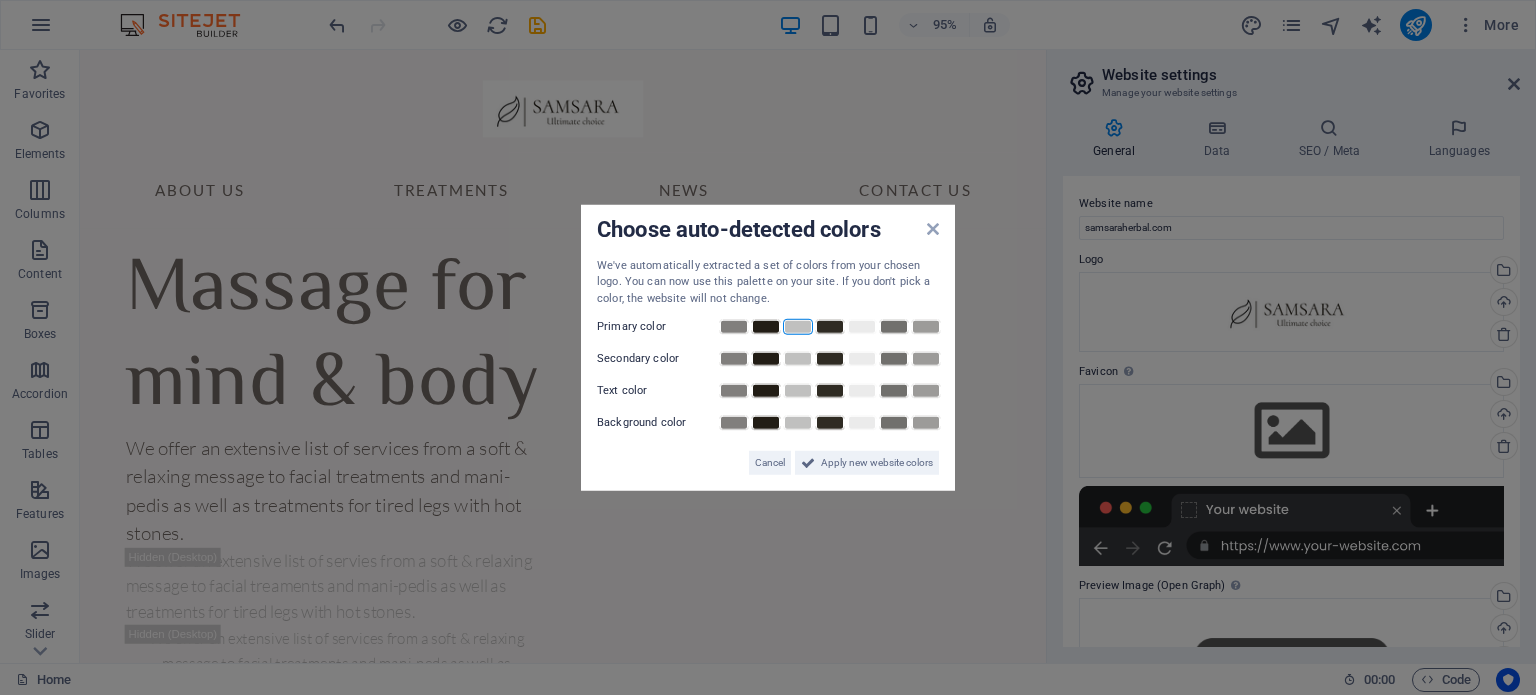 click at bounding box center [798, 327] 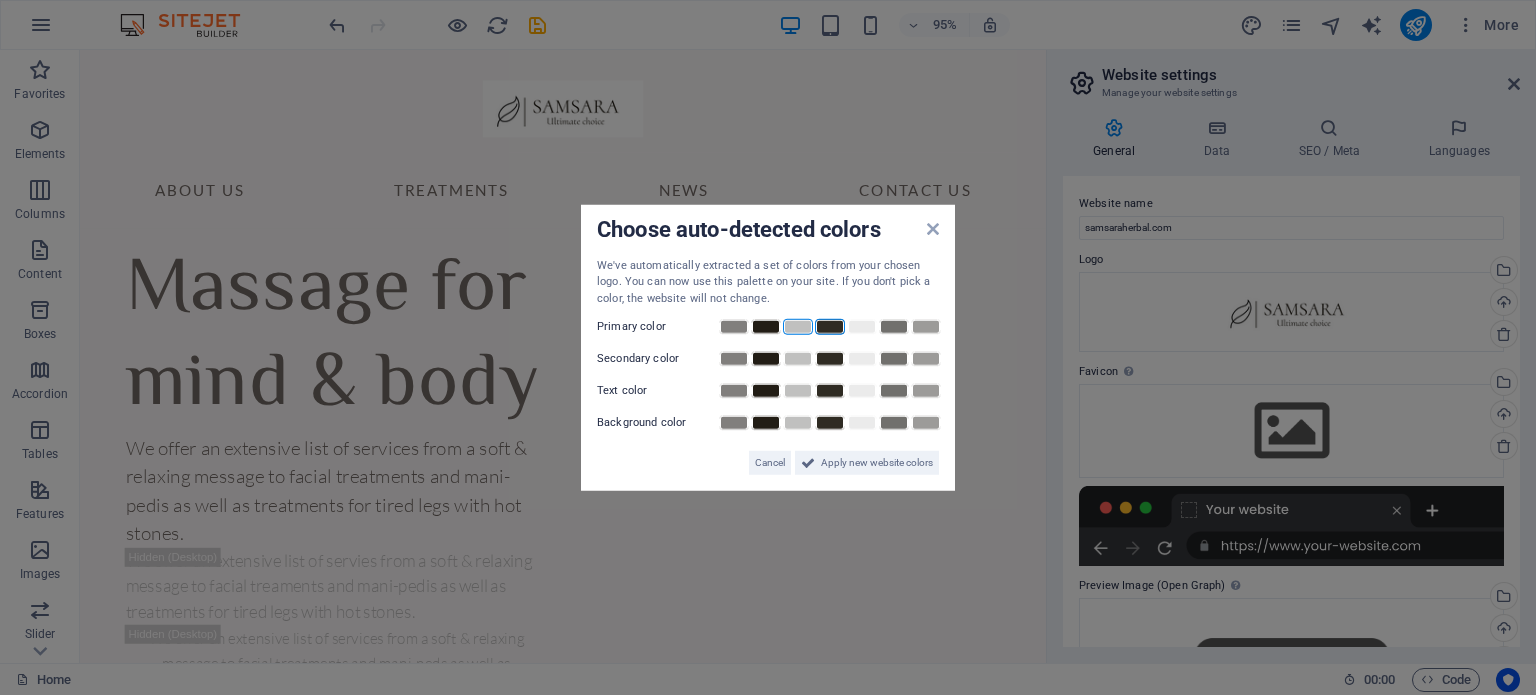 click at bounding box center [830, 327] 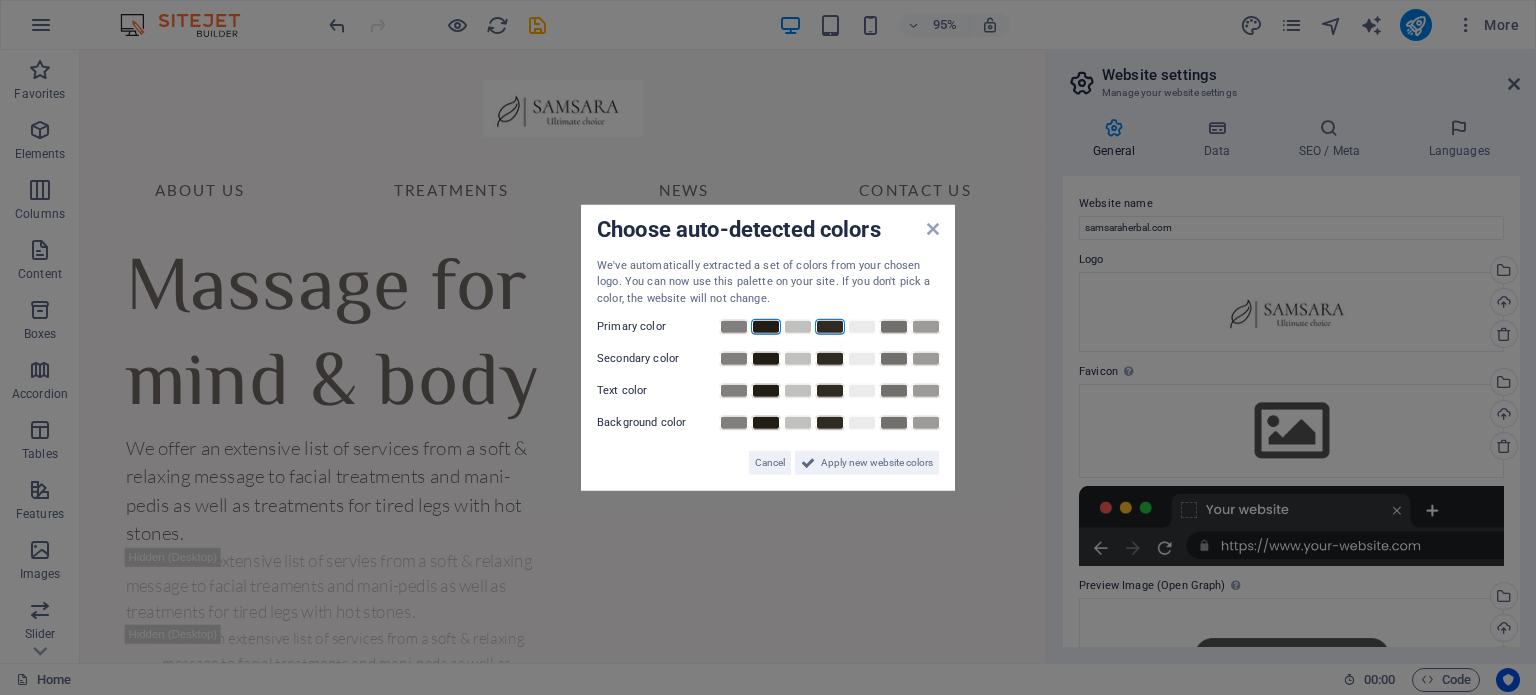 click at bounding box center (766, 327) 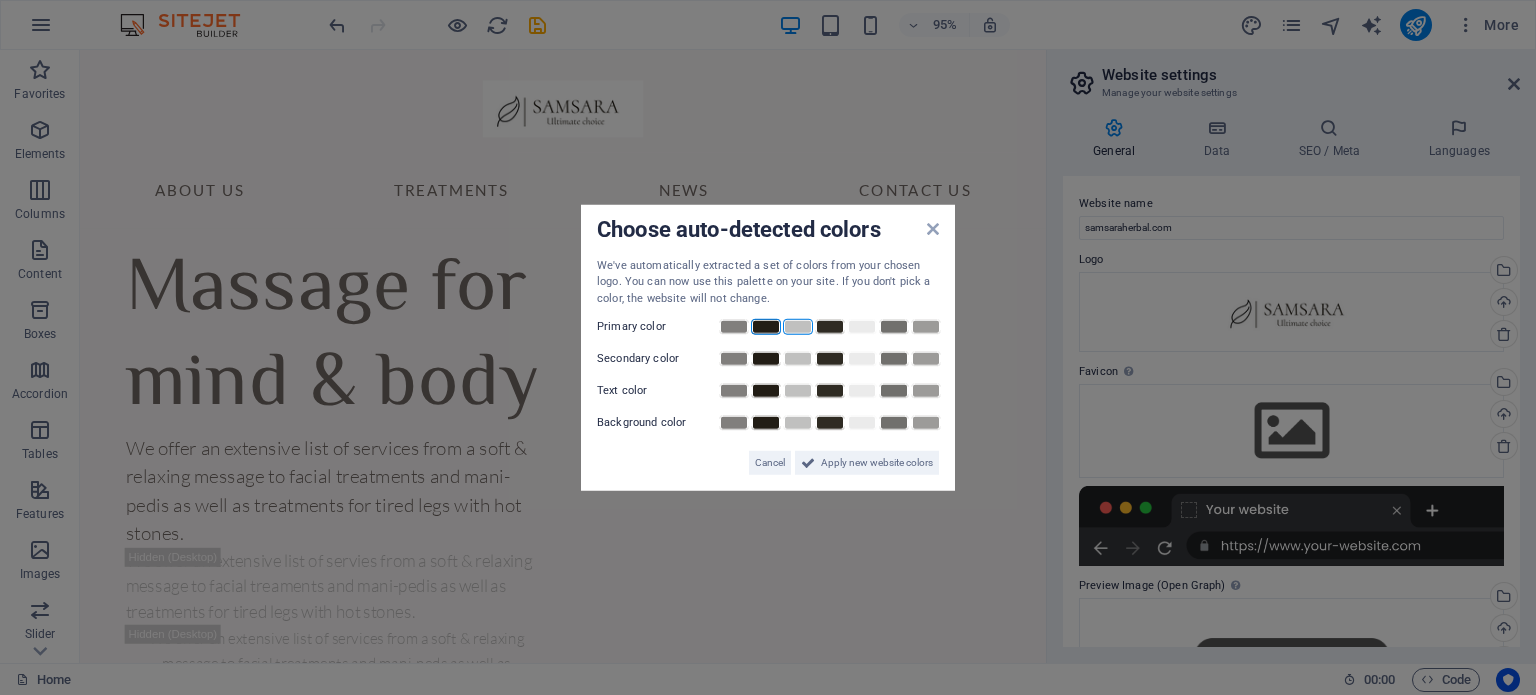 click at bounding box center [798, 327] 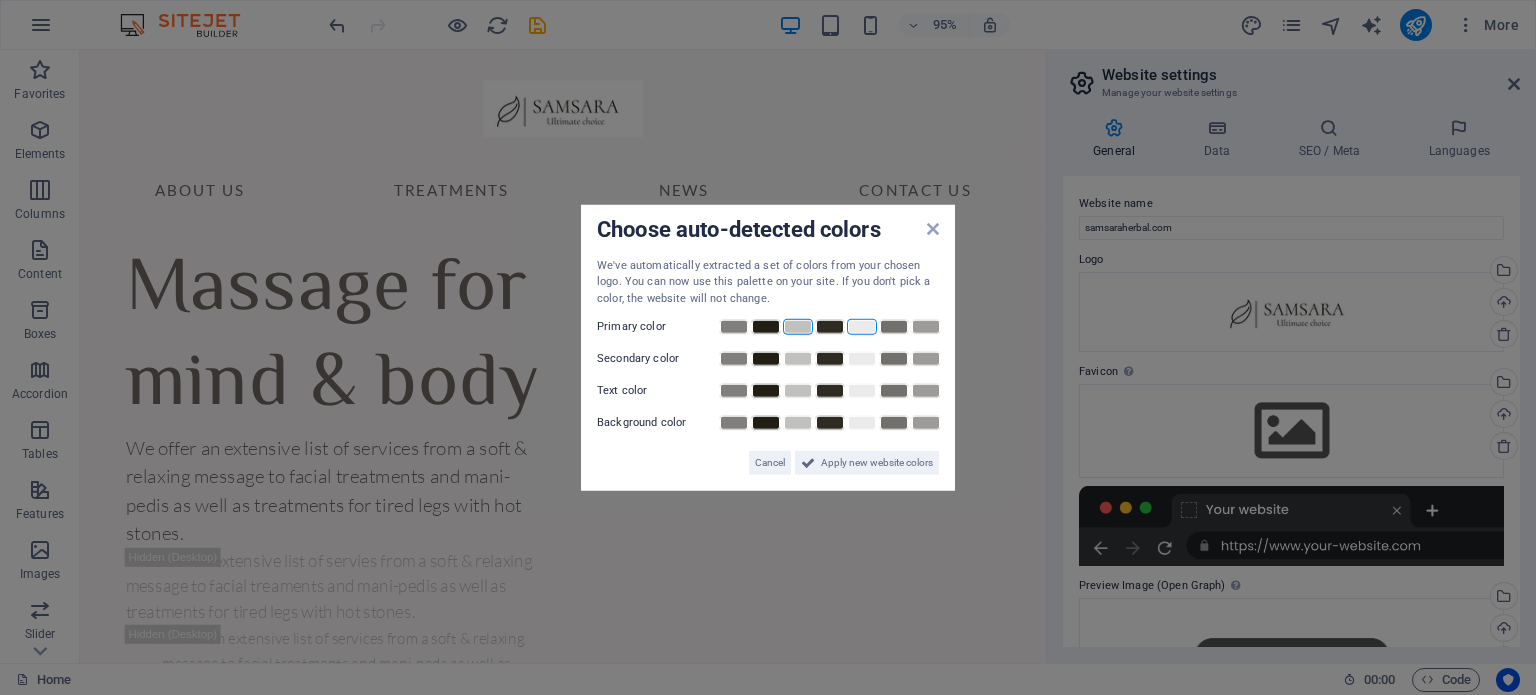 click at bounding box center (862, 327) 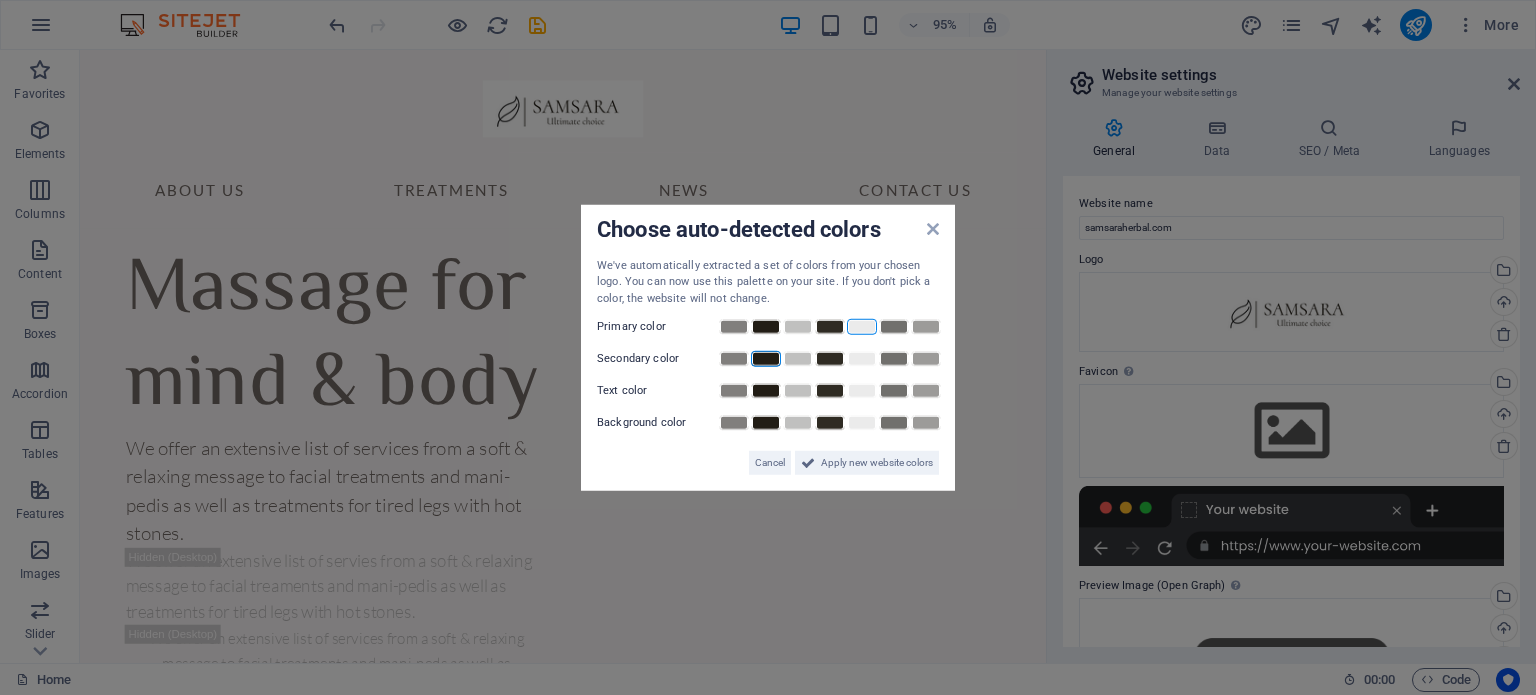 click at bounding box center (766, 359) 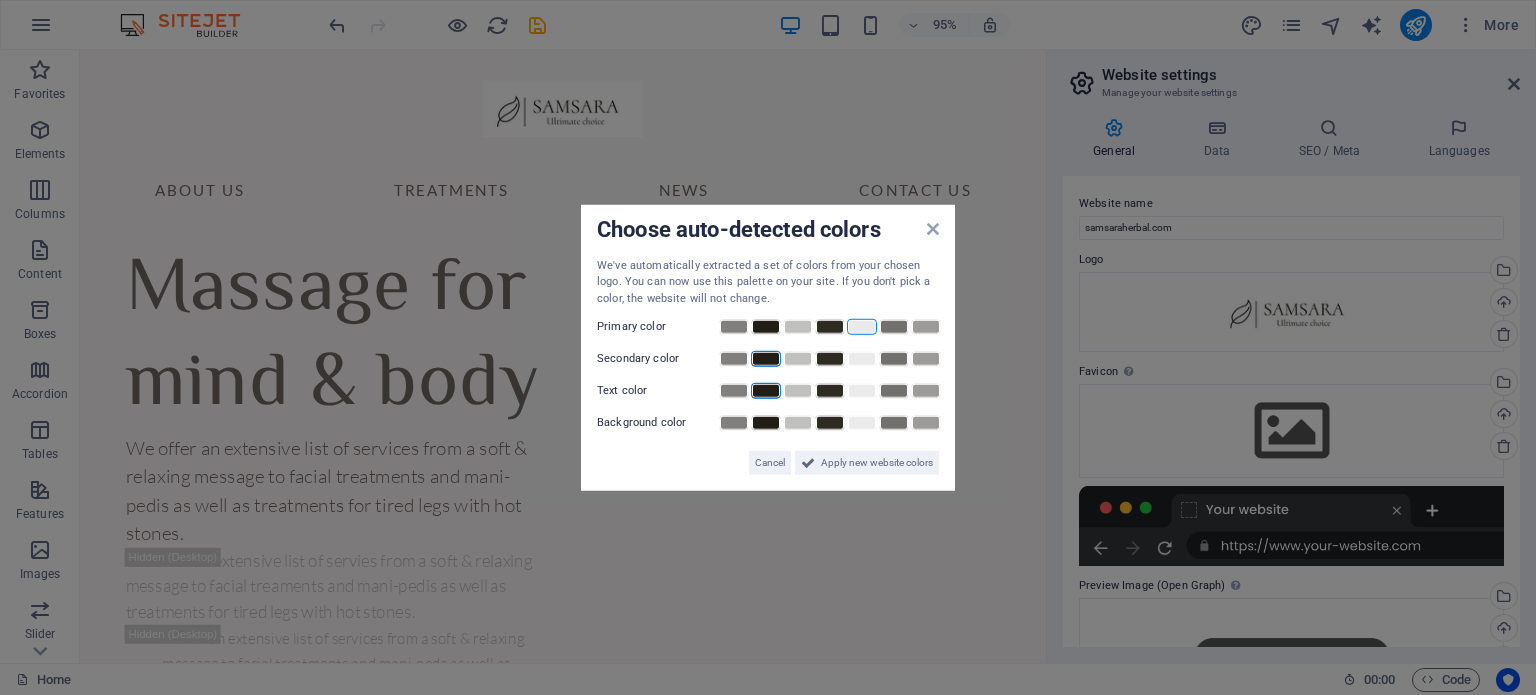 click at bounding box center (766, 391) 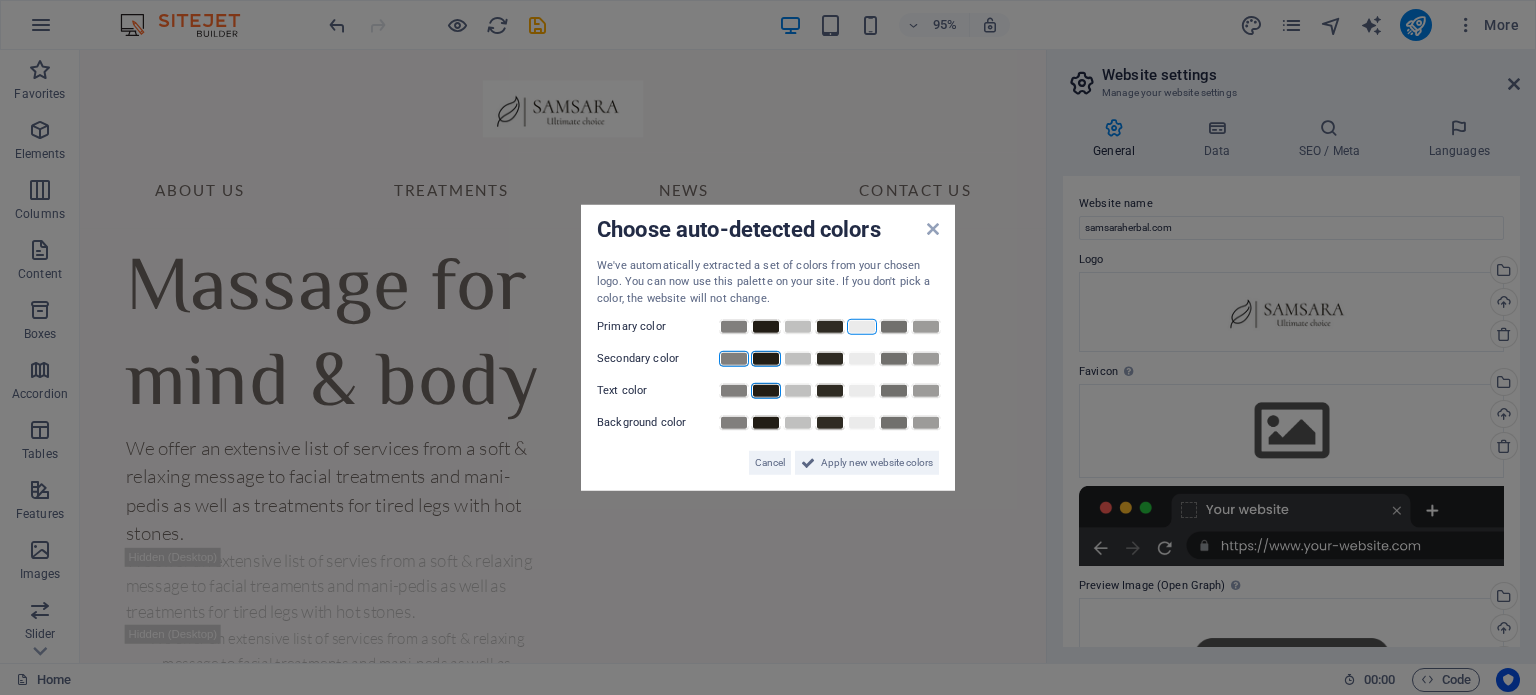 click at bounding box center (734, 359) 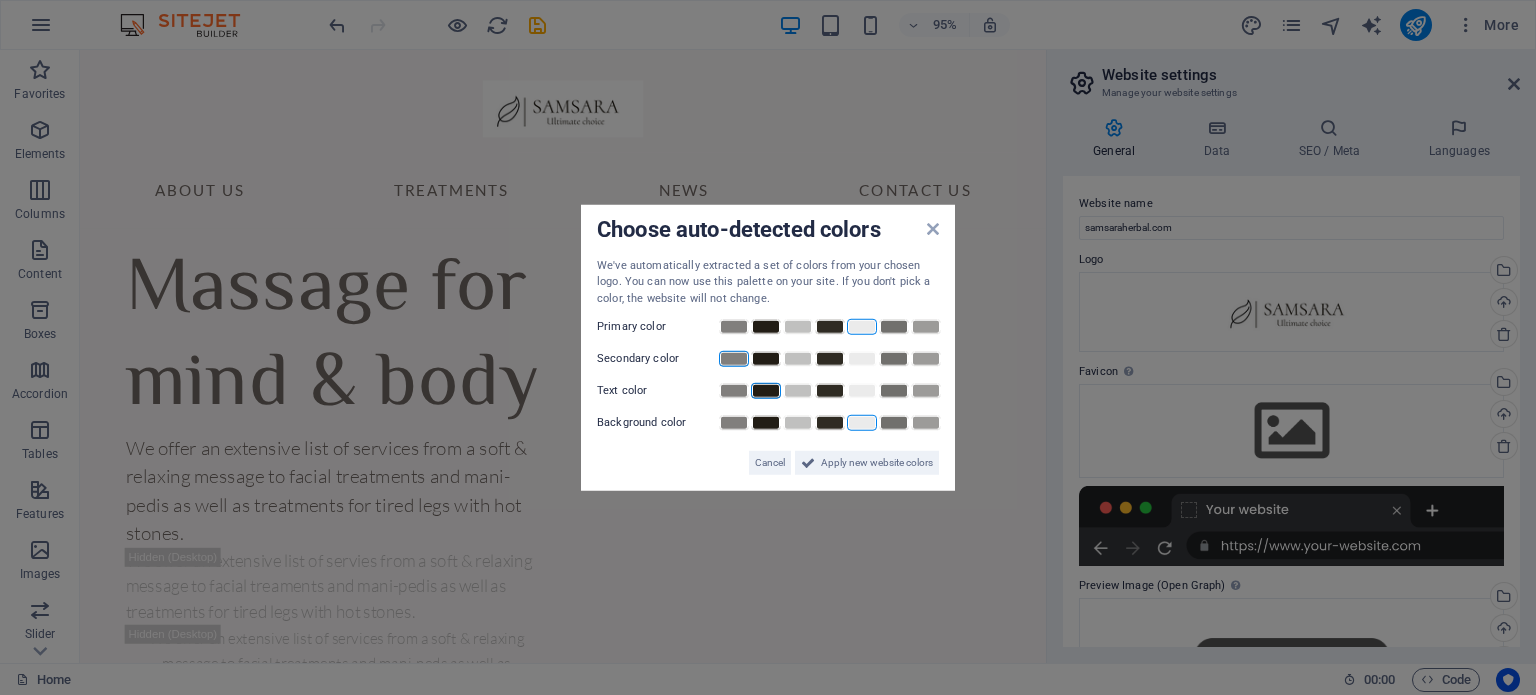 click at bounding box center [862, 423] 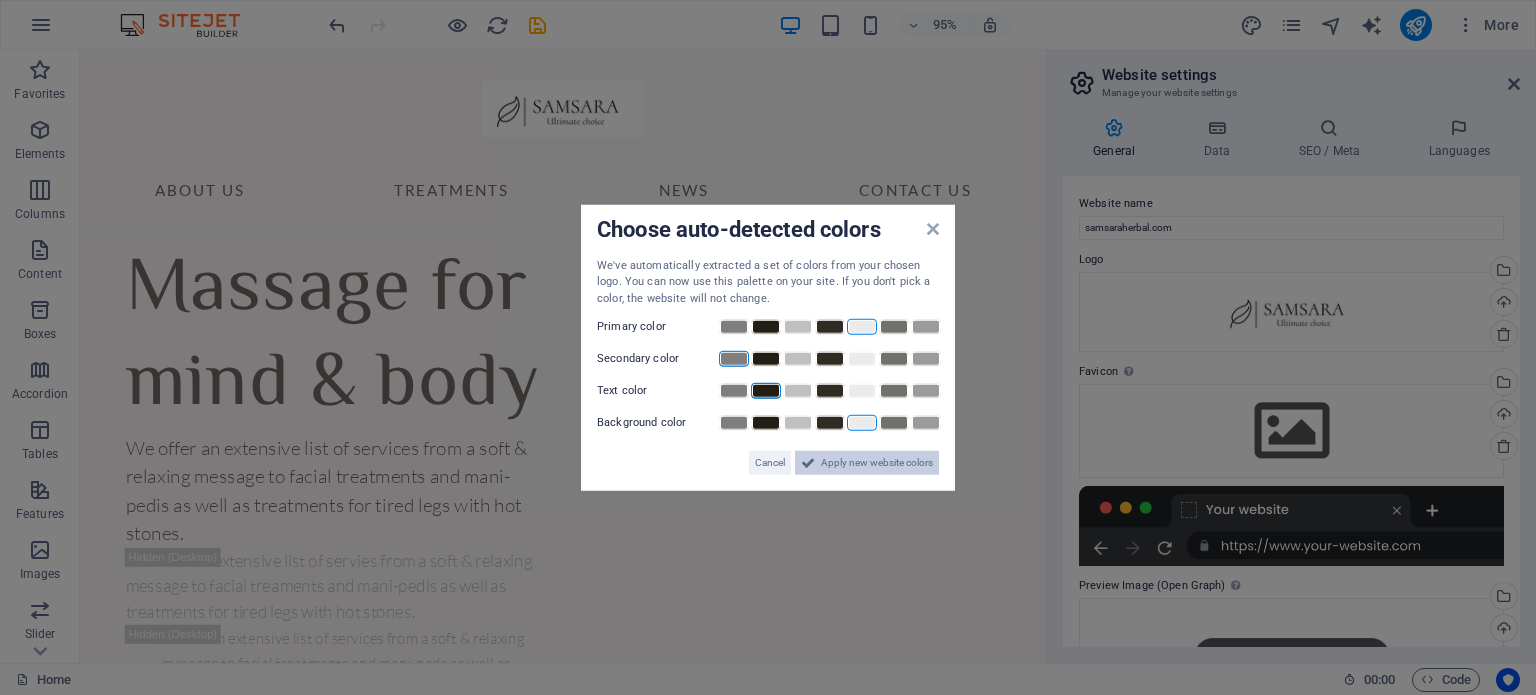click on "Apply new website colors" at bounding box center (877, 463) 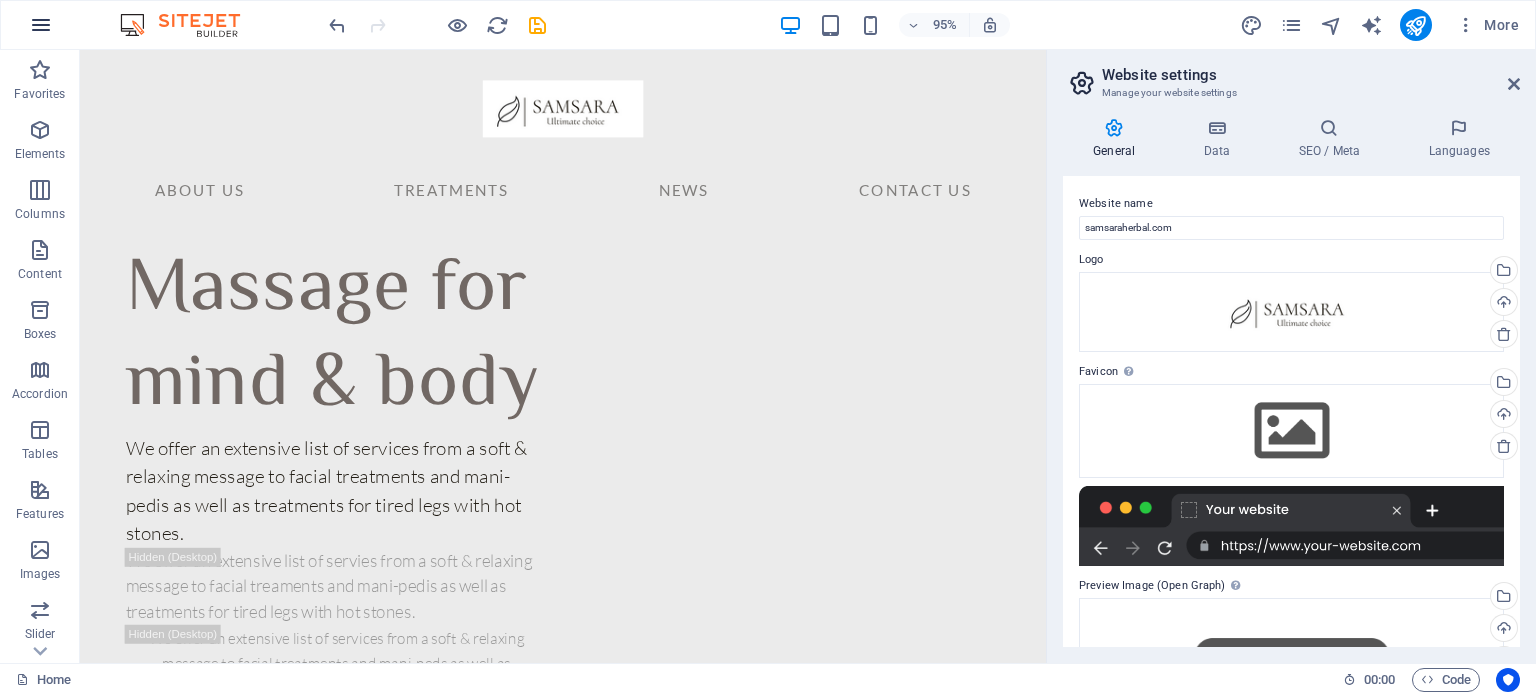 click at bounding box center [41, 25] 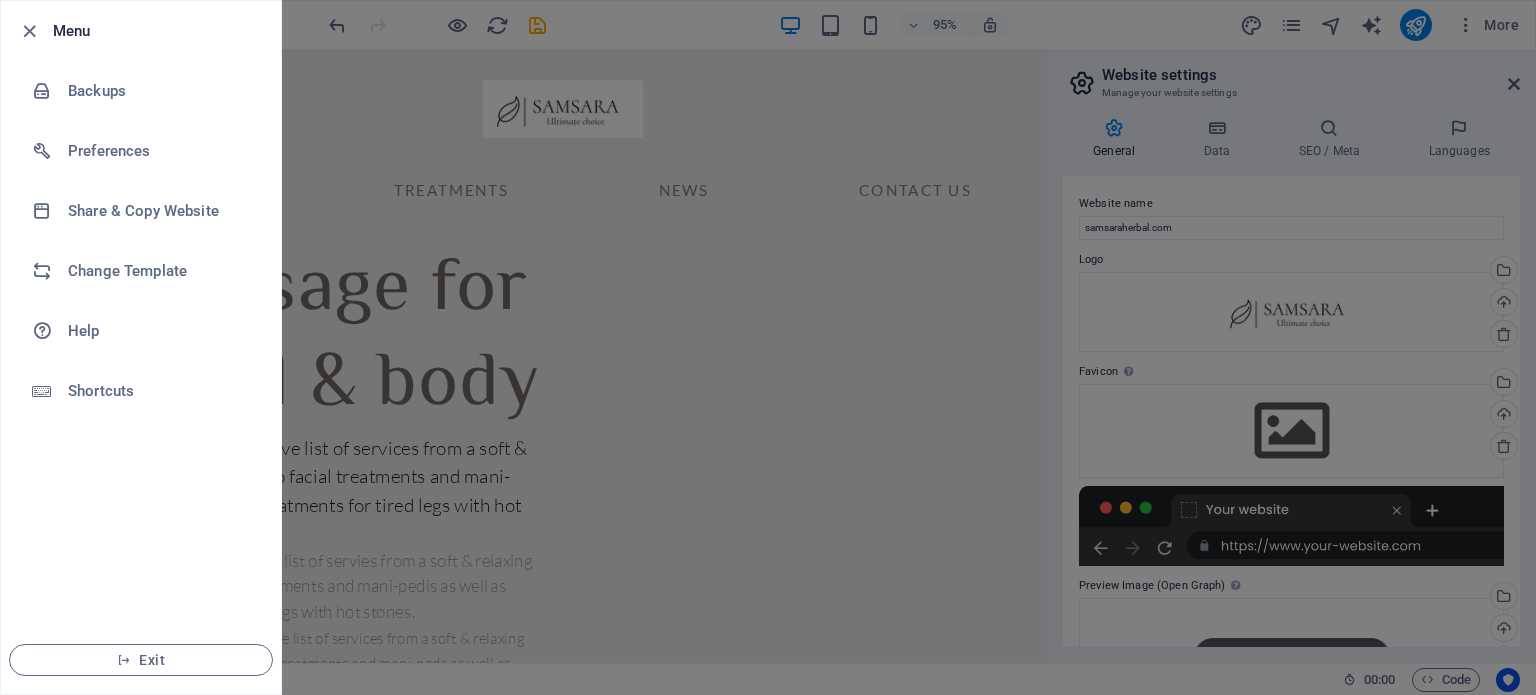click on "Menu Backups Preferences Share & Copy Website Change Template Help Shortcuts Exit" at bounding box center [141, 347] 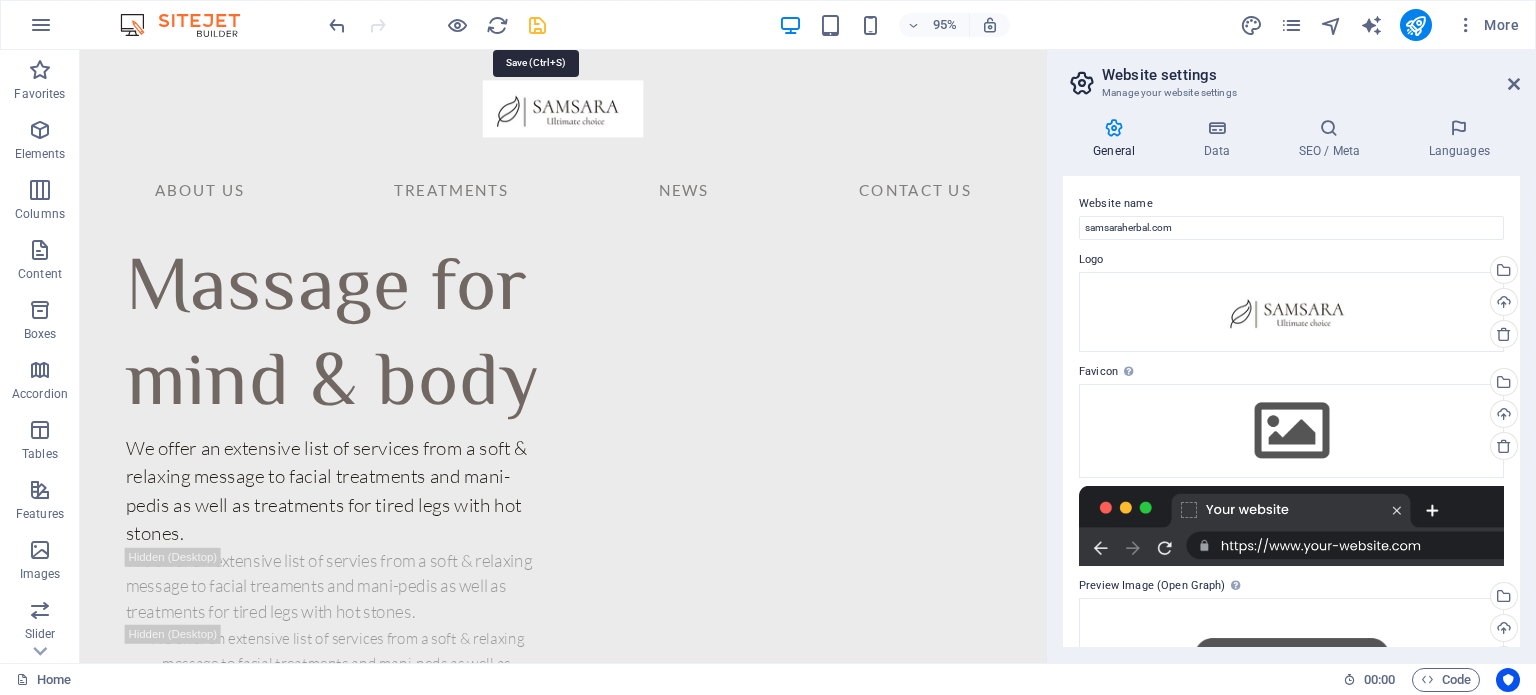 click at bounding box center (537, 25) 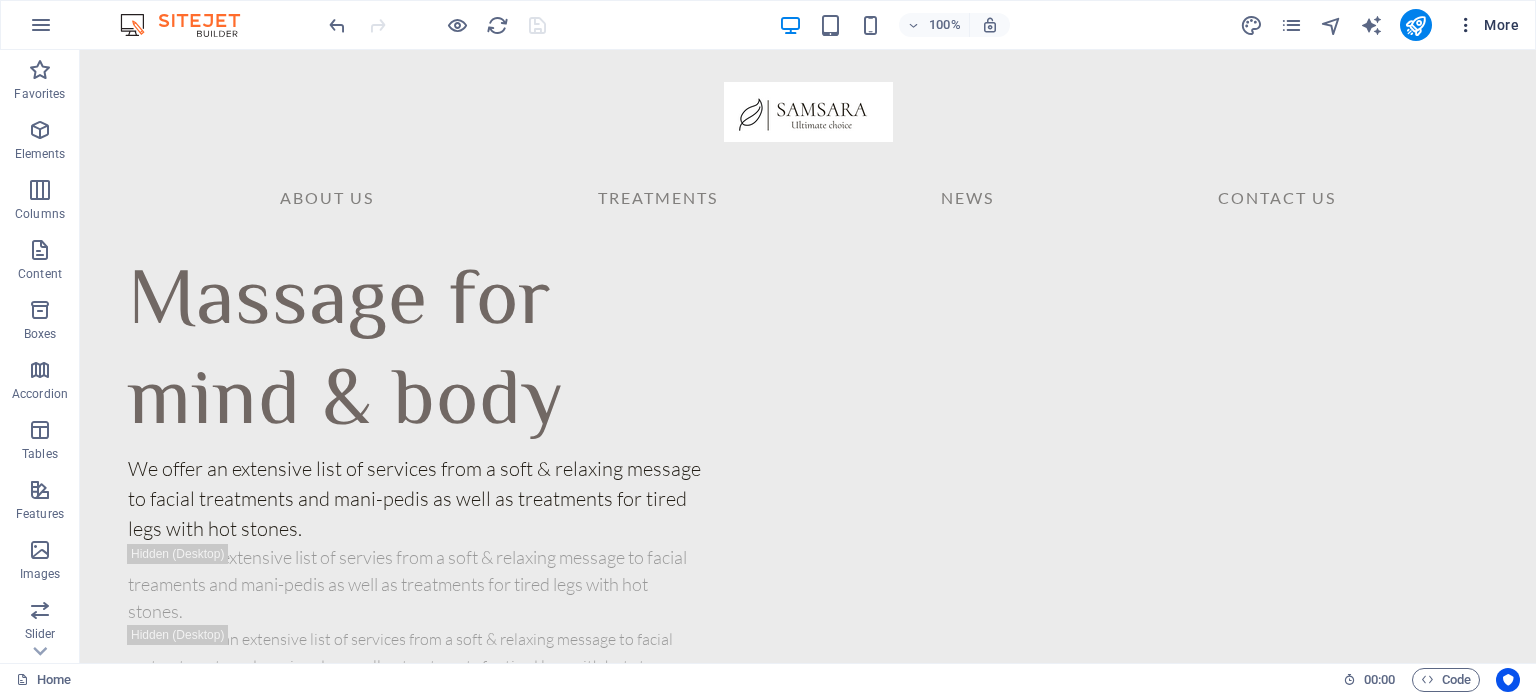 click at bounding box center [1466, 25] 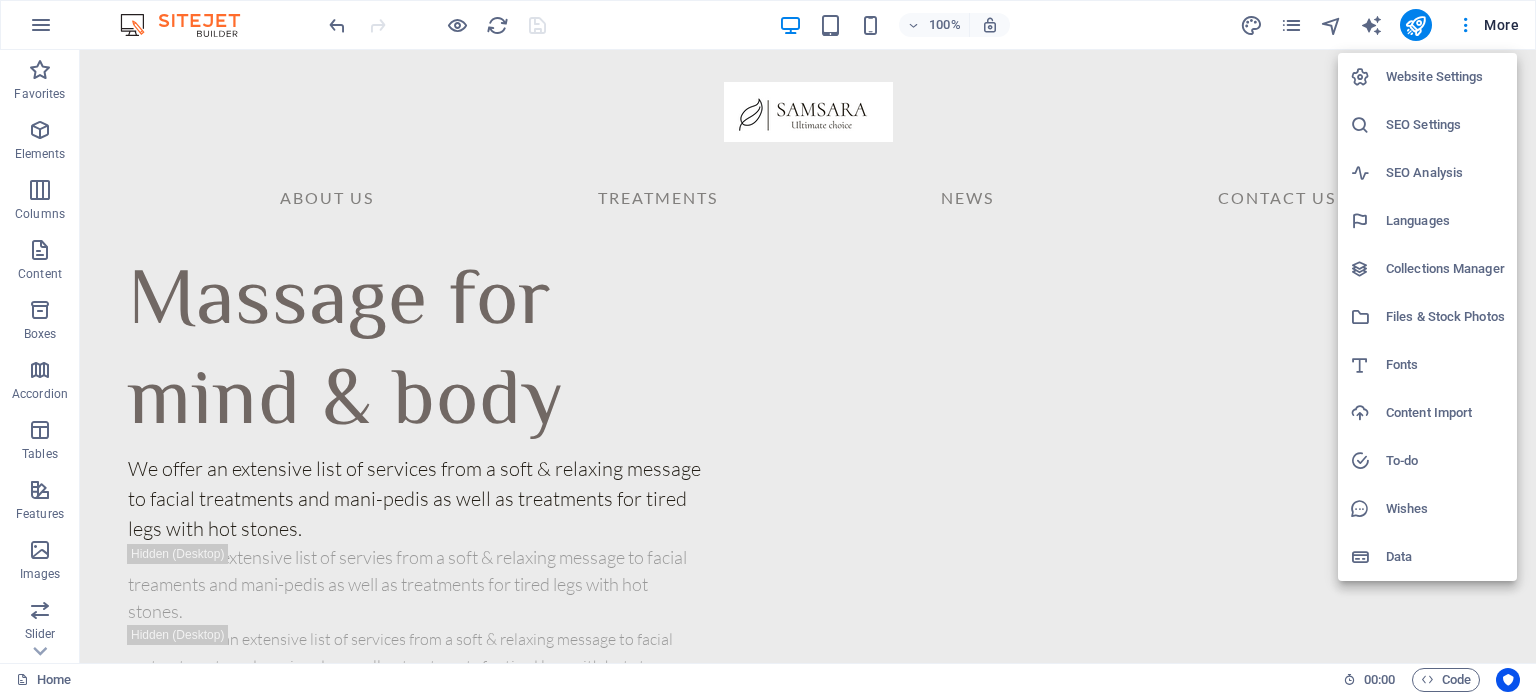 click at bounding box center [768, 347] 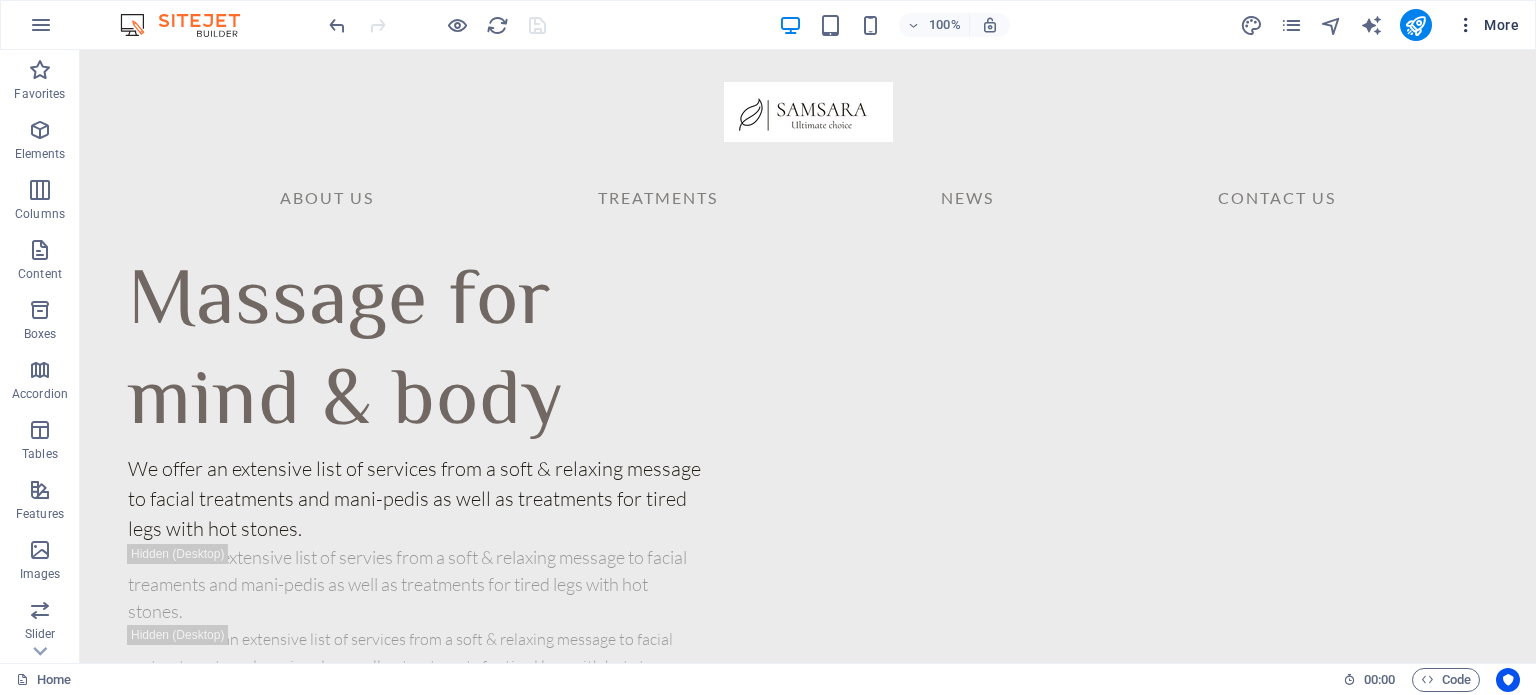 click on "More" at bounding box center (1487, 25) 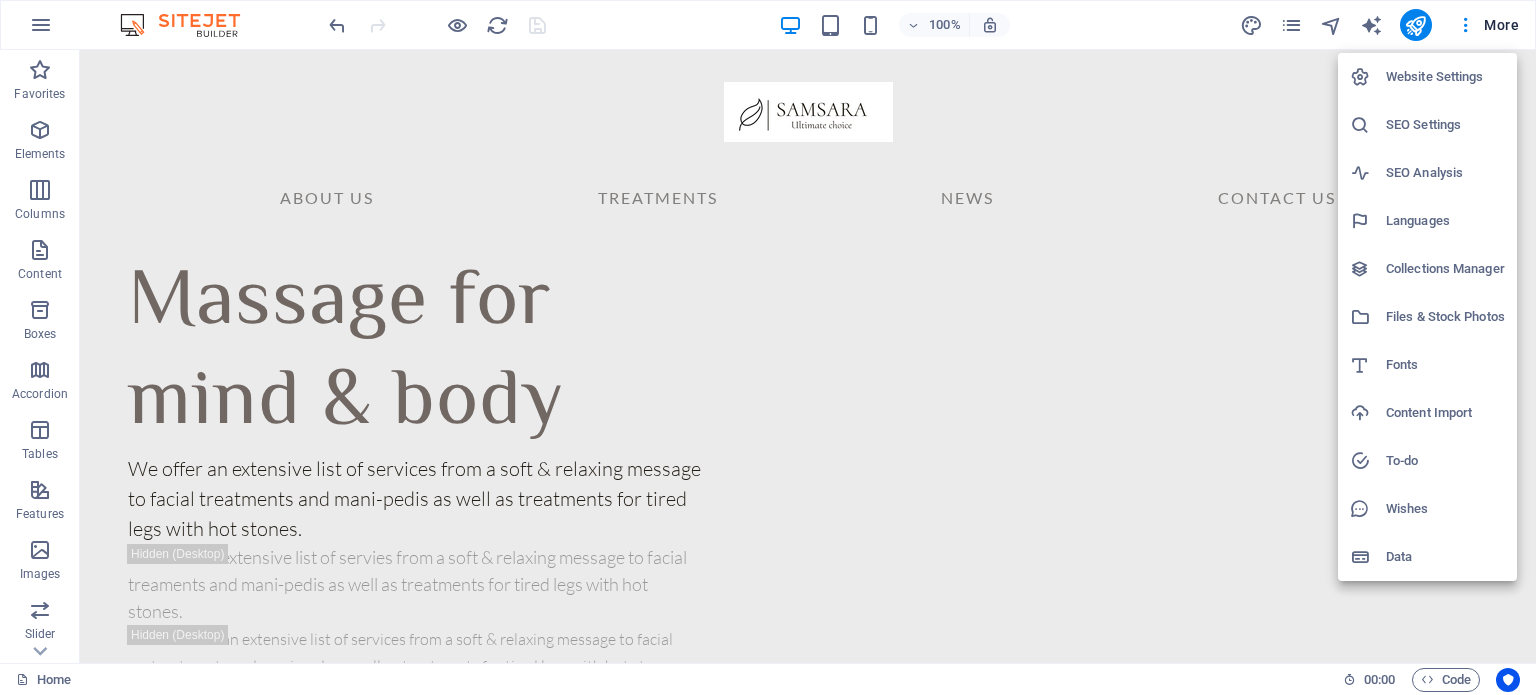click at bounding box center [768, 347] 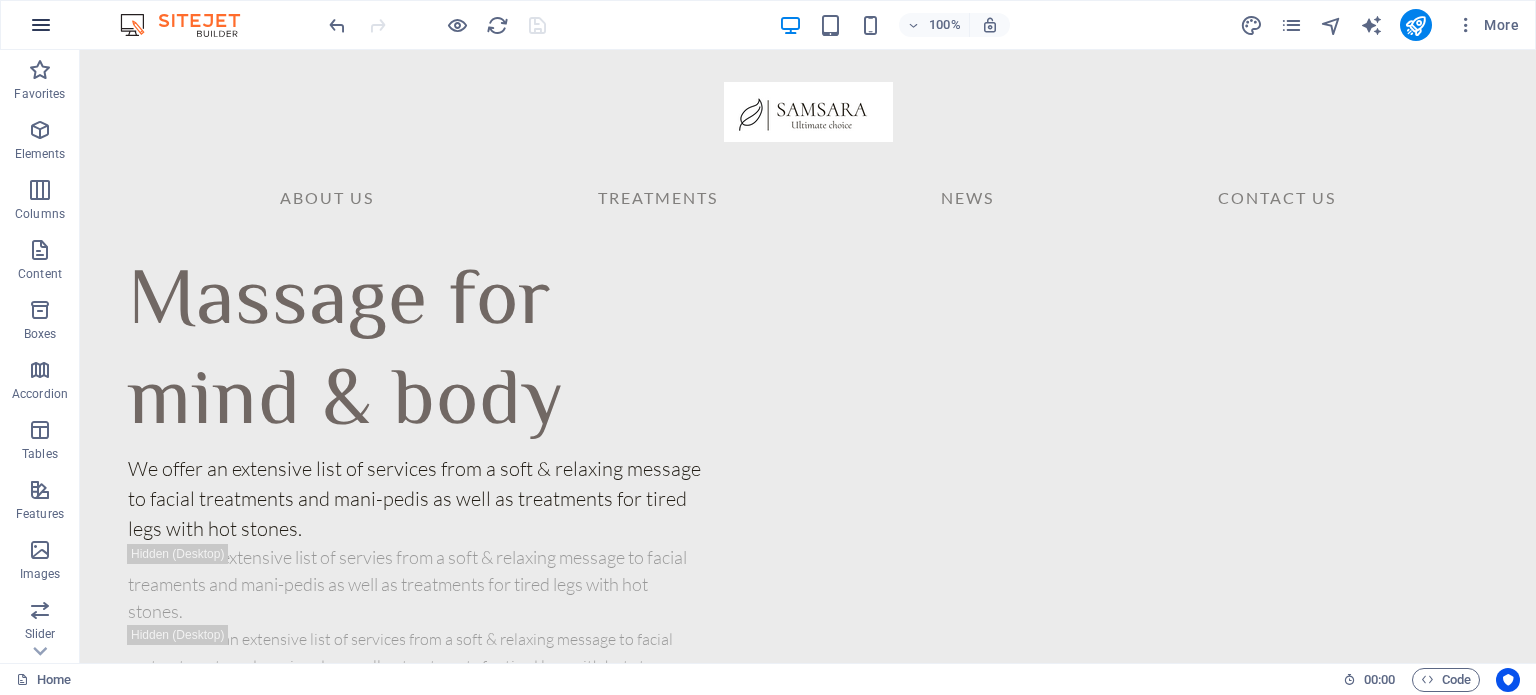 click at bounding box center (41, 25) 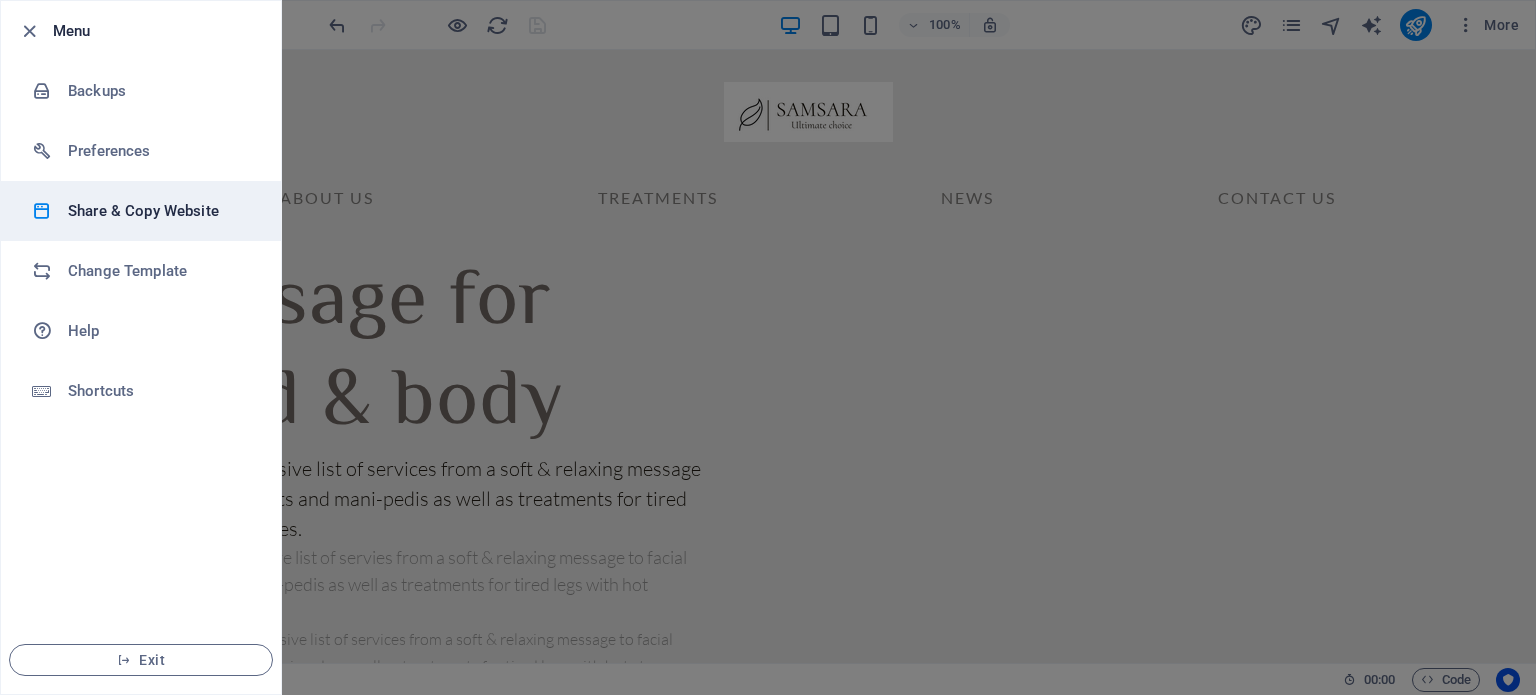 click on "Share & Copy Website" at bounding box center (160, 211) 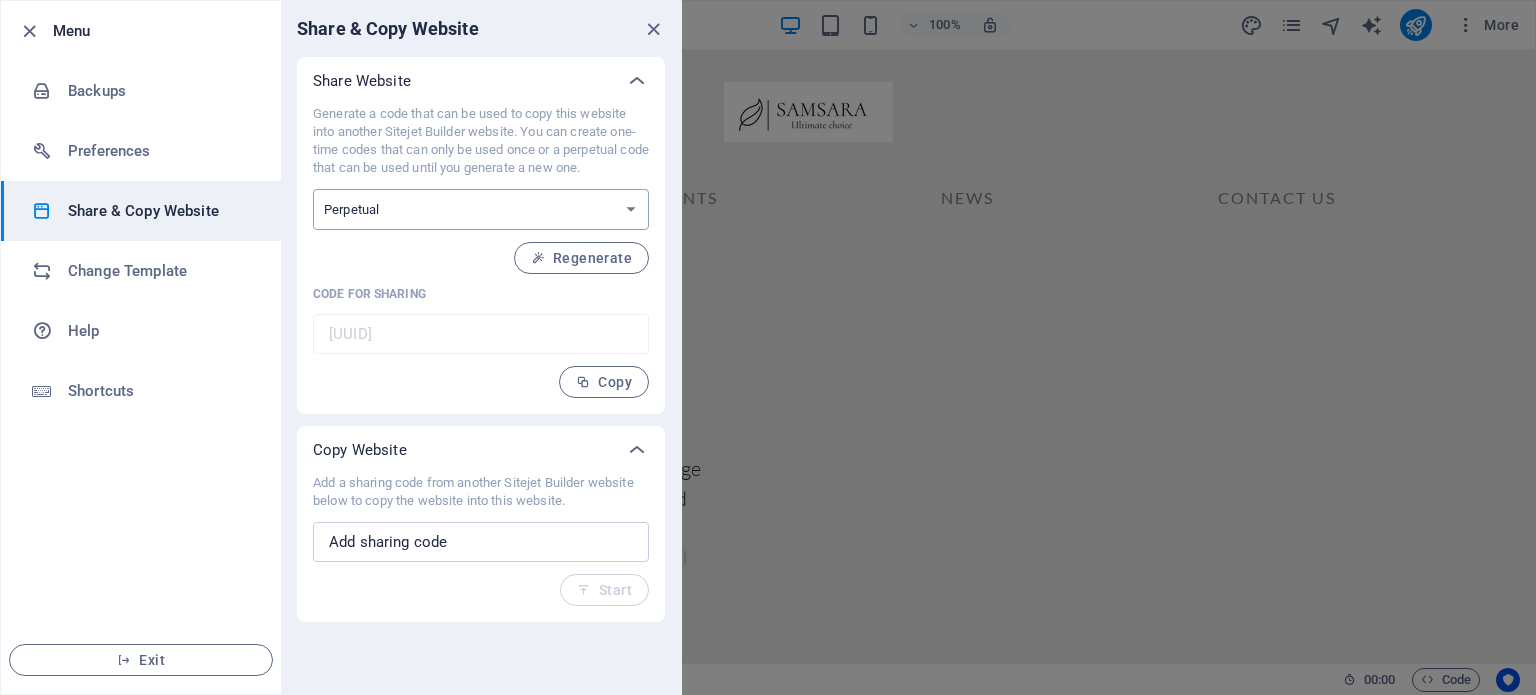 click on "One-time Perpetual" at bounding box center [481, 209] 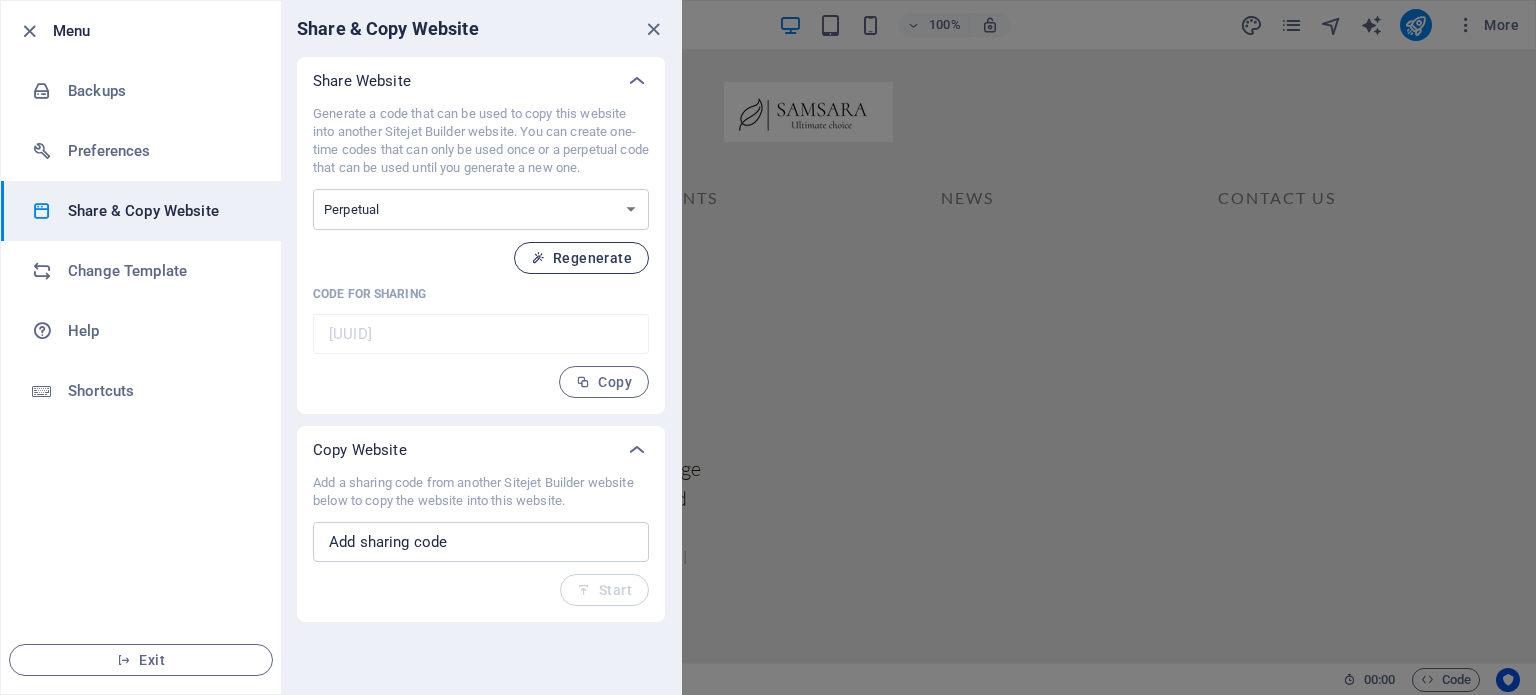 click on "Regenerate" at bounding box center [581, 258] 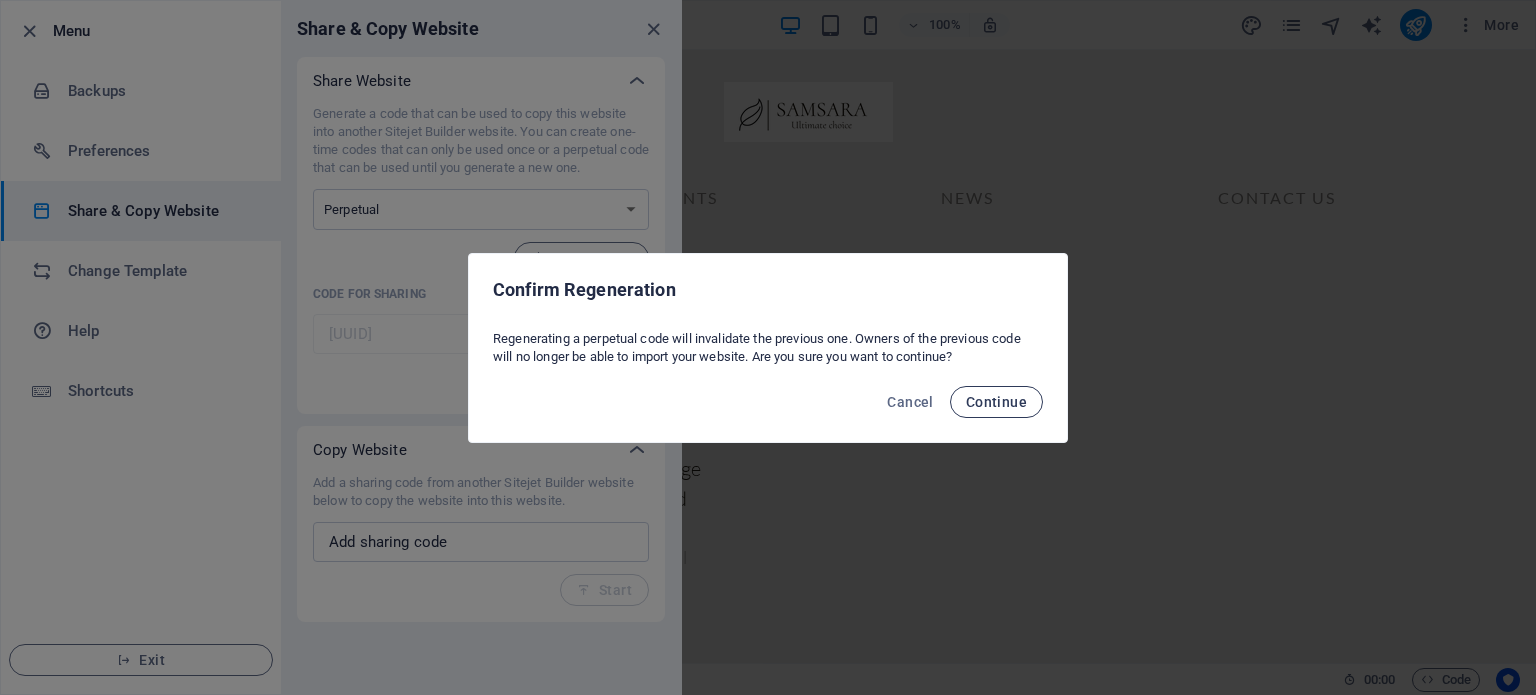 click on "Continue" at bounding box center [996, 402] 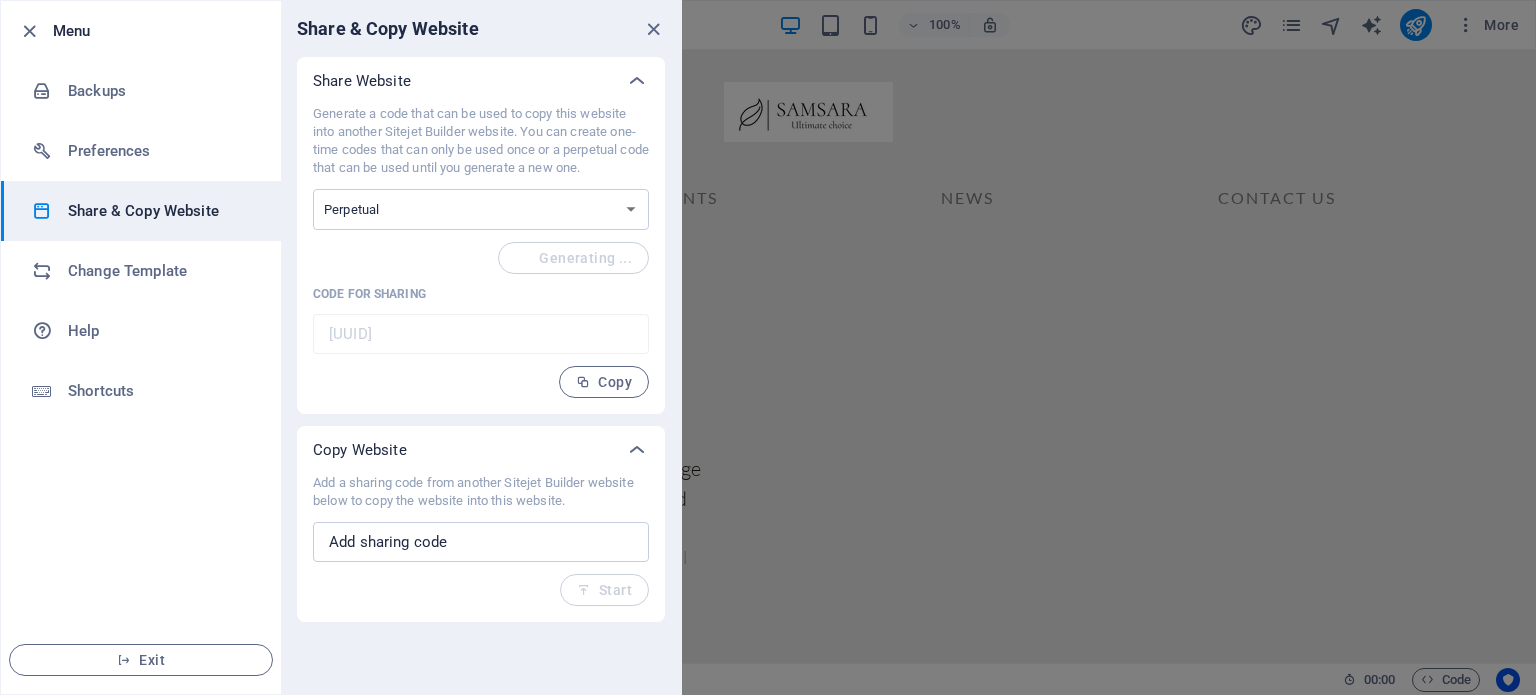 type on "09e890c6-2027760" 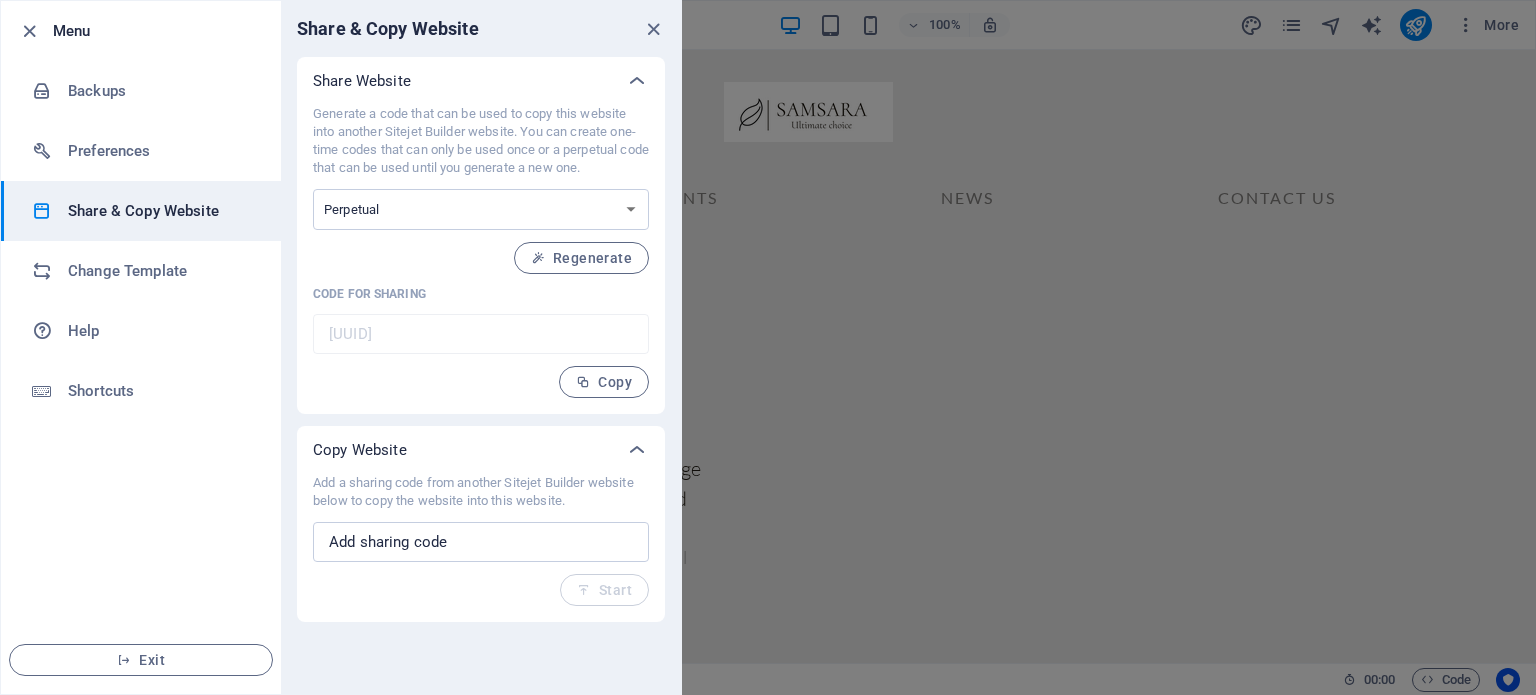 click at bounding box center [768, 347] 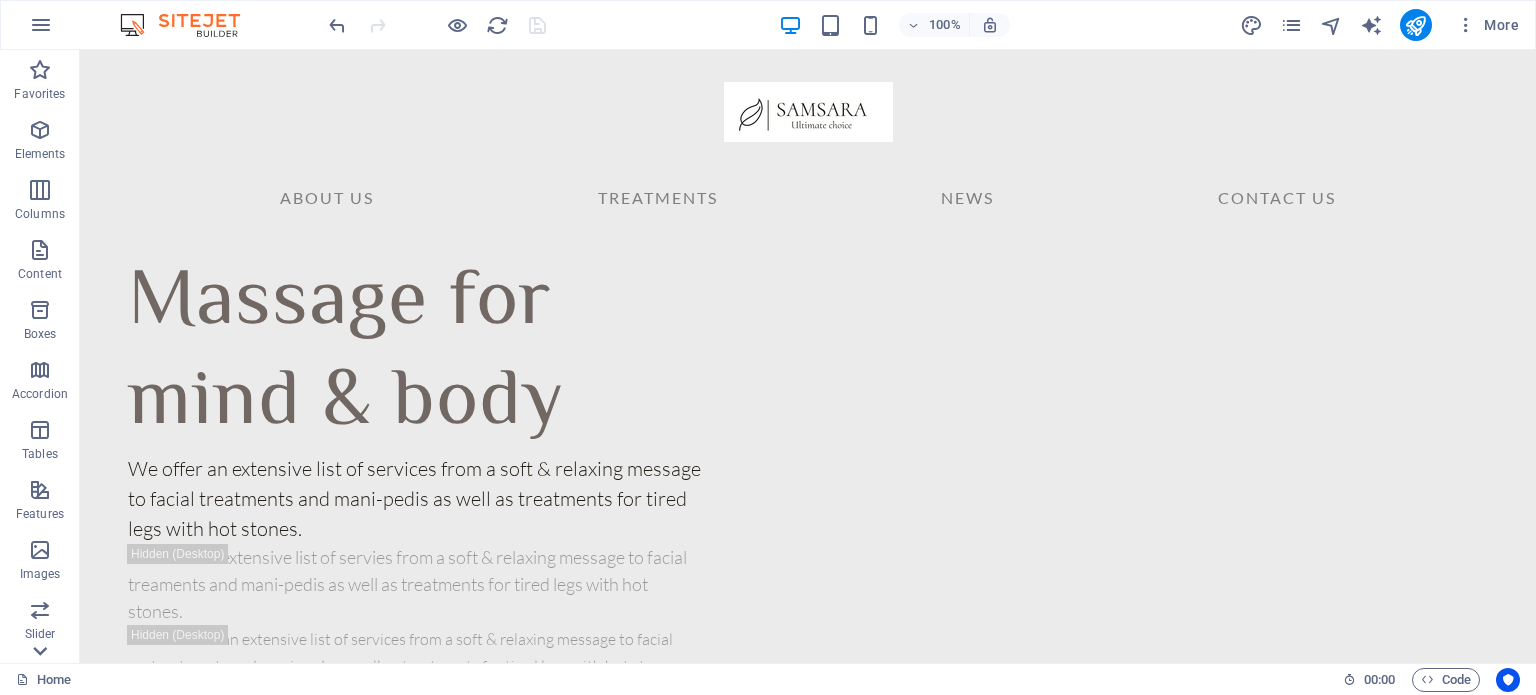 click 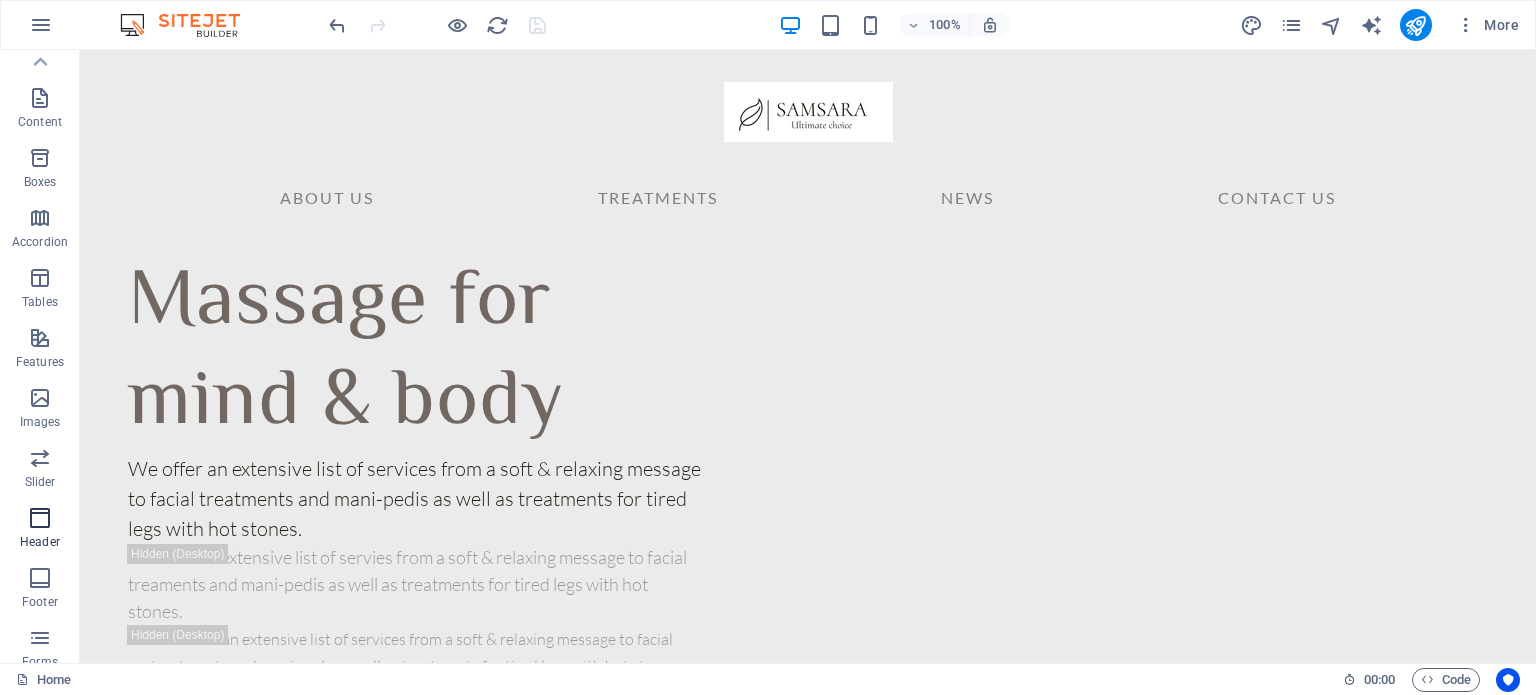 scroll, scrollTop: 0, scrollLeft: 0, axis: both 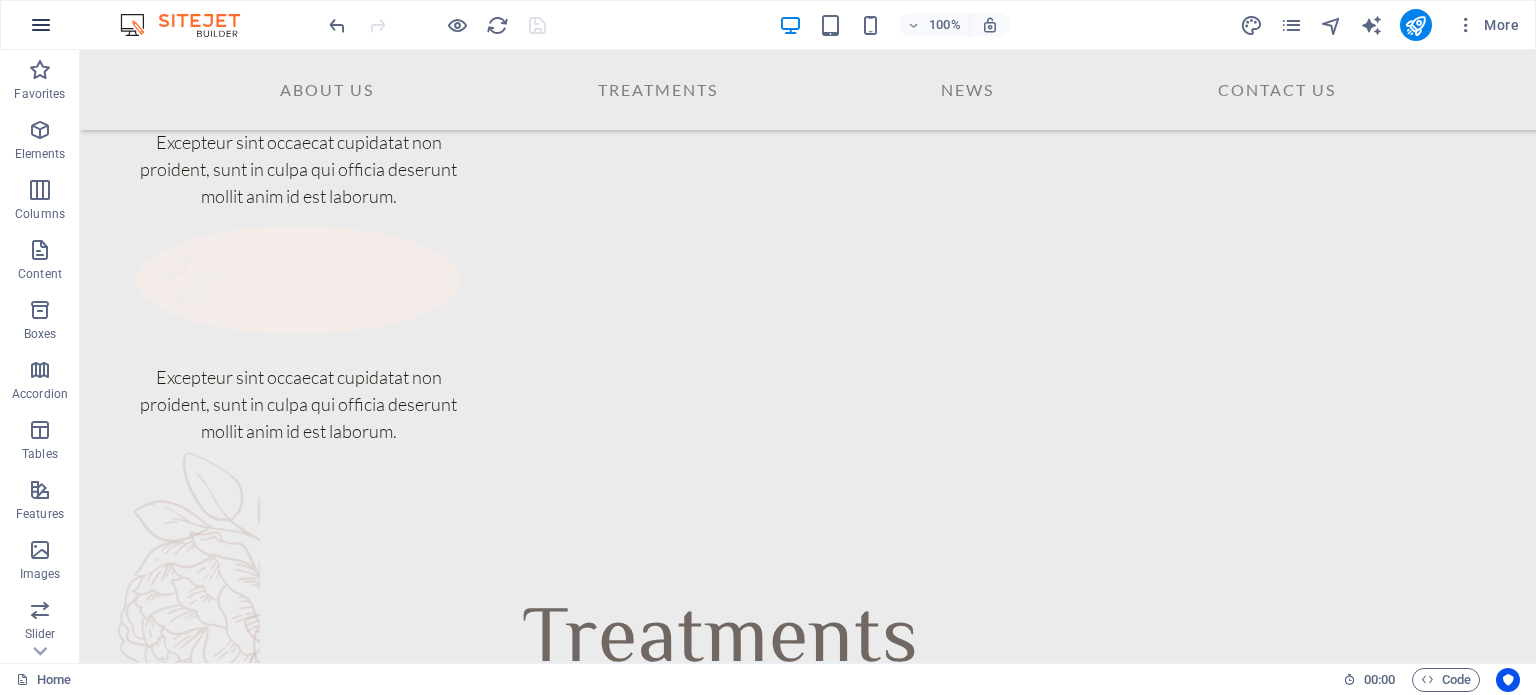 click at bounding box center [41, 25] 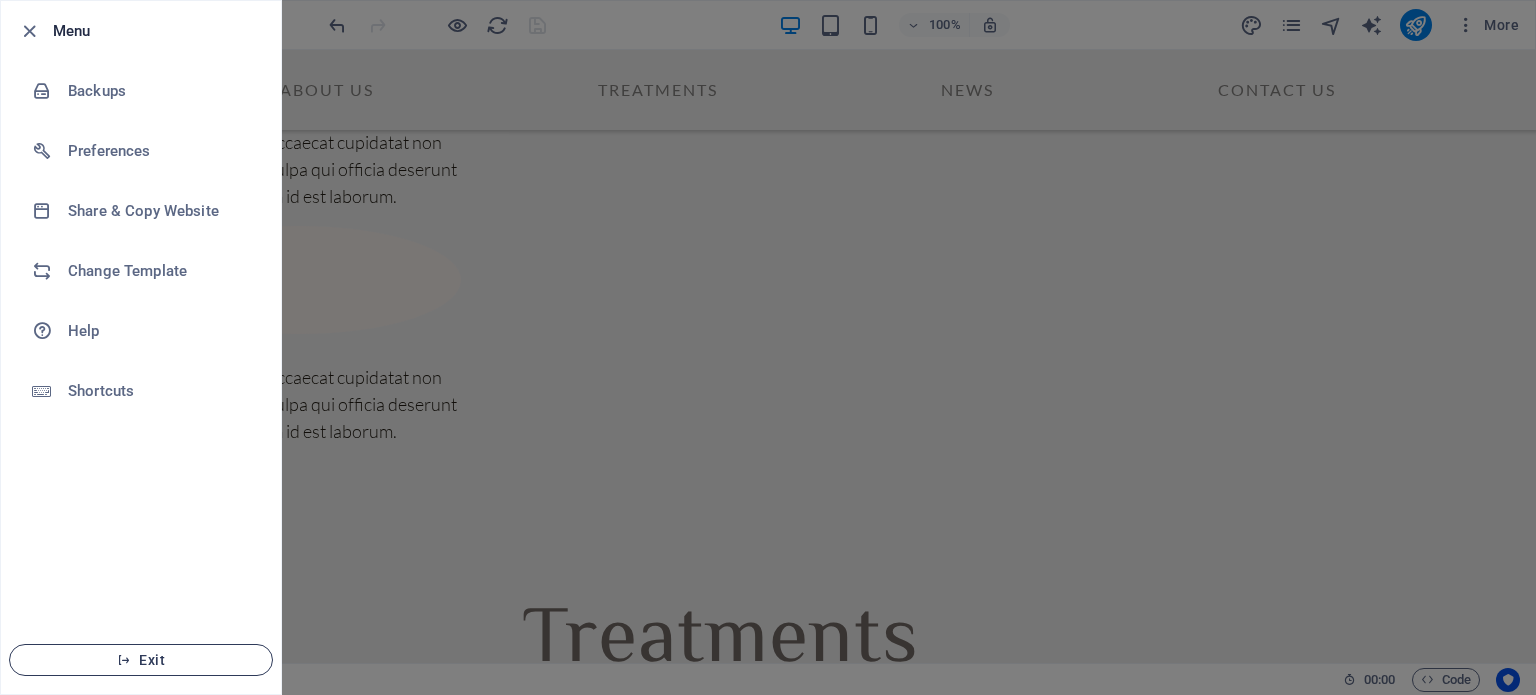 click on "Exit" at bounding box center (141, 660) 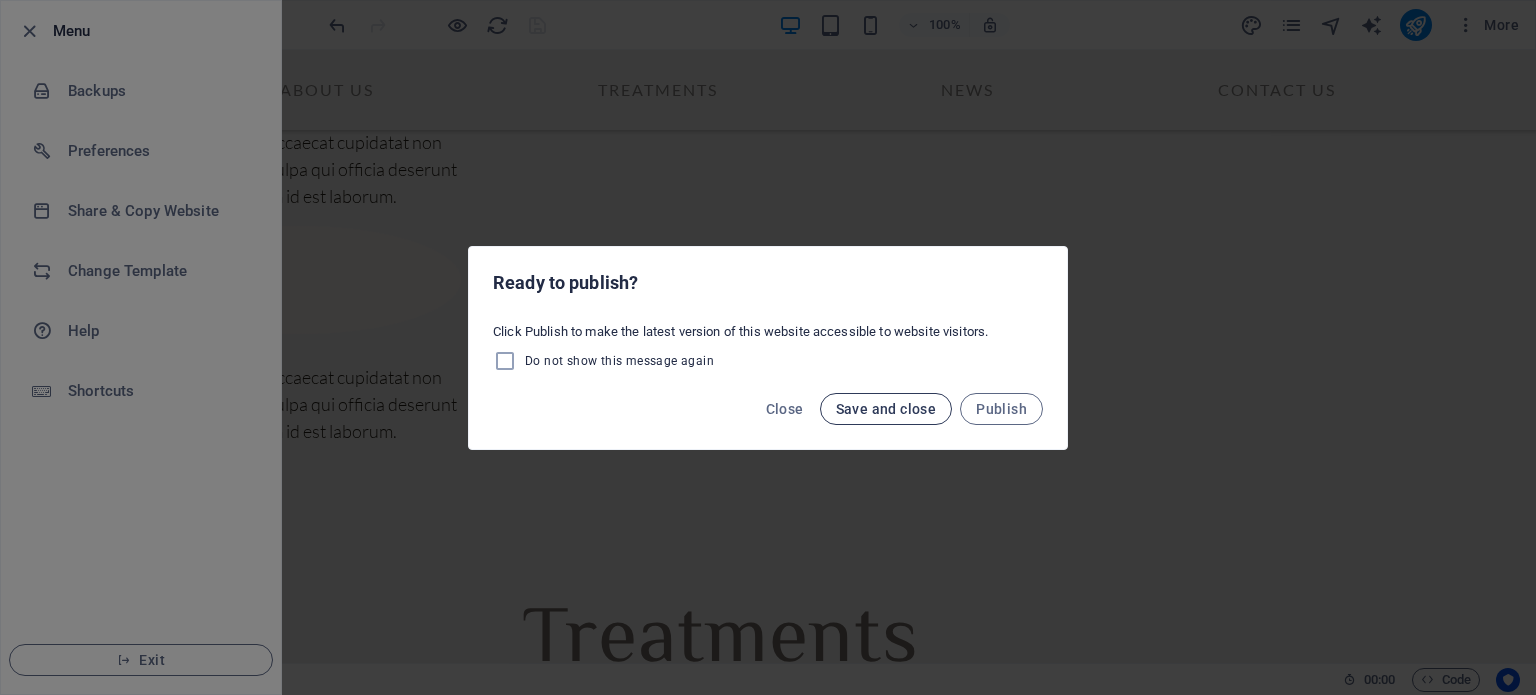 click on "Save and close" at bounding box center [886, 409] 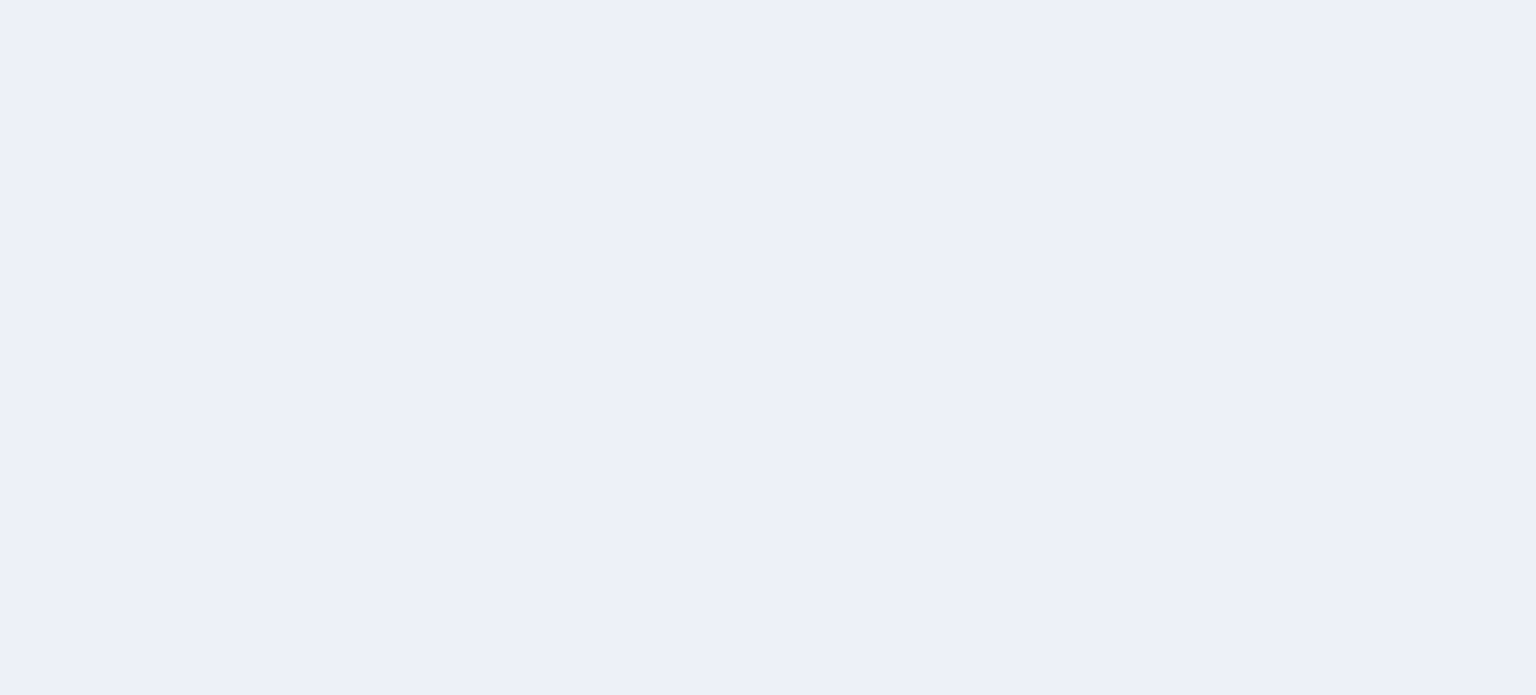 scroll, scrollTop: 0, scrollLeft: 0, axis: both 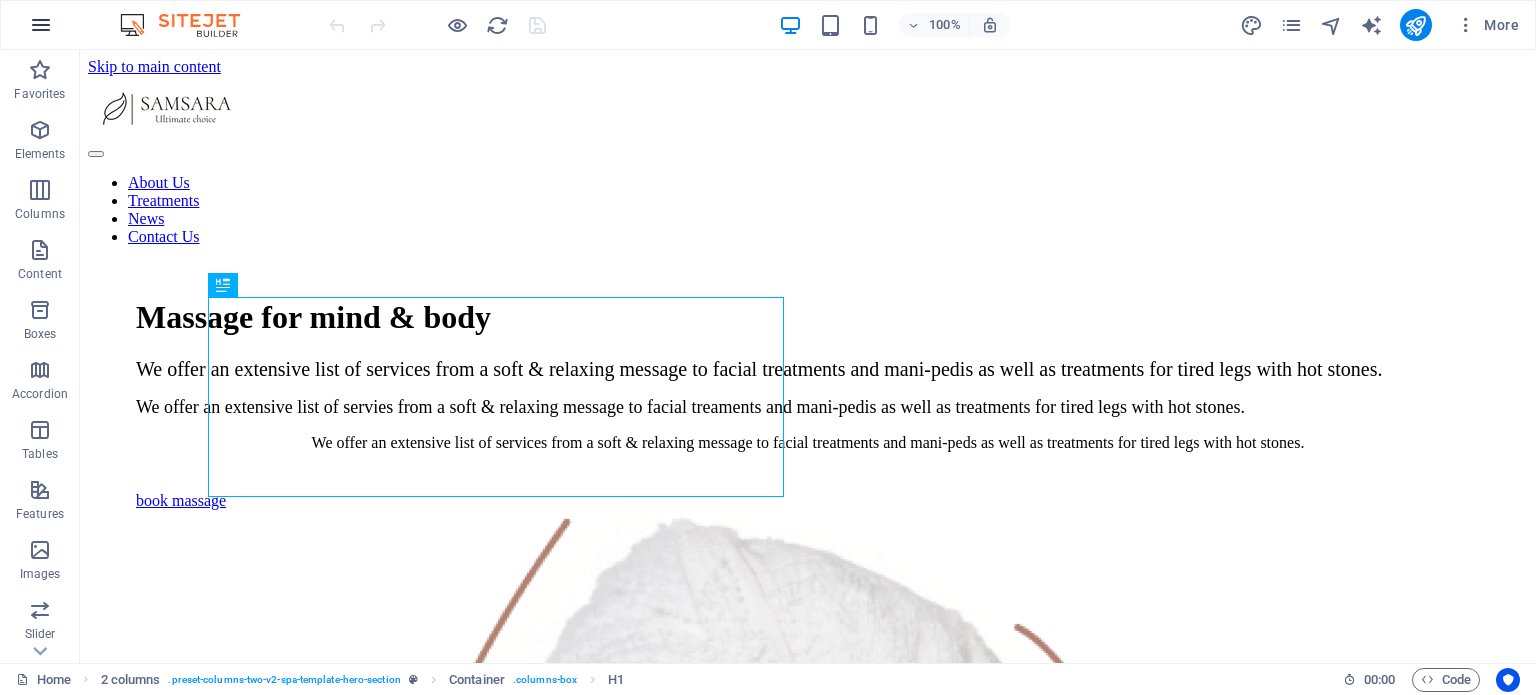 click at bounding box center [41, 25] 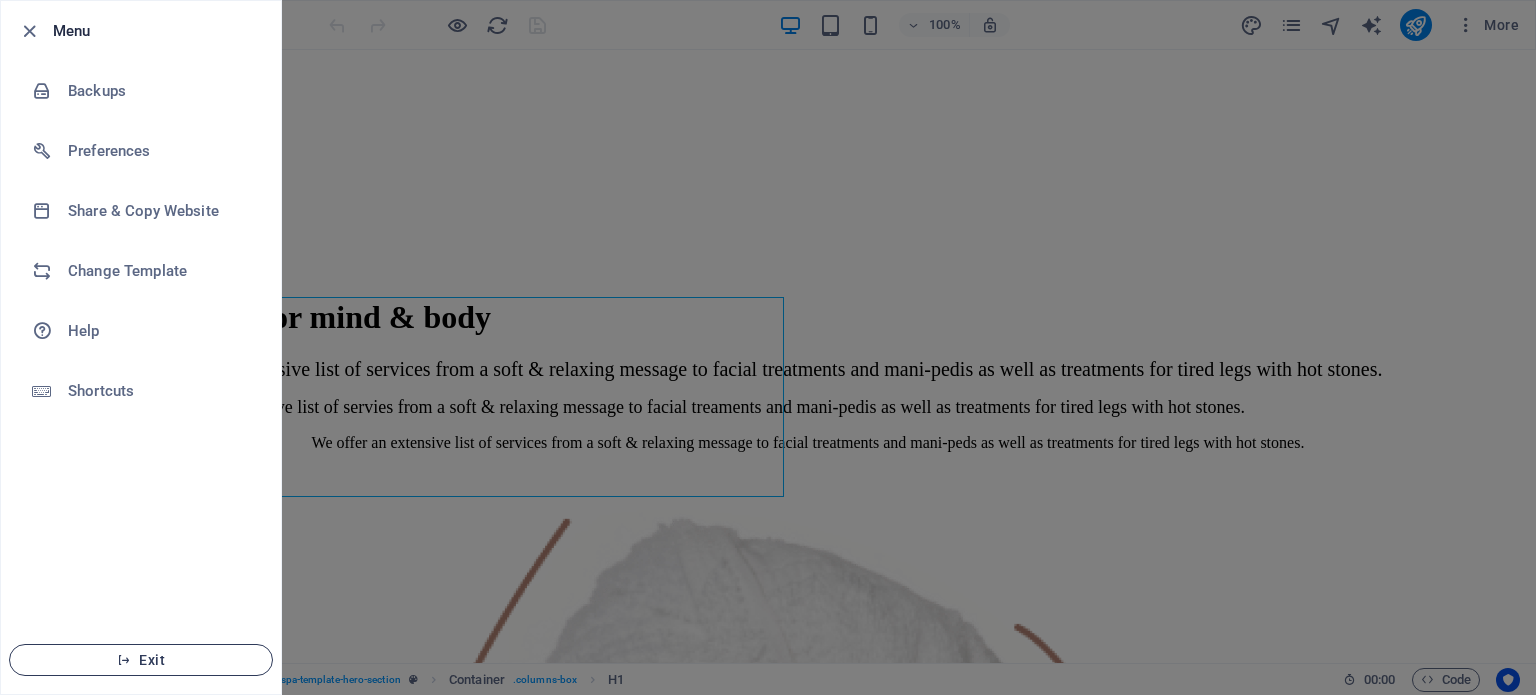 click on "Exit" at bounding box center [141, 660] 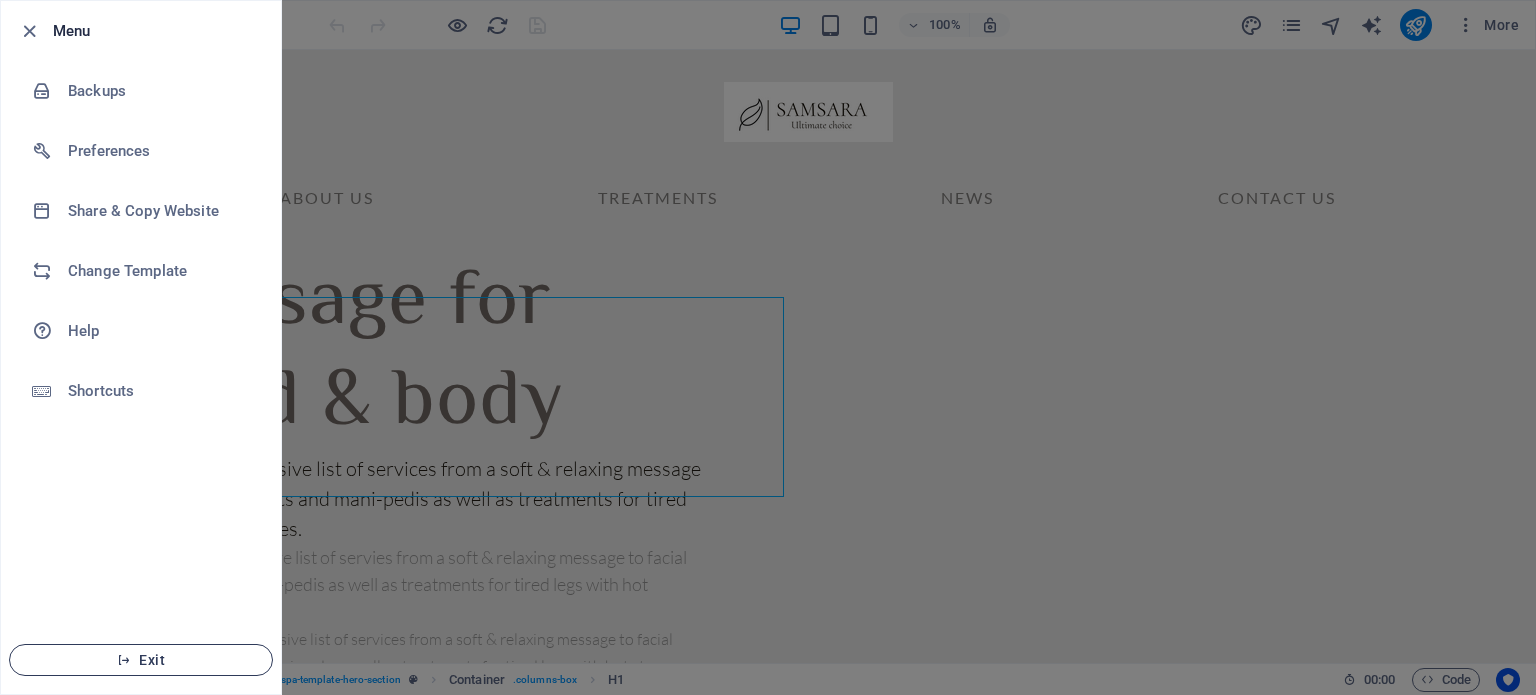 click on "Exit" at bounding box center [141, 660] 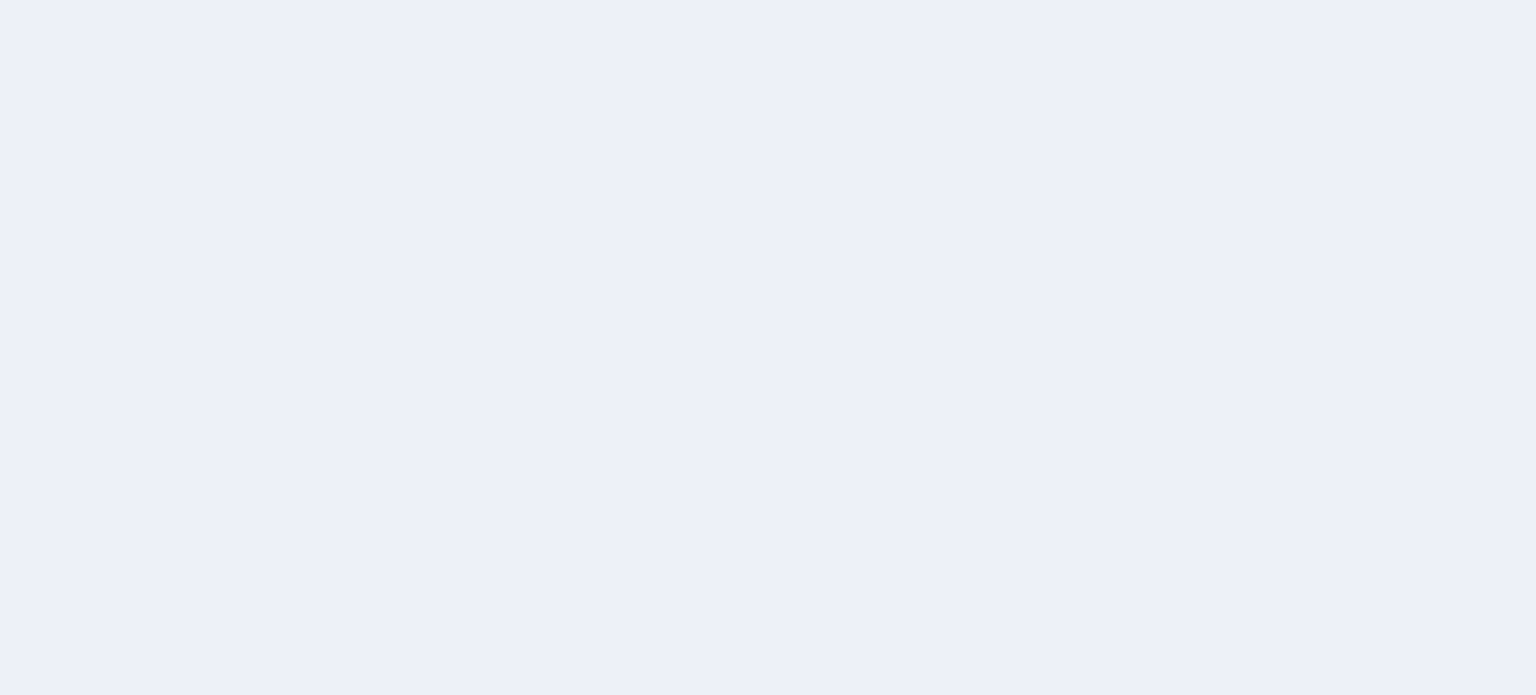 scroll, scrollTop: 0, scrollLeft: 0, axis: both 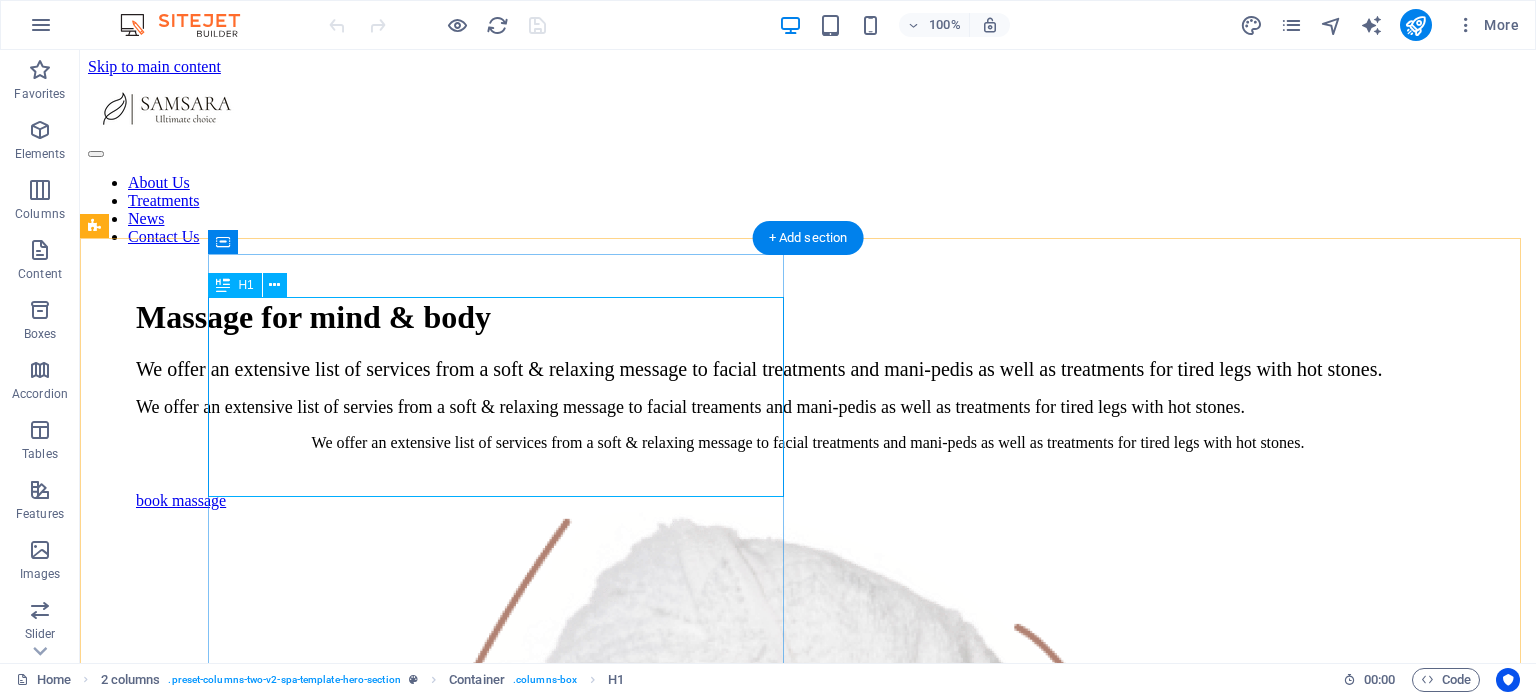 click on "Massage for mind & body" at bounding box center [808, 317] 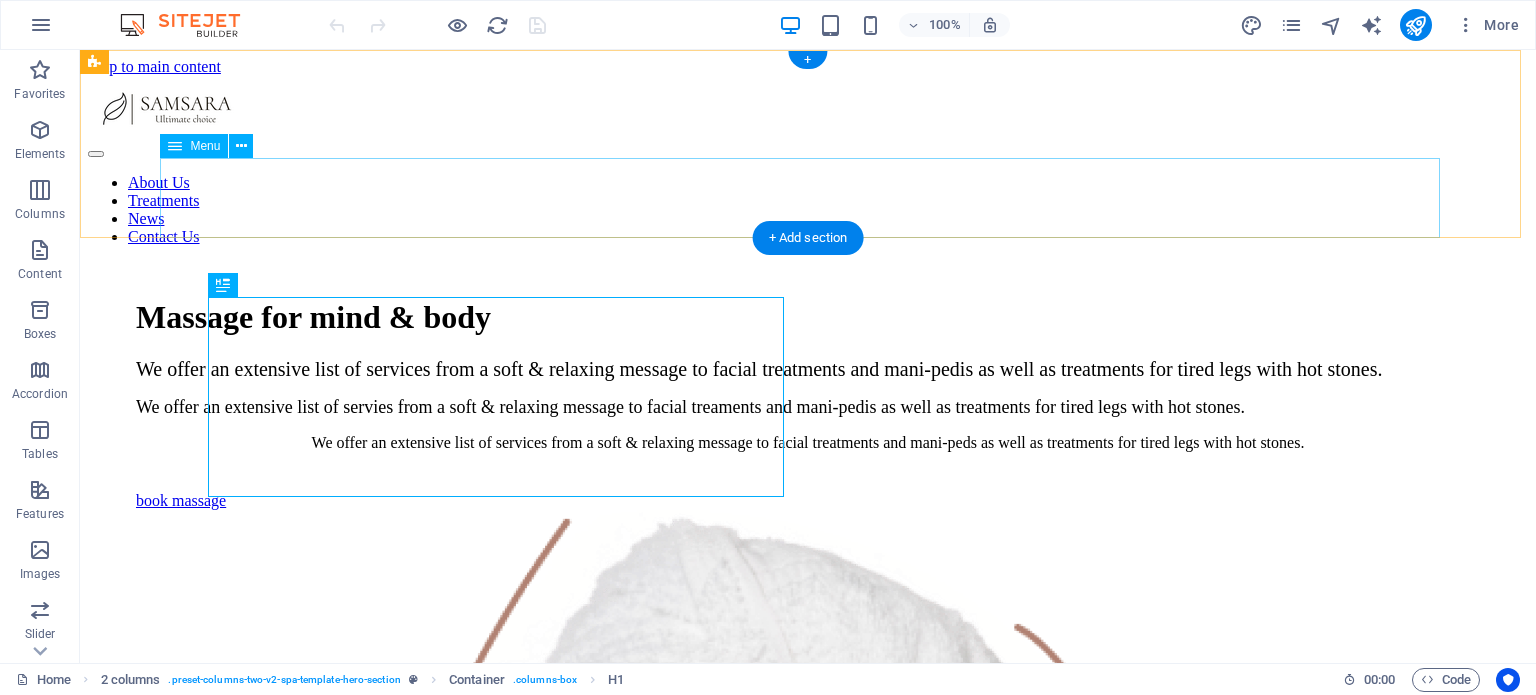 click on "About Us Treatments News Contact Us" at bounding box center [808, 210] 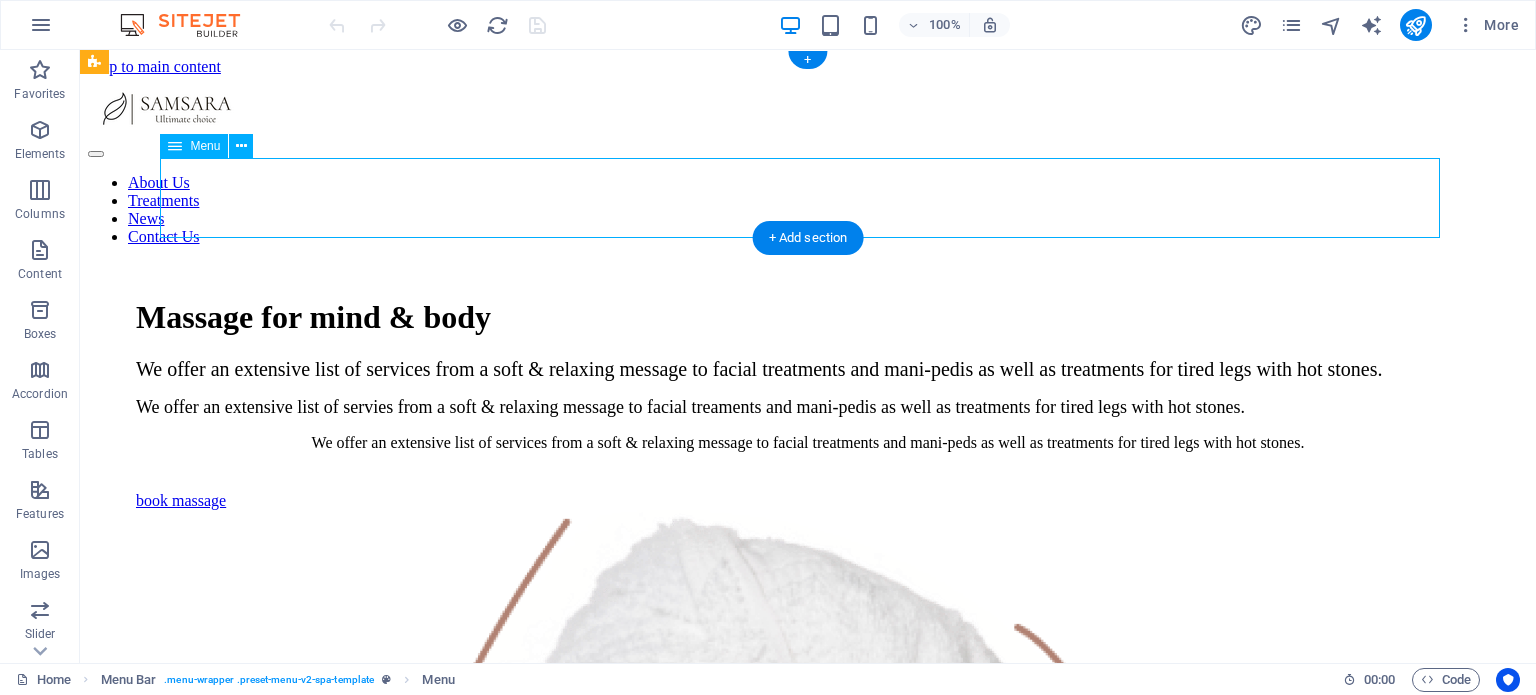 click on "About Us Treatments News Contact Us" at bounding box center (808, 210) 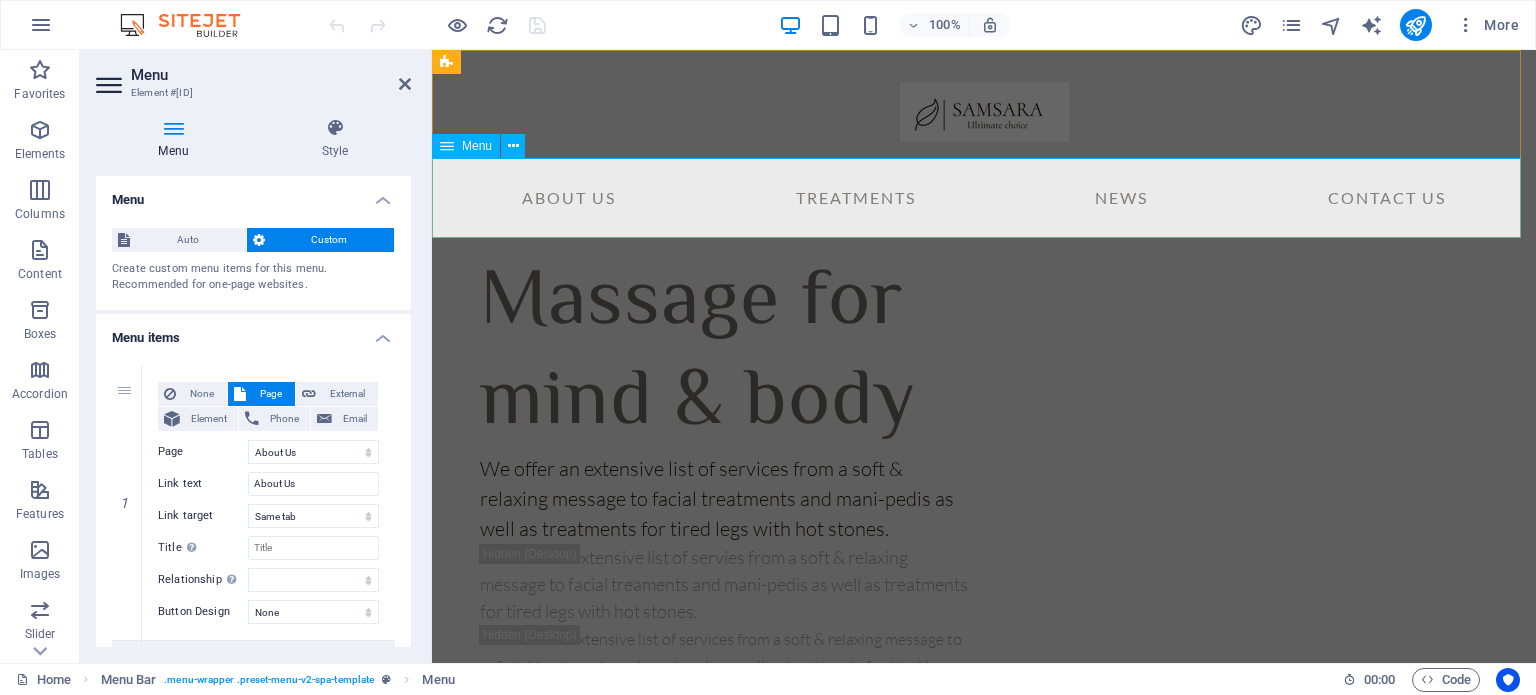 click on "About Us Treatments News Contact Us" at bounding box center (984, 198) 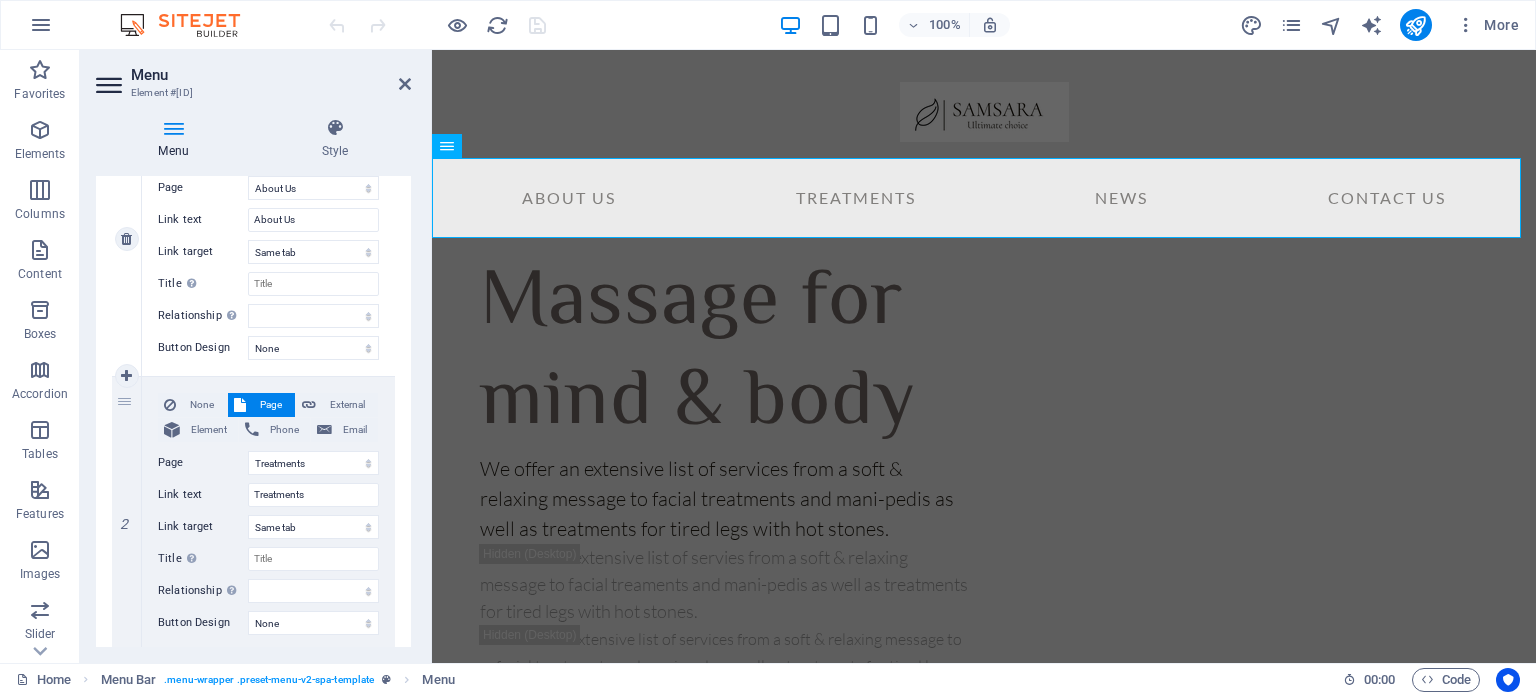 scroll, scrollTop: 300, scrollLeft: 0, axis: vertical 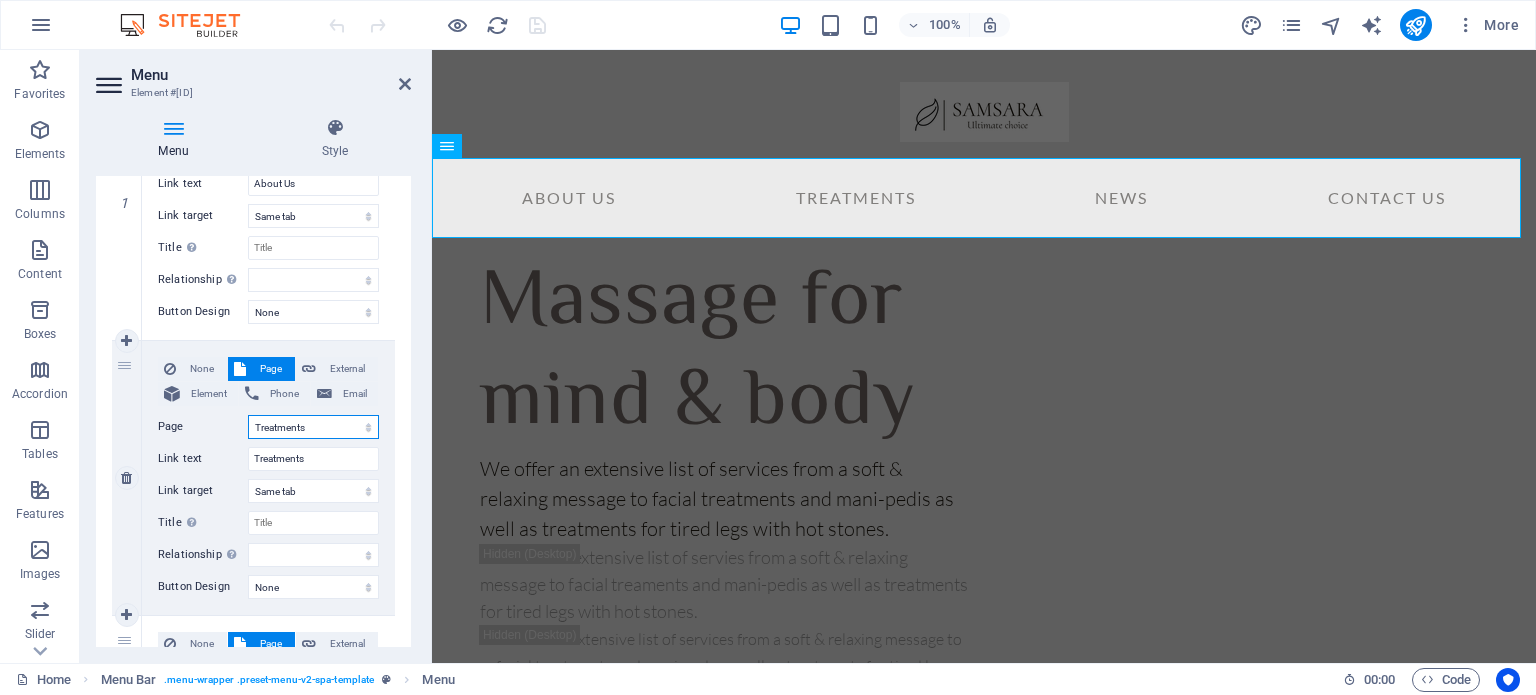 click on "Home About Us Treatments News Contact Legal Notice Privacy" at bounding box center [313, 427] 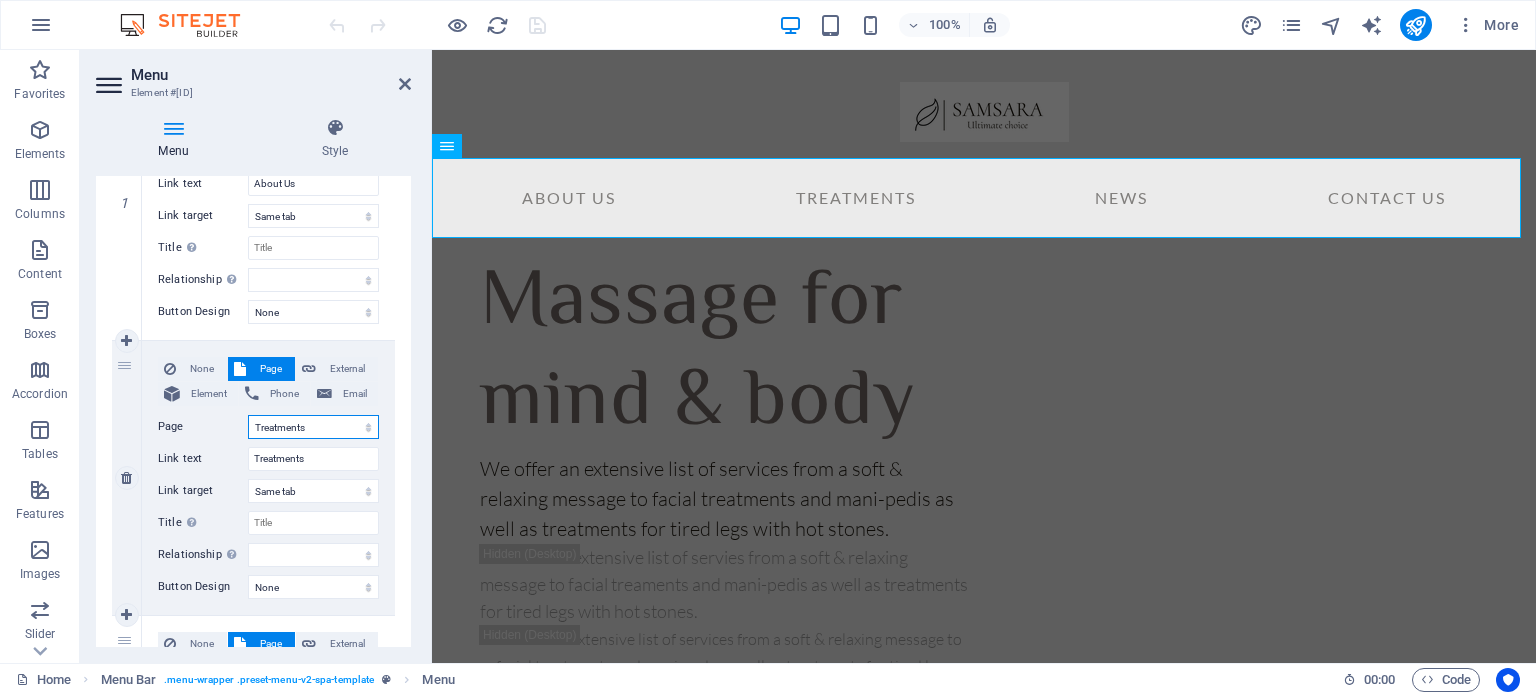 click on "Home About Us Treatments News Contact Legal Notice Privacy" at bounding box center (313, 427) 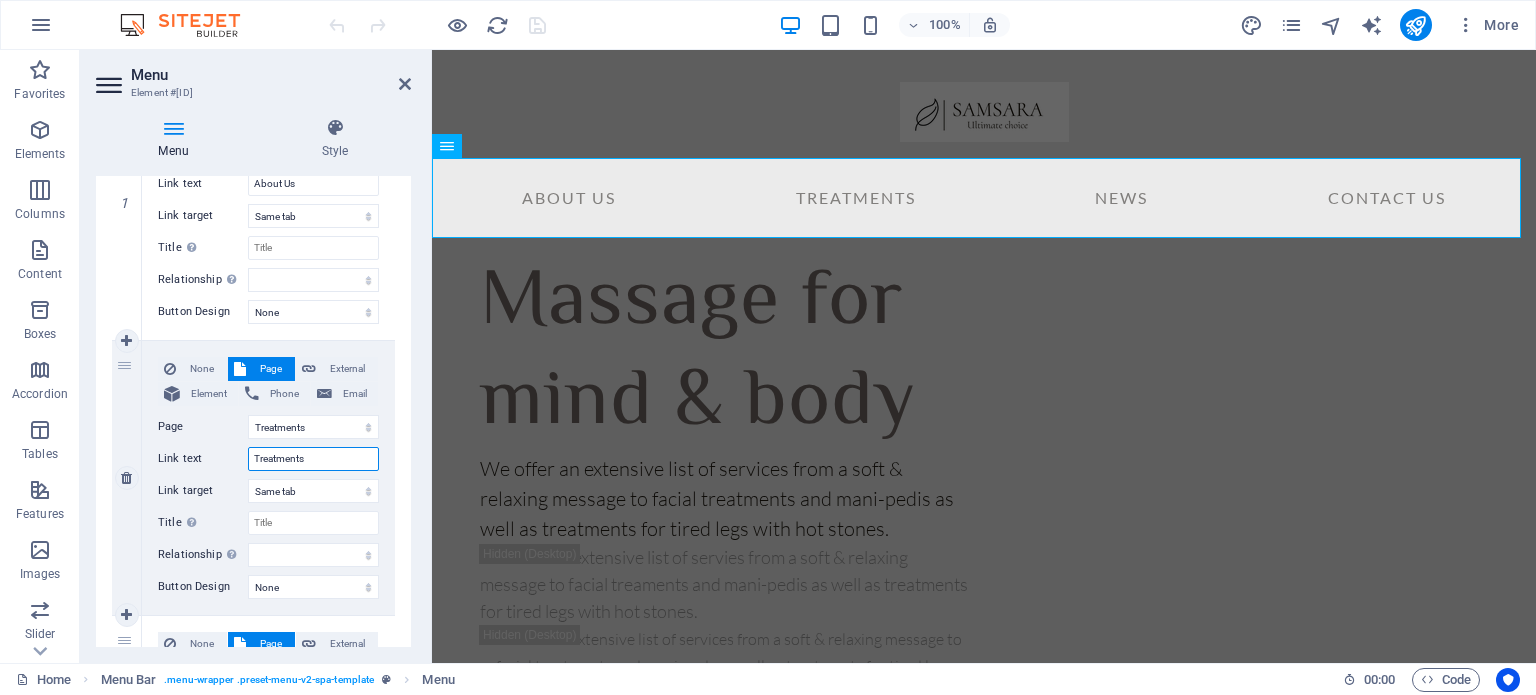 click on "Treatments" at bounding box center [313, 459] 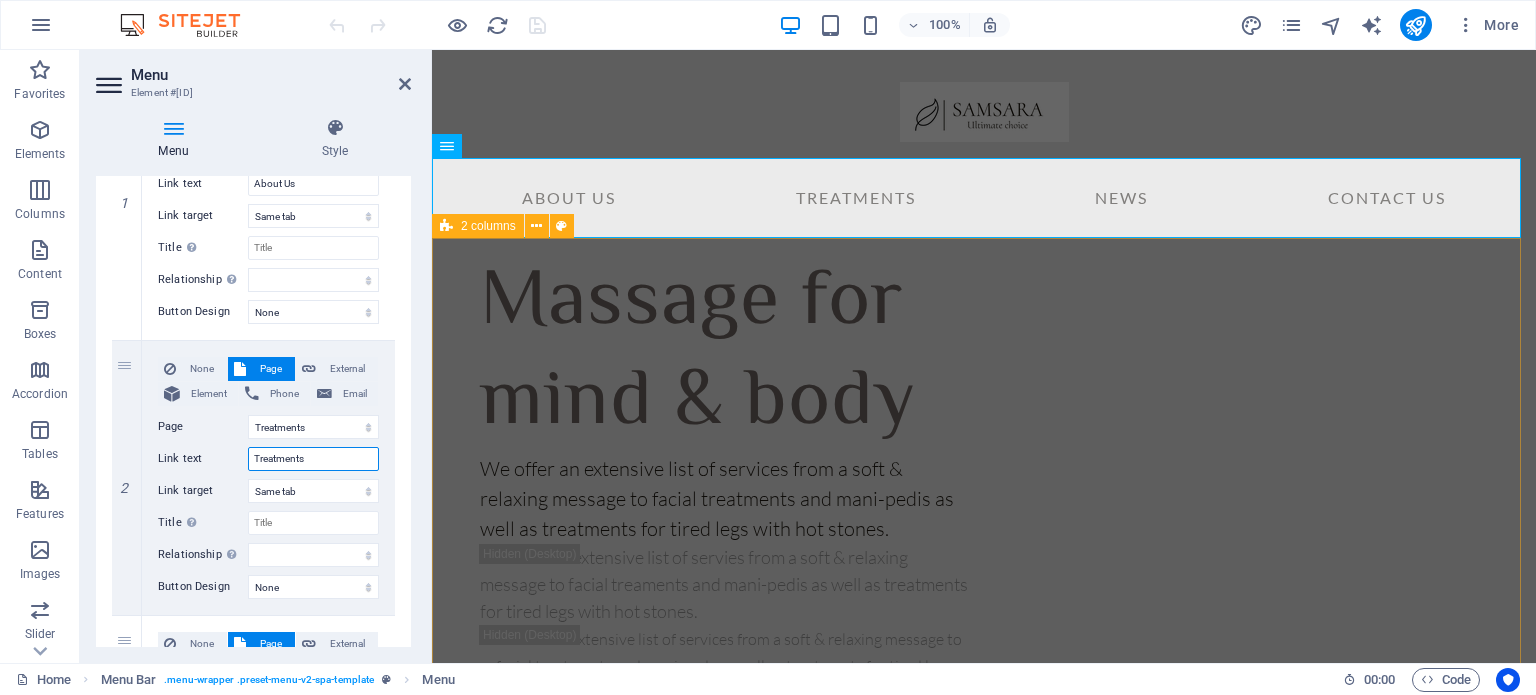 type on "P" 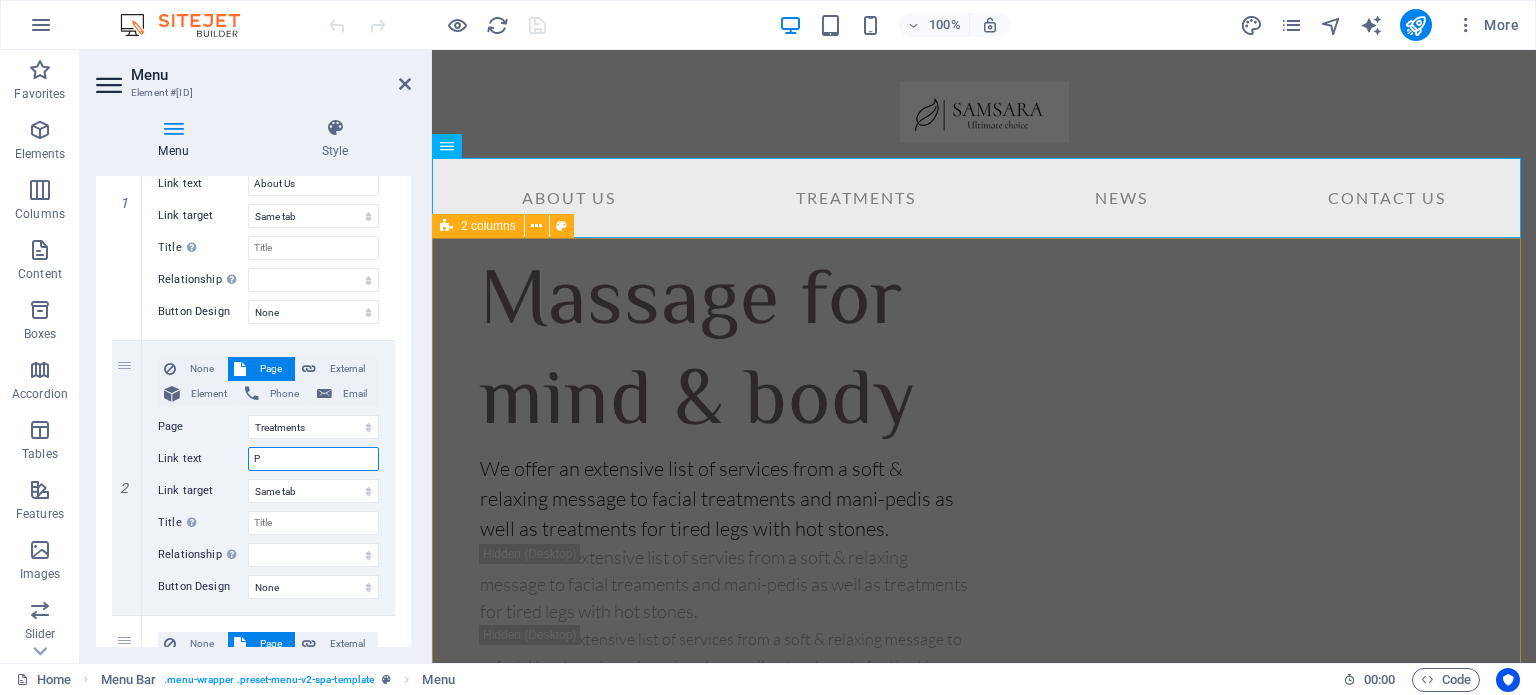 select 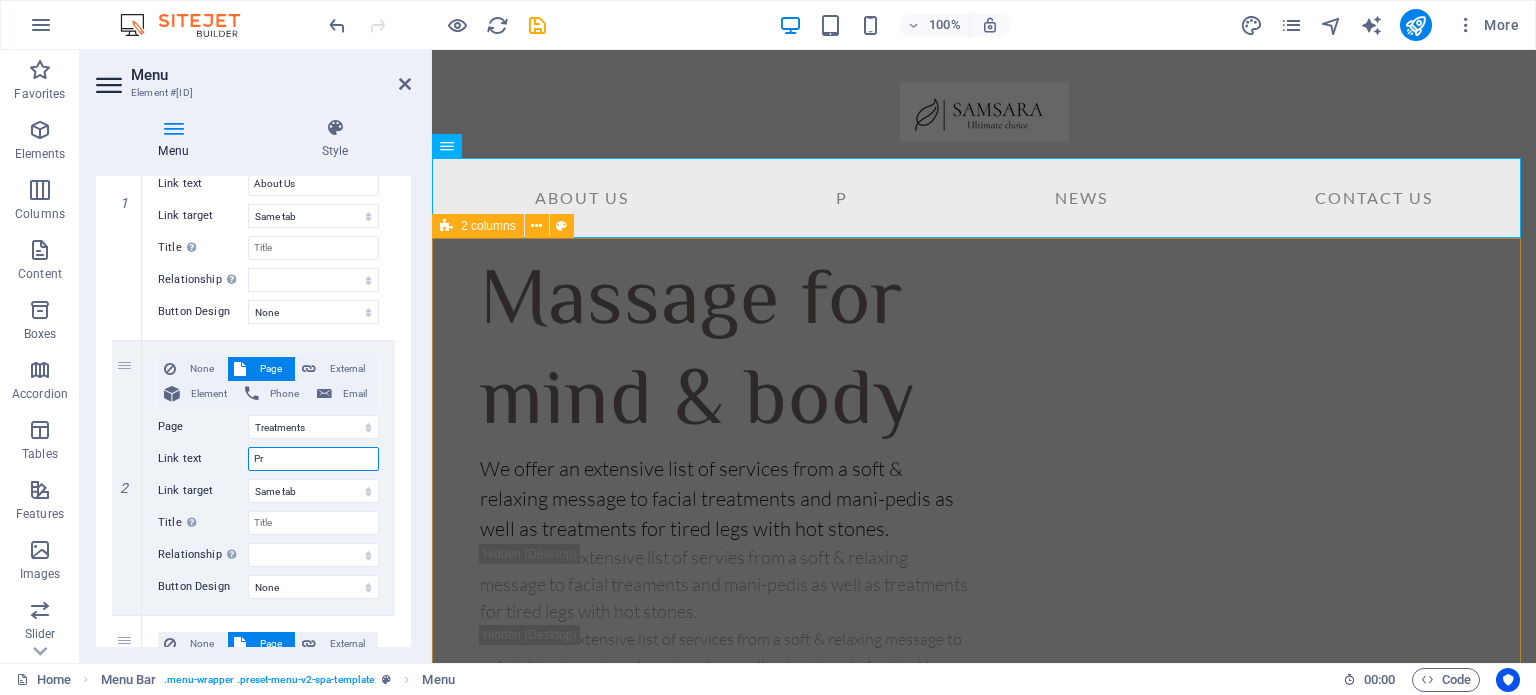 type on "Pro" 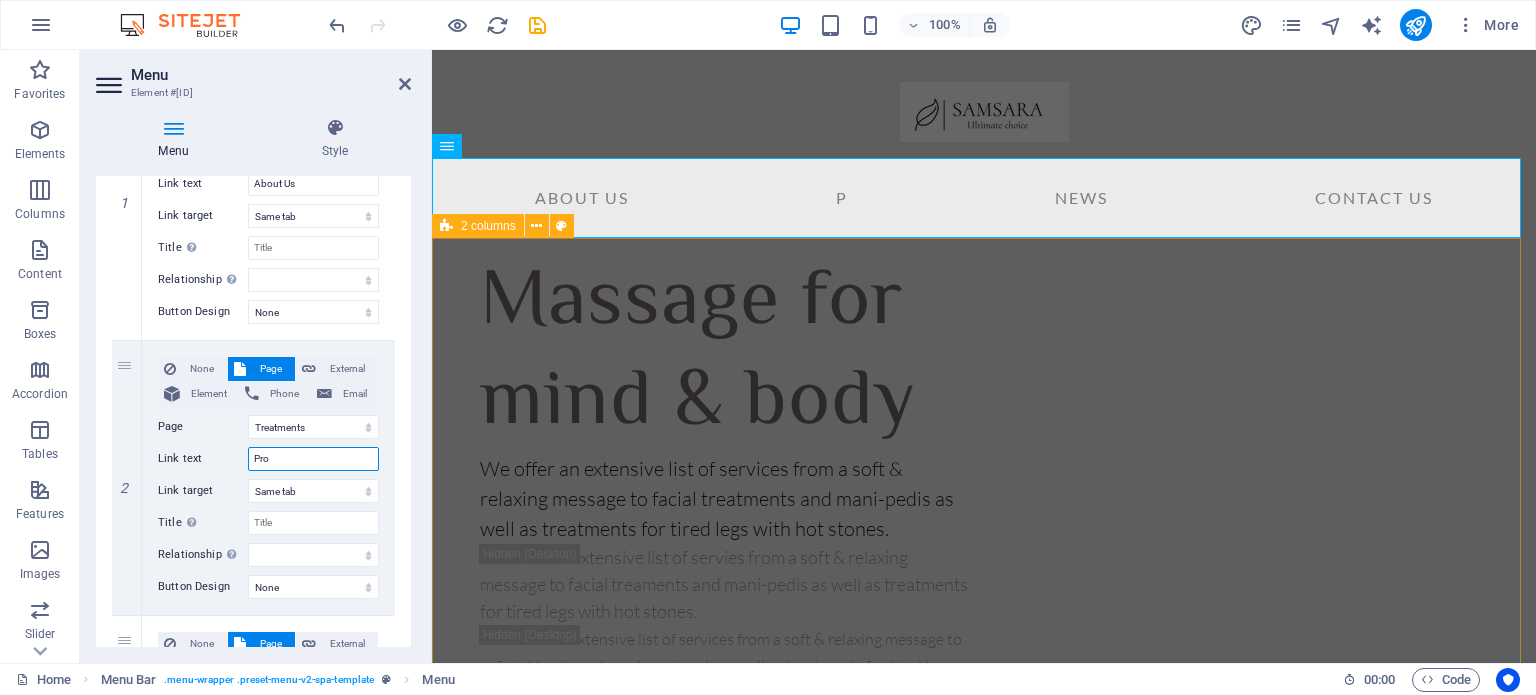select 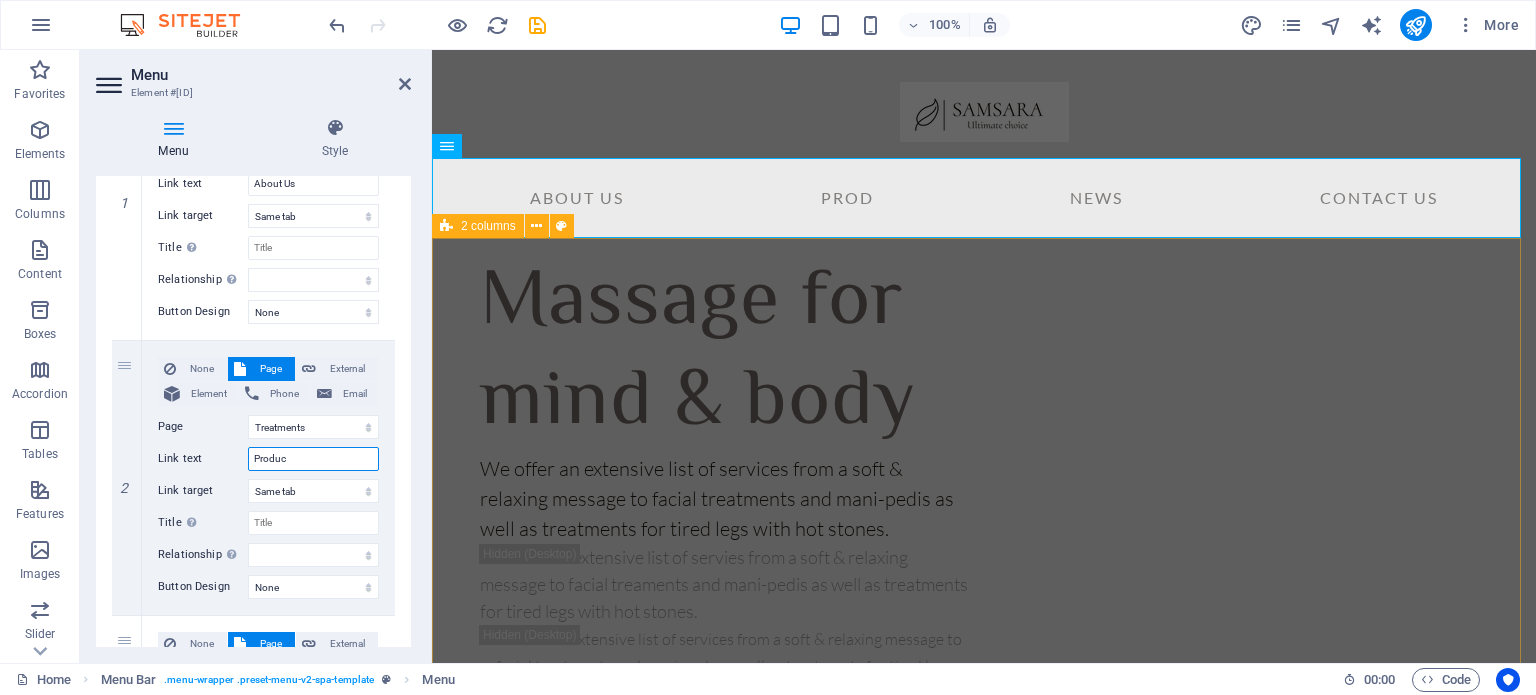 type on "Product" 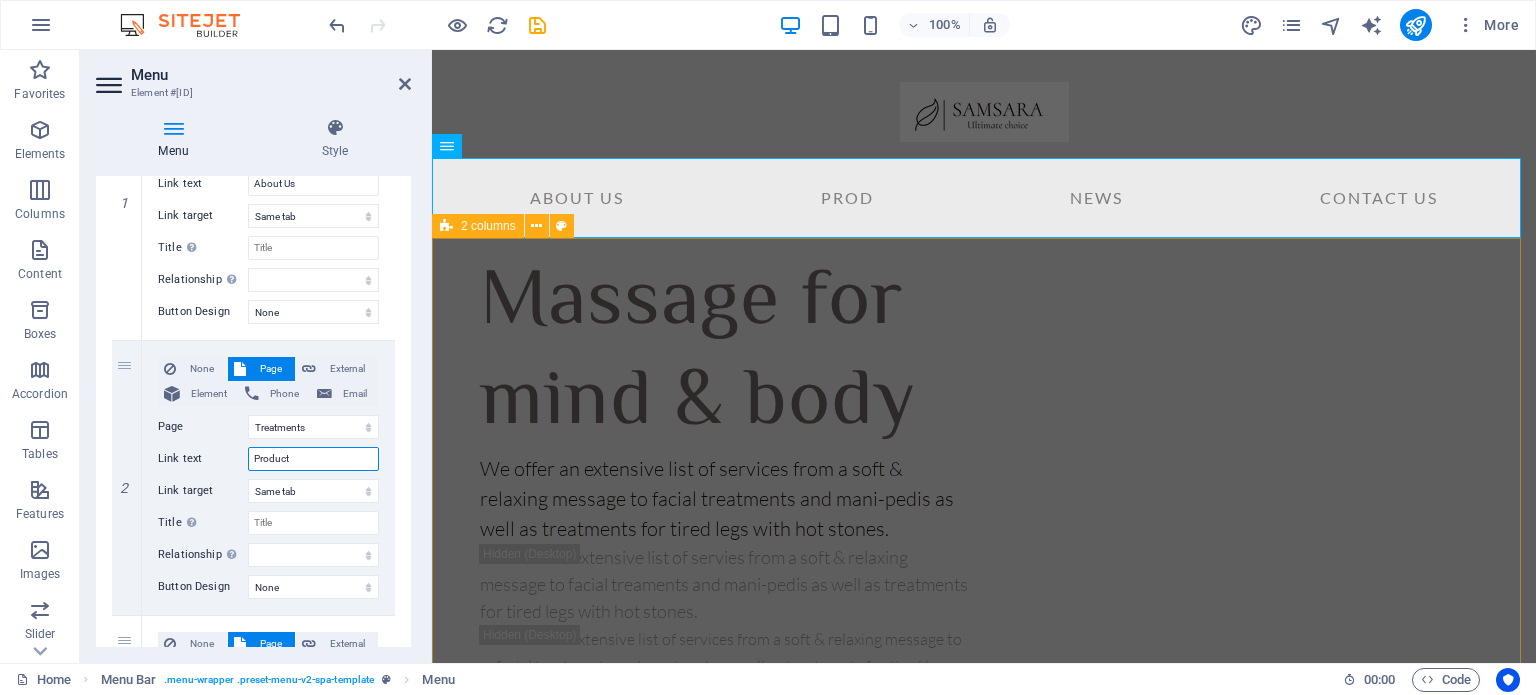 select 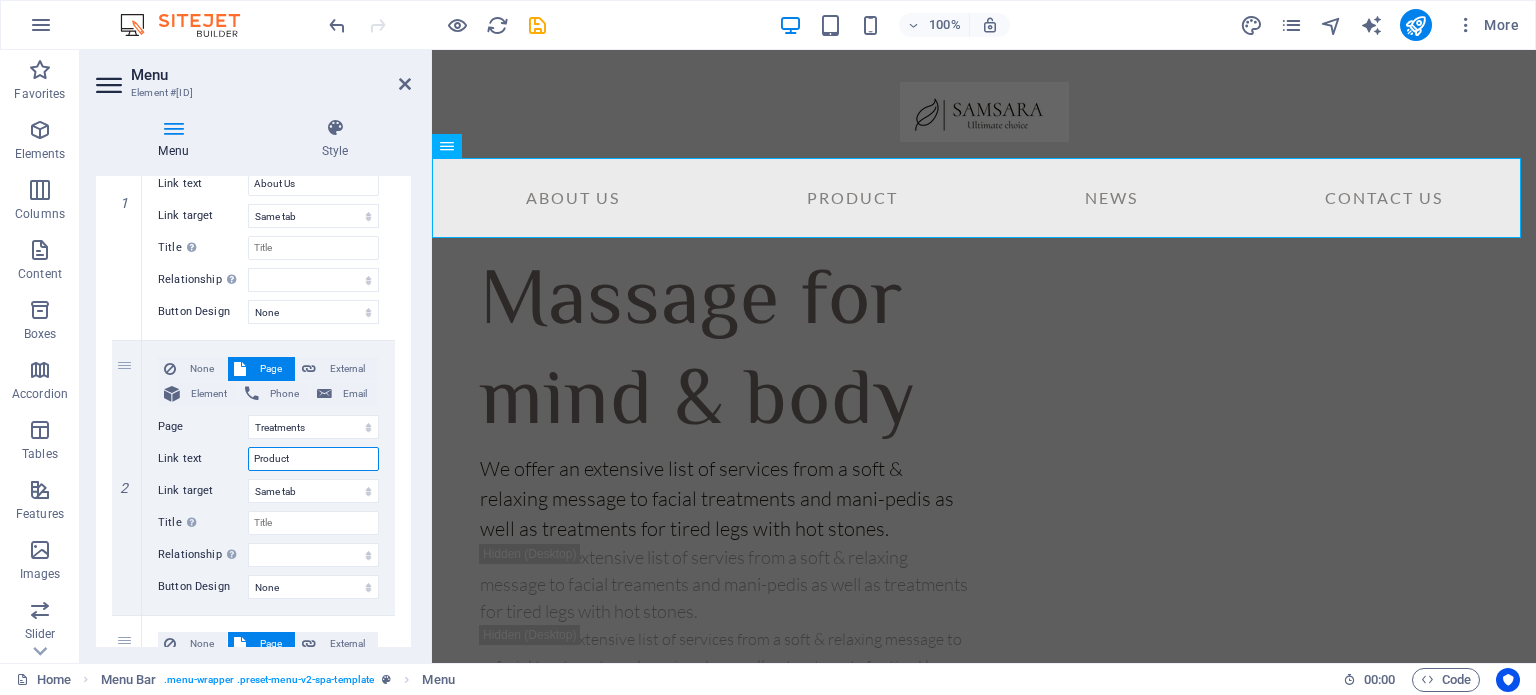 type on "Products" 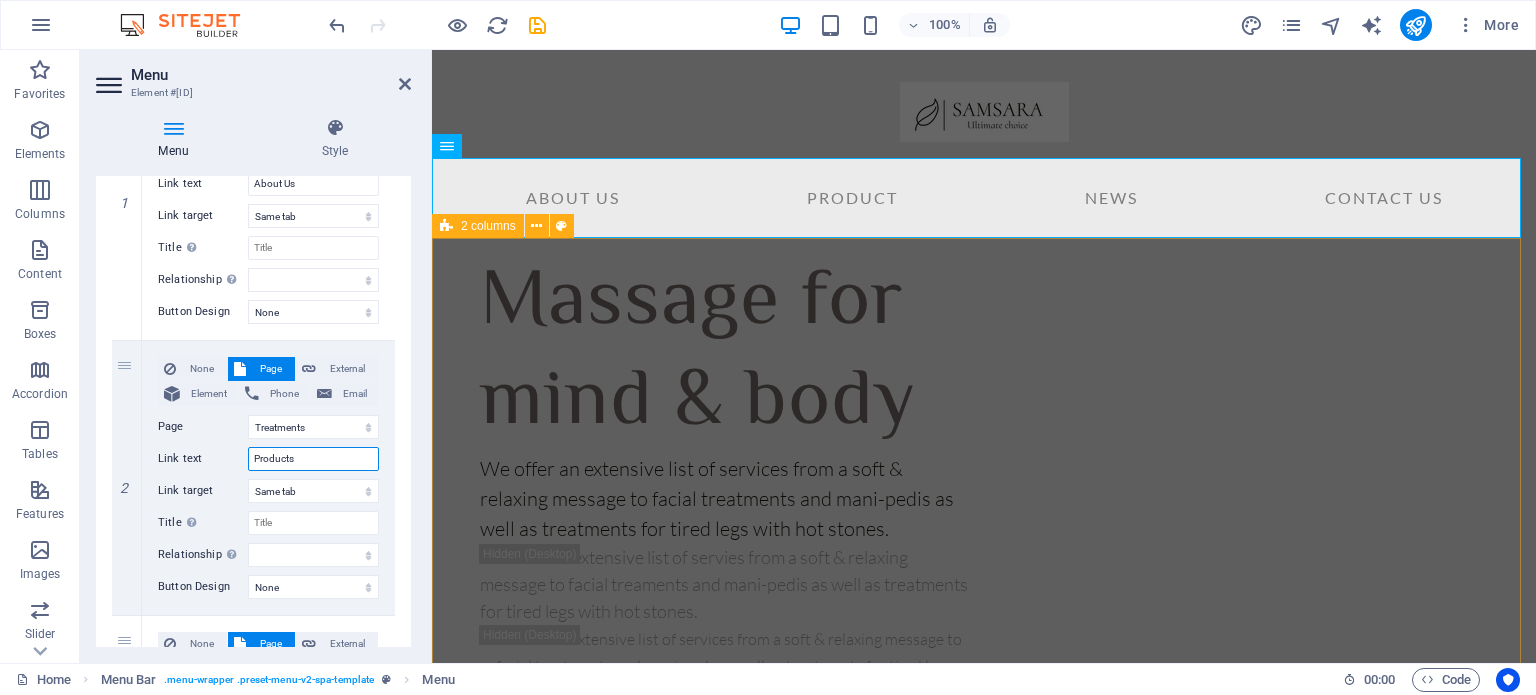 select 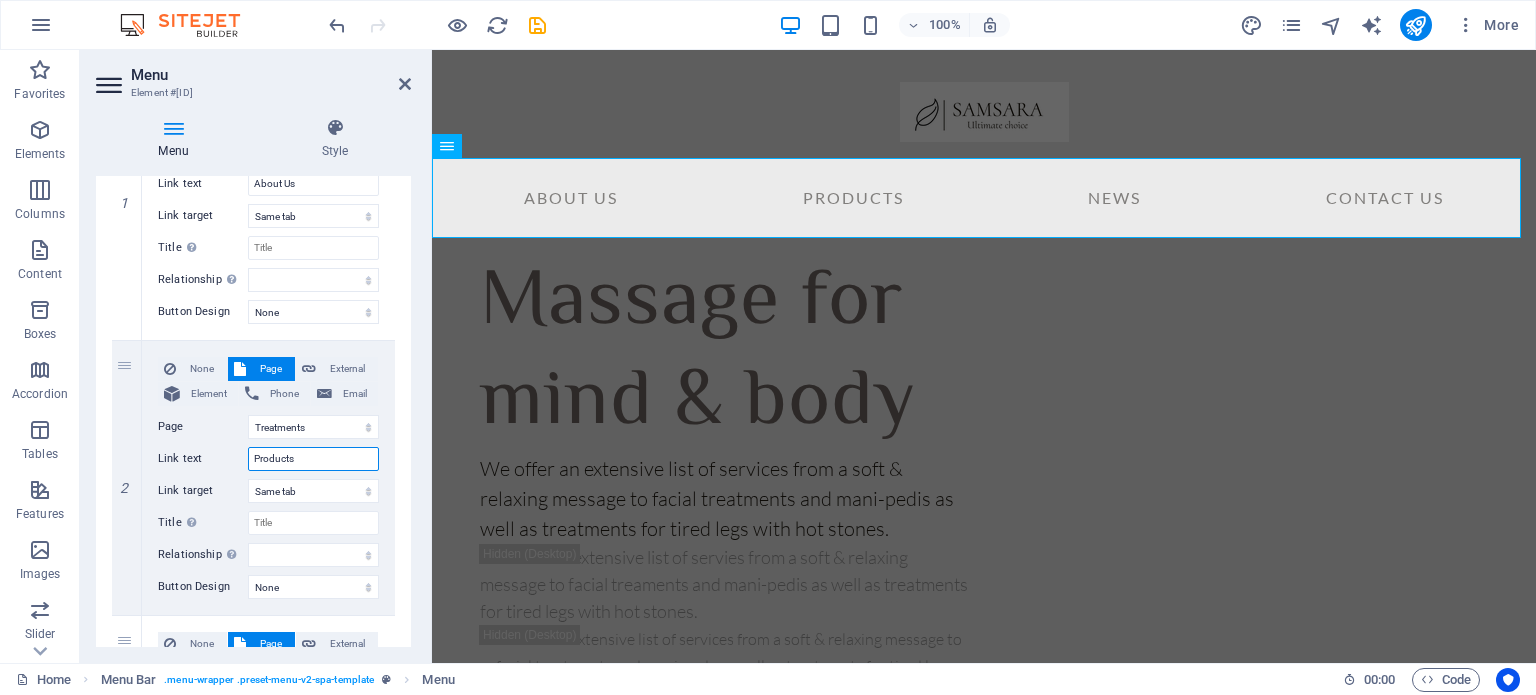 type on "Products" 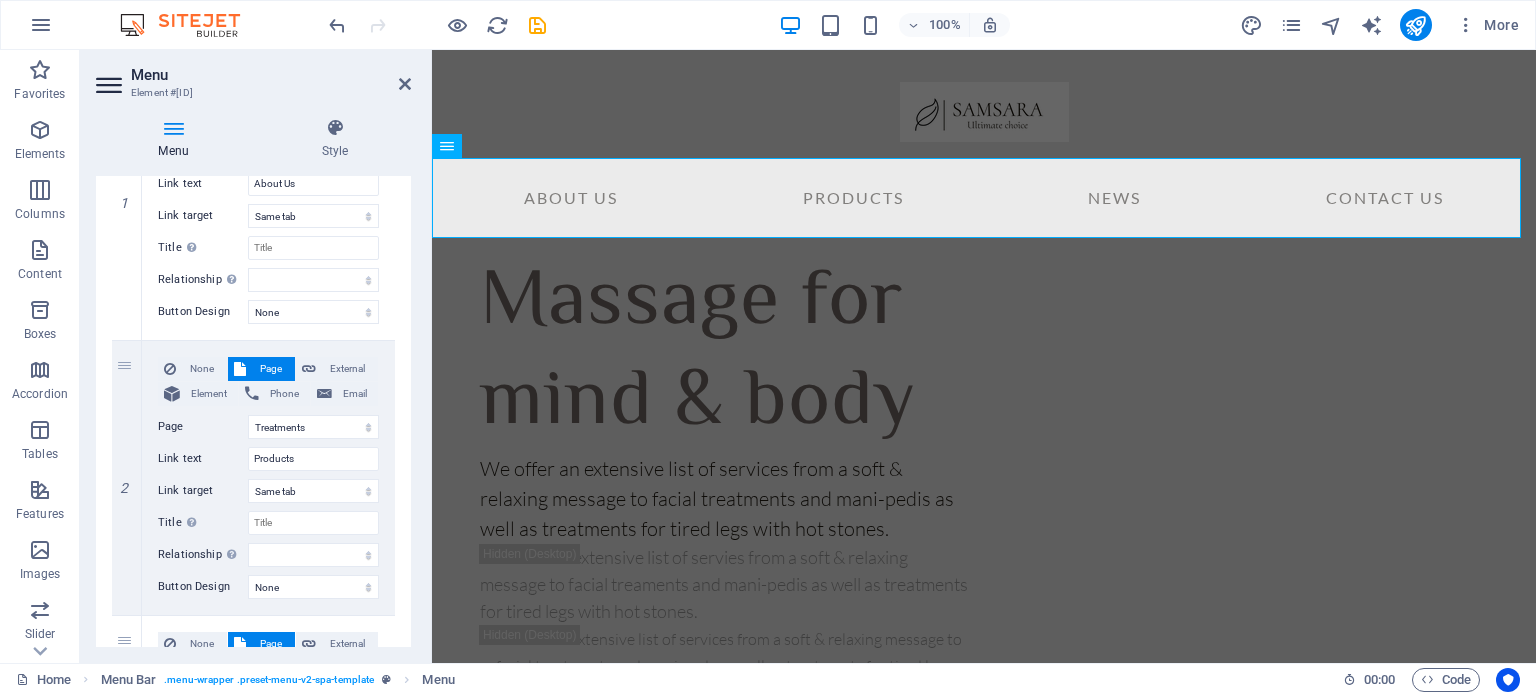 click on "1 None Page External Element Phone Email Page Home About Us Treatments News Contact Legal Notice Privacy Element
URL /15904943 Phone Email Link text About Us Link target New tab Same tab Overlay Title Additional link description, should not be the same as the link text. The title is most often shown as a tooltip text when the mouse moves over the element. Leave empty if uncertain. Relationship Sets the  relationship of this link to the link target . For example, the value "nofollow" instructs search engines not to follow the link. Can be left empty. alternate author bookmark external help license next nofollow noreferrer noopener prev search tag Button Design None Default Primary Secondary 2 None Page External Element Phone Email Page Home About Us Treatments News Contact Legal Notice Privacy Element
URL /15904946 Phone Email Link text Products Link target New tab Same tab Overlay Title Relationship Sets the  relationship of this link to the link target author 3" at bounding box center [253, 615] 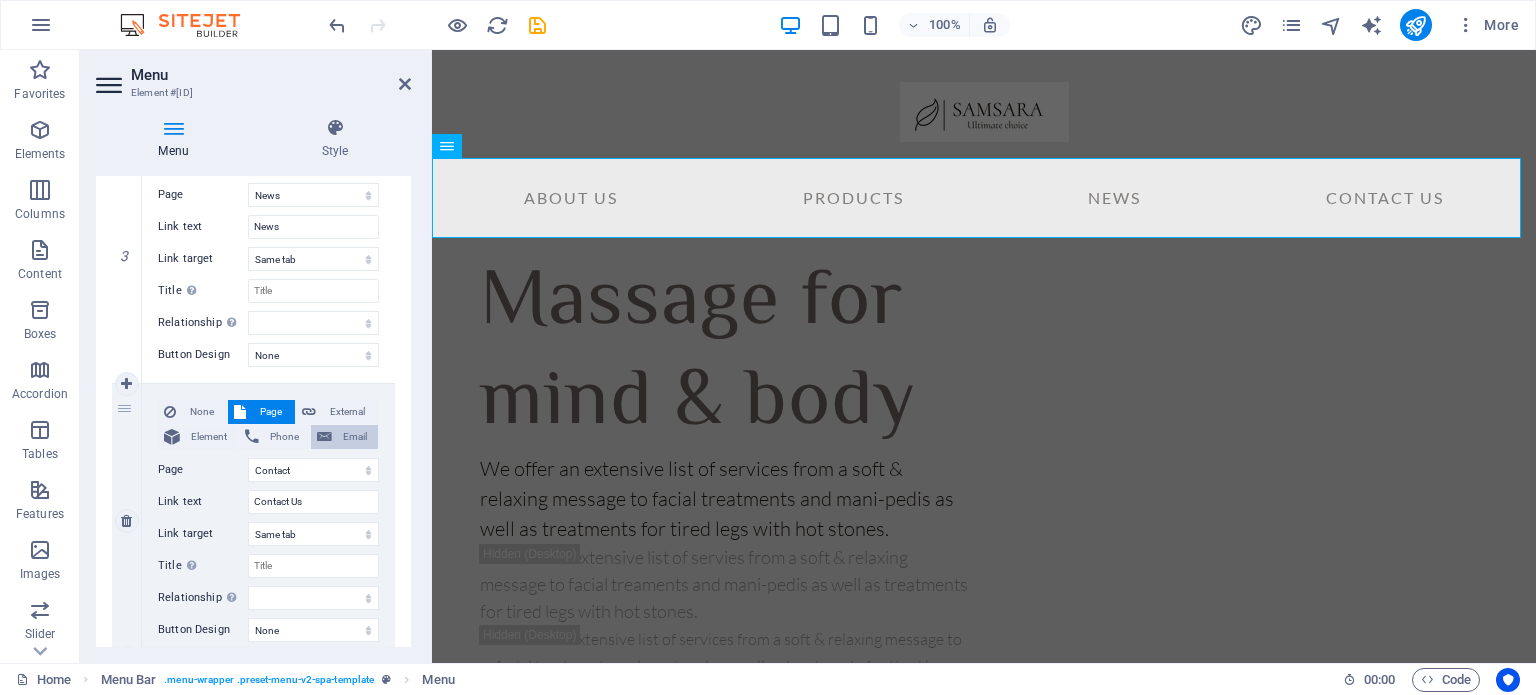 scroll, scrollTop: 872, scrollLeft: 0, axis: vertical 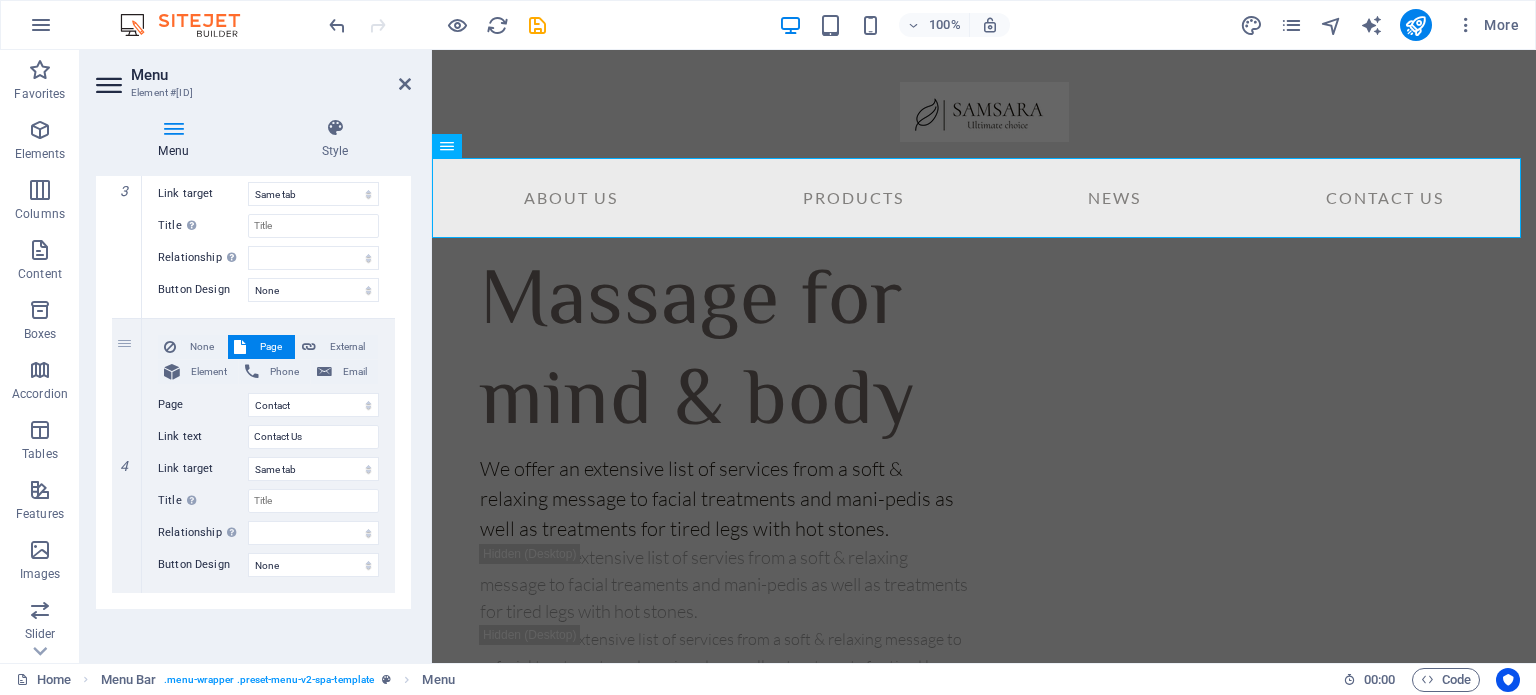 click at bounding box center (111, 85) 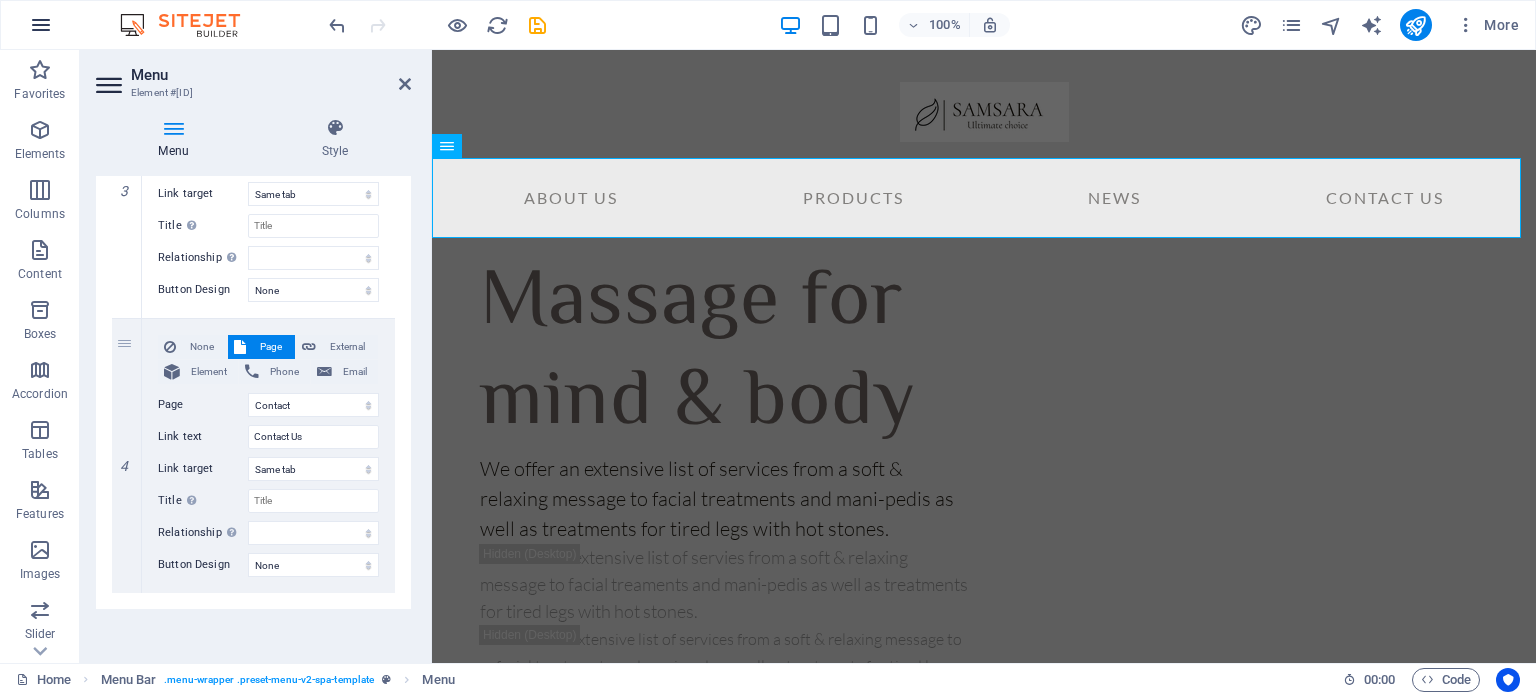 click at bounding box center (41, 25) 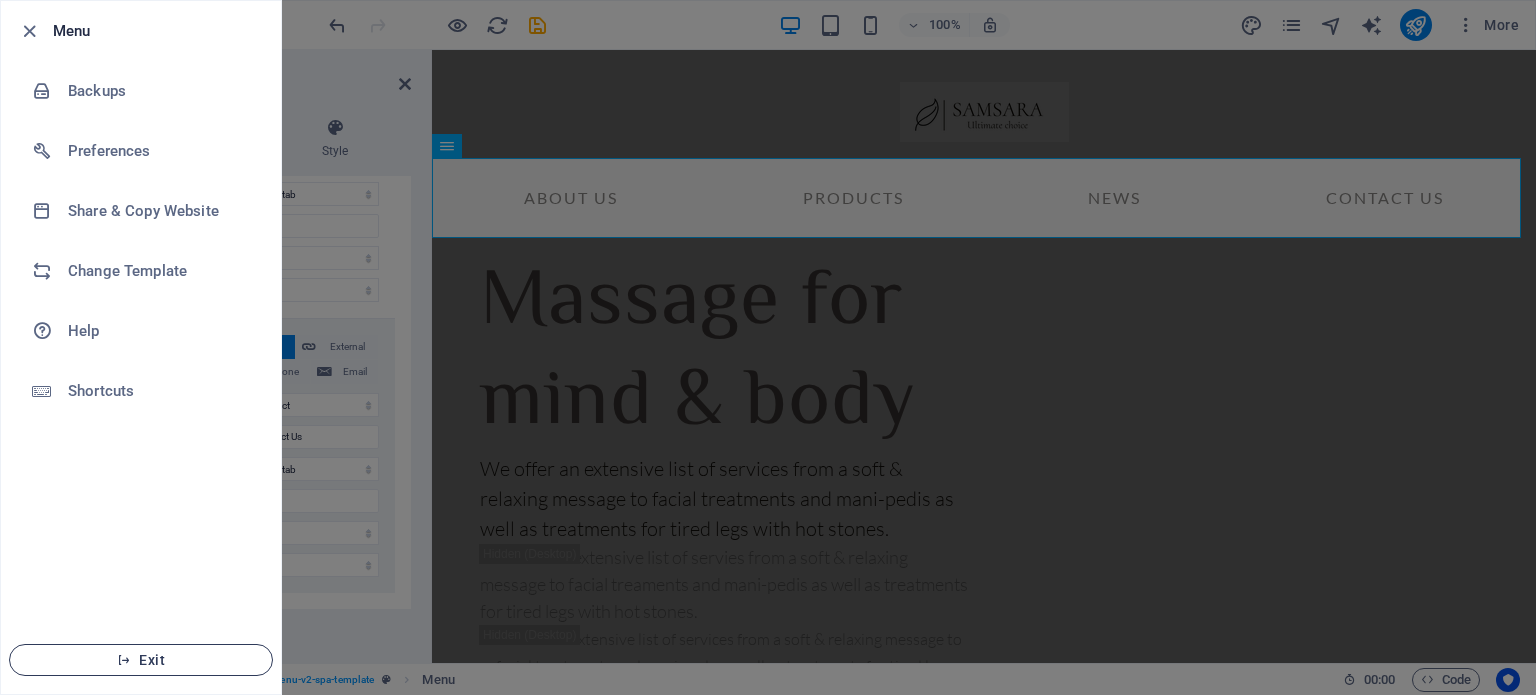 click on "Exit" at bounding box center (141, 660) 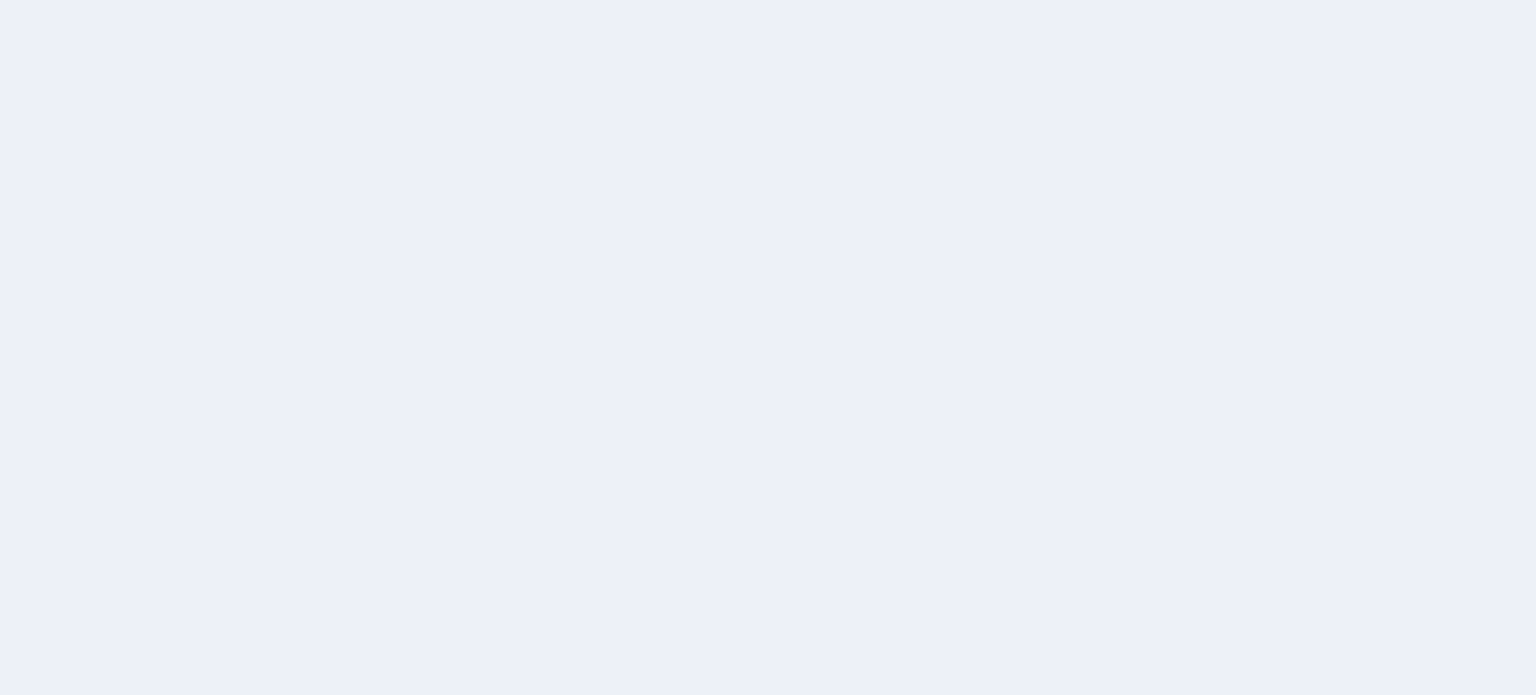 scroll, scrollTop: 0, scrollLeft: 0, axis: both 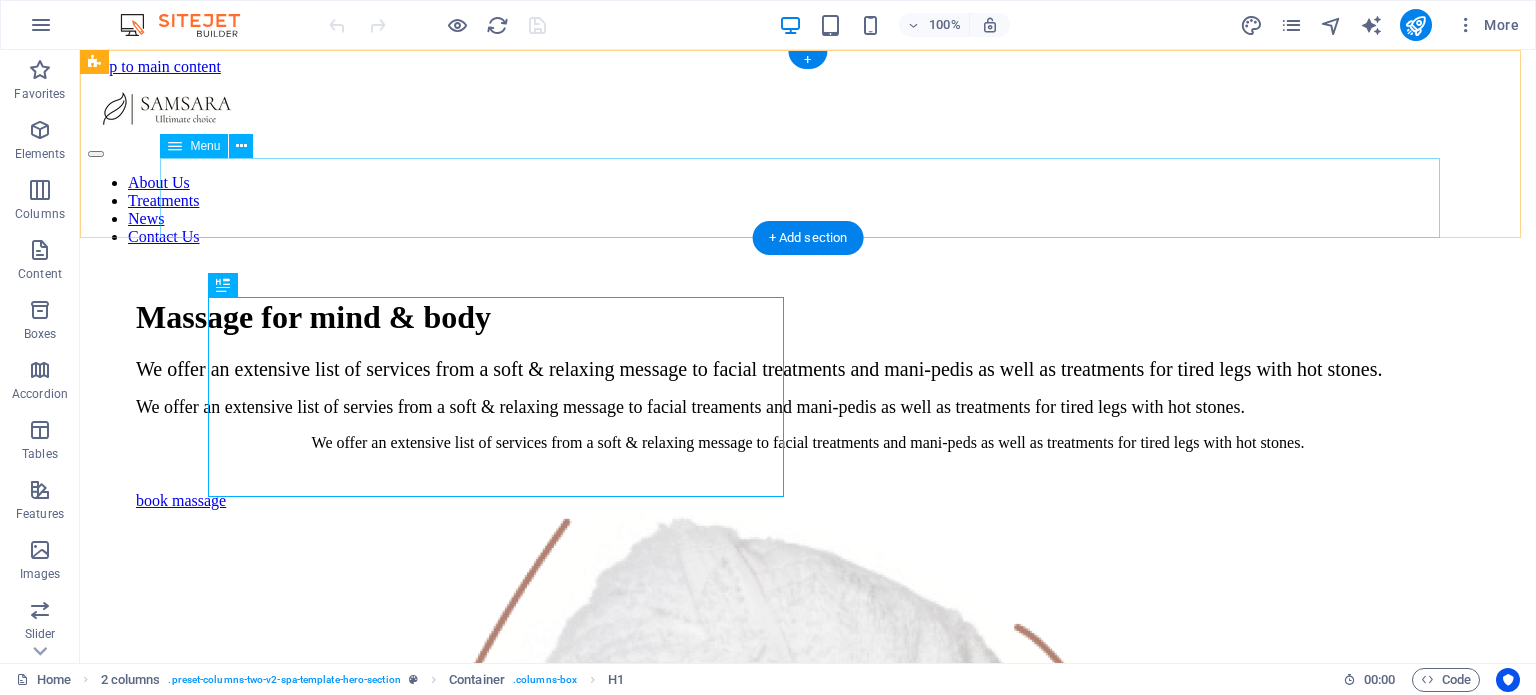 click on "About Us Treatments News Contact Us" at bounding box center [808, 210] 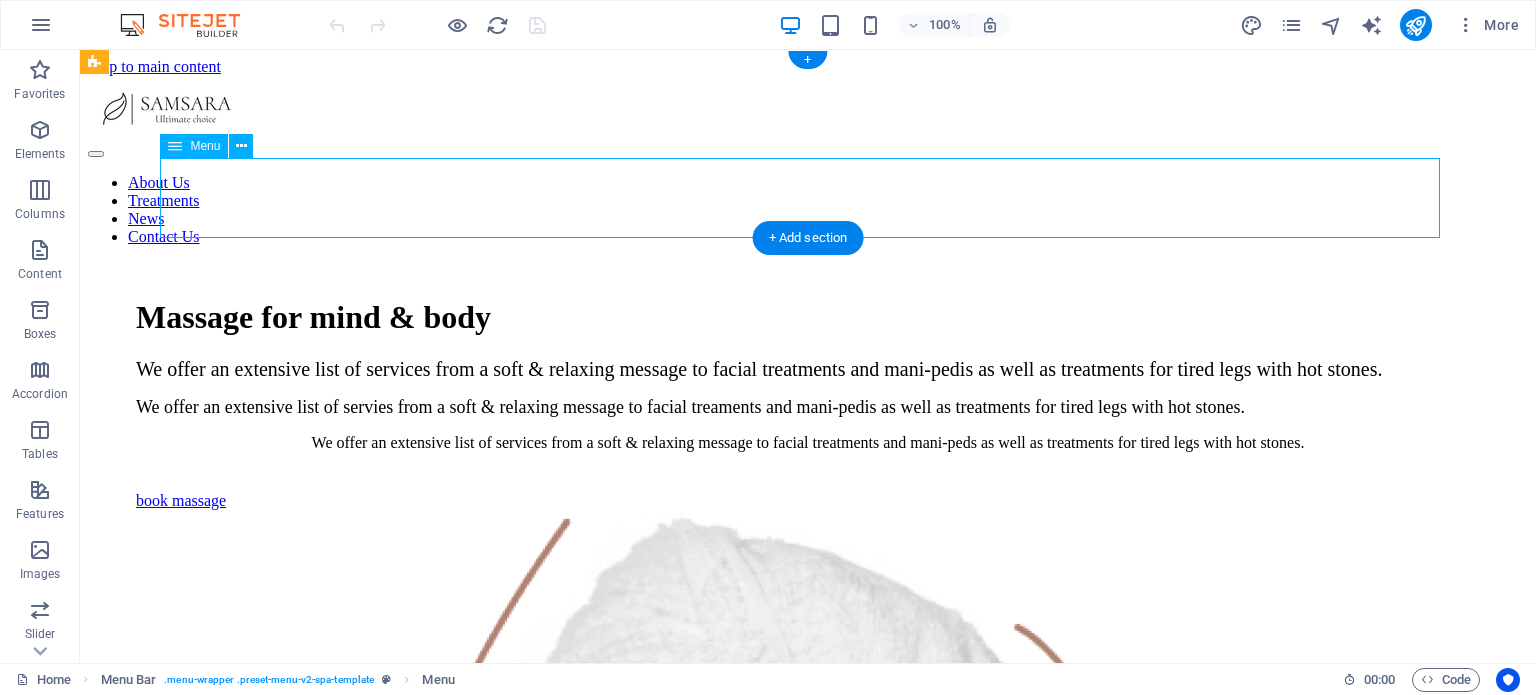 click on "About Us Treatments News Contact Us" at bounding box center (808, 210) 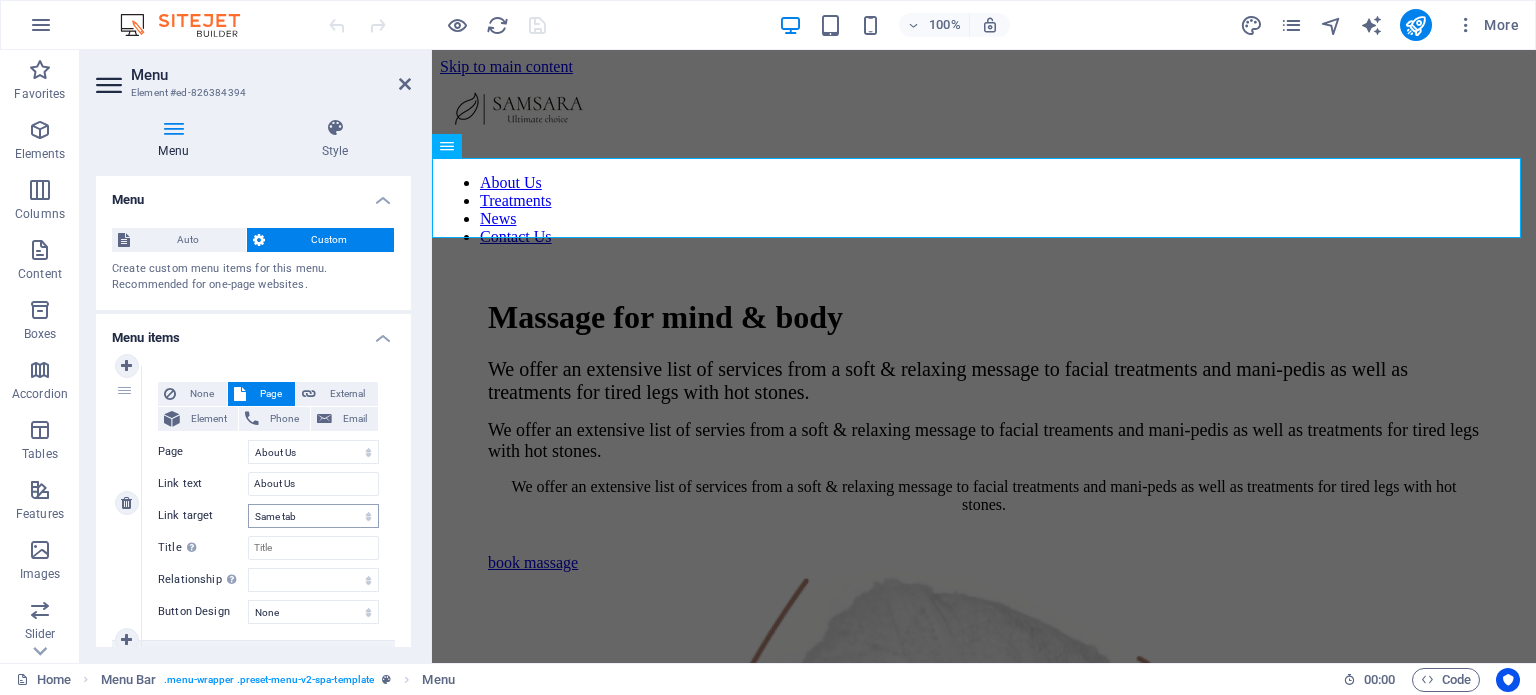 scroll, scrollTop: 300, scrollLeft: 0, axis: vertical 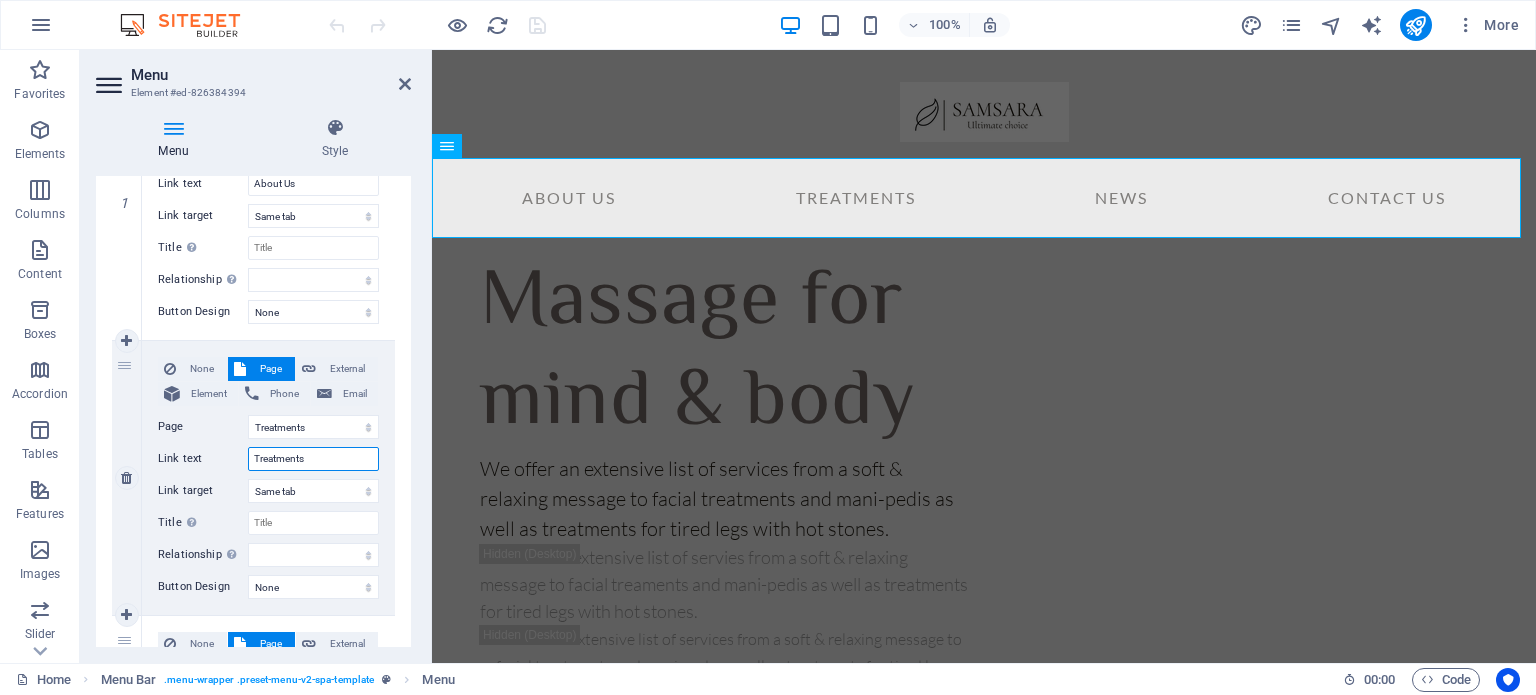 drag, startPoint x: 315, startPoint y: 463, endPoint x: 259, endPoint y: 457, distance: 56.32051 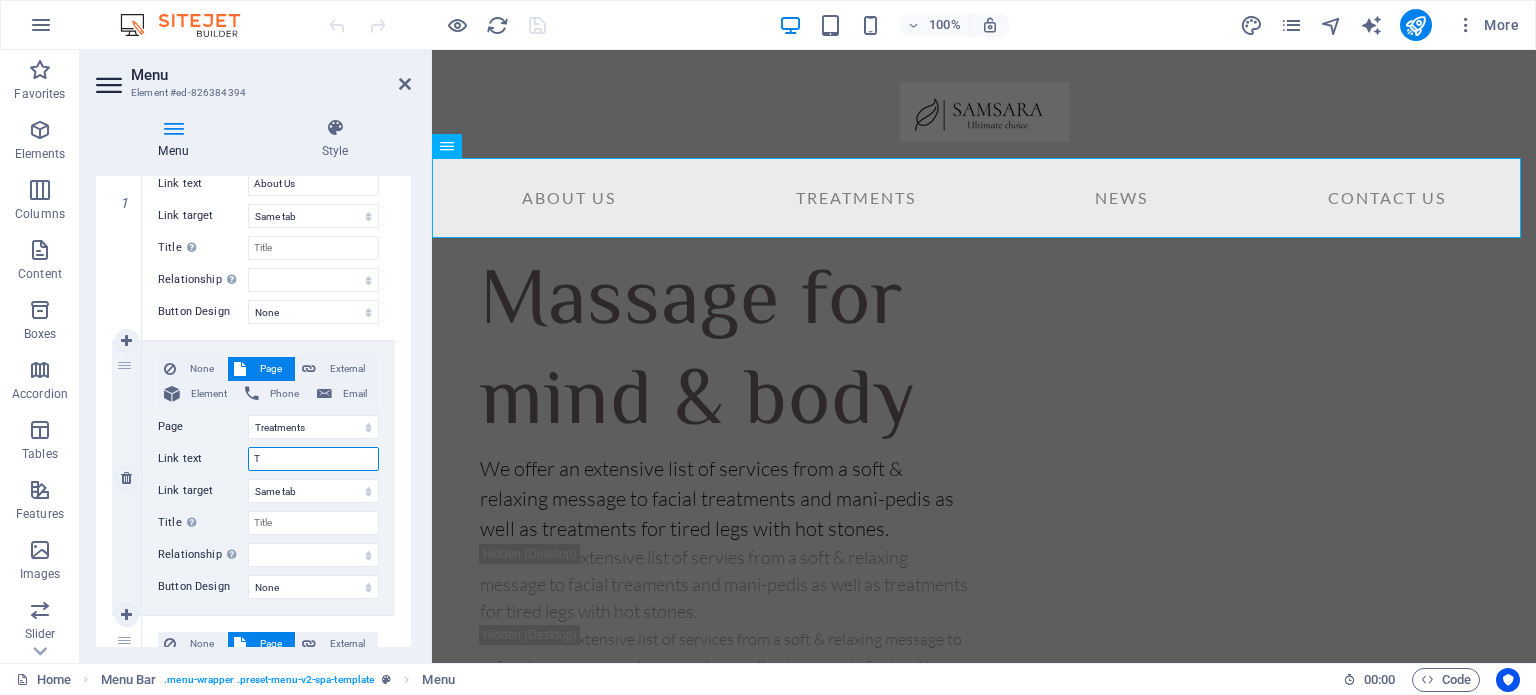 type 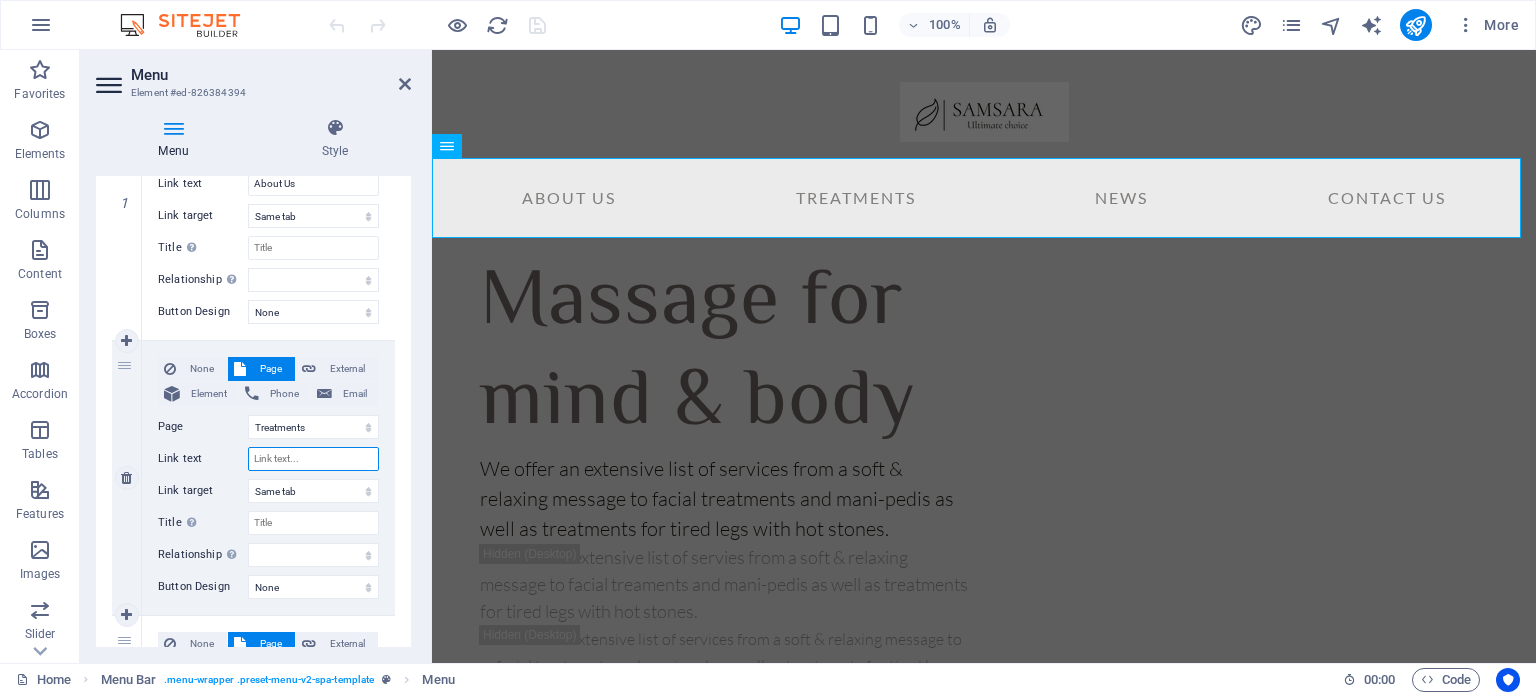 select 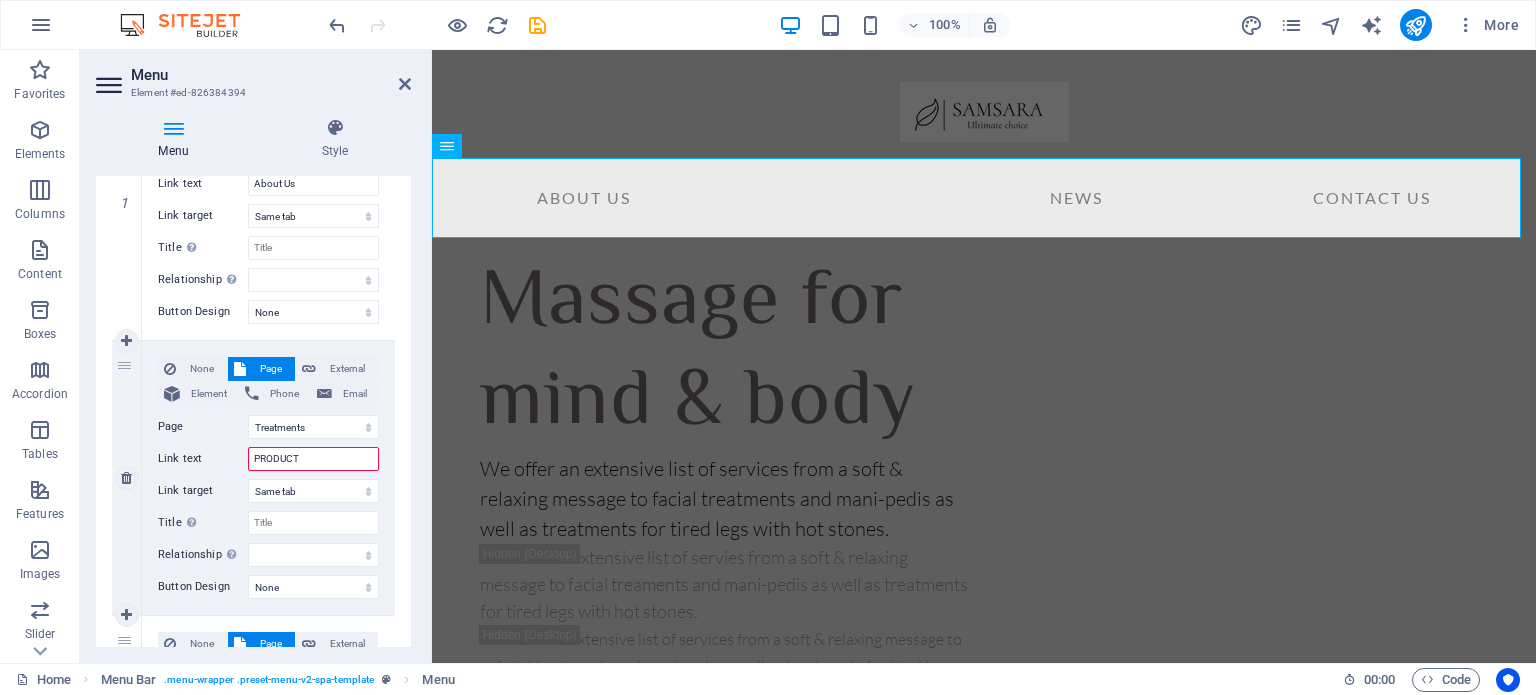 type on "PRODUCTS" 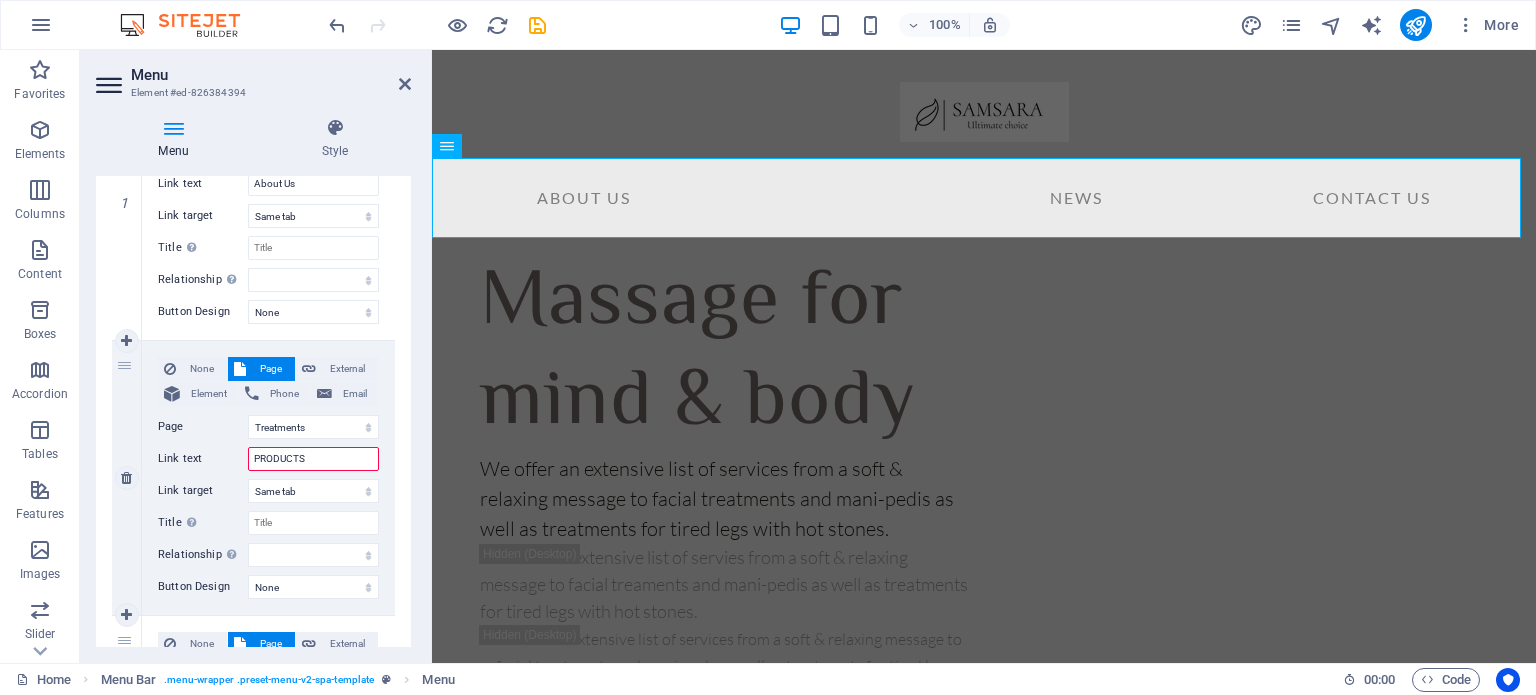 select 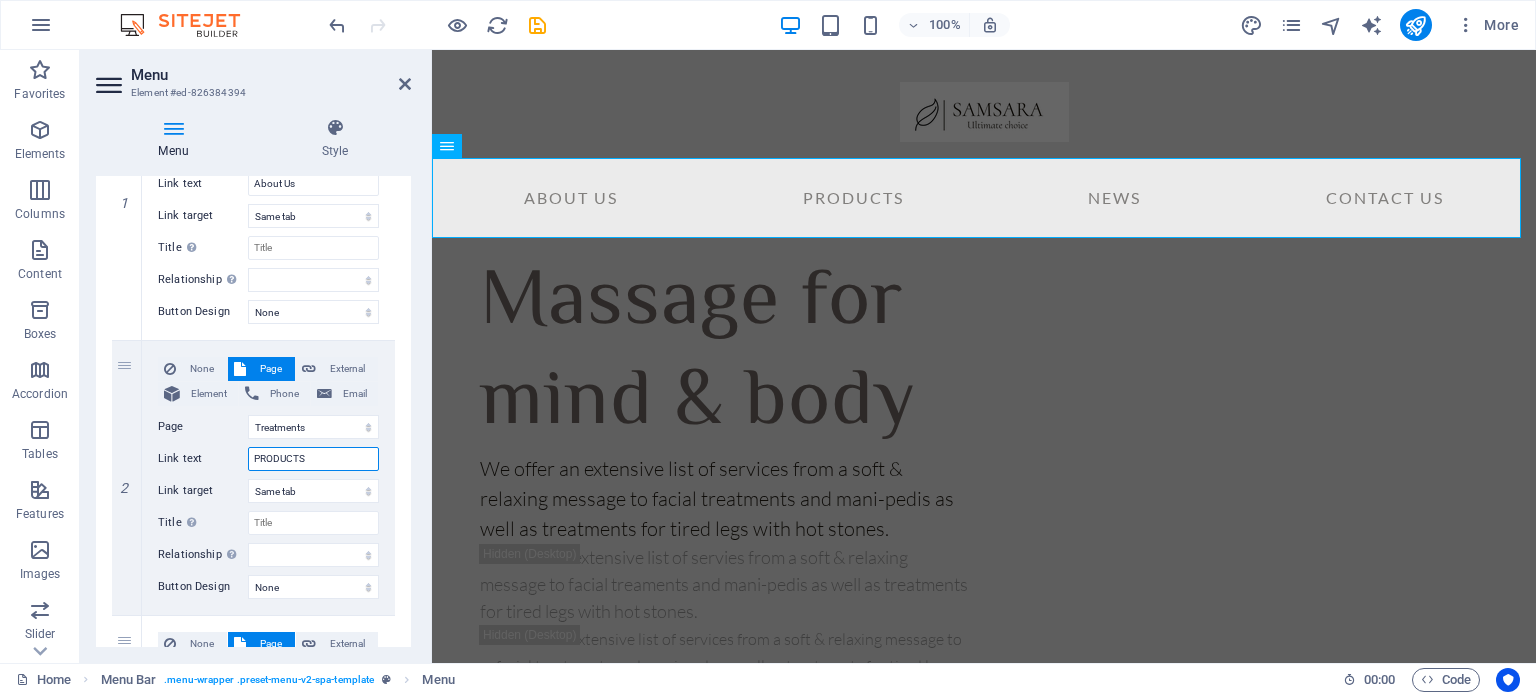 type on "PRODUCTS" 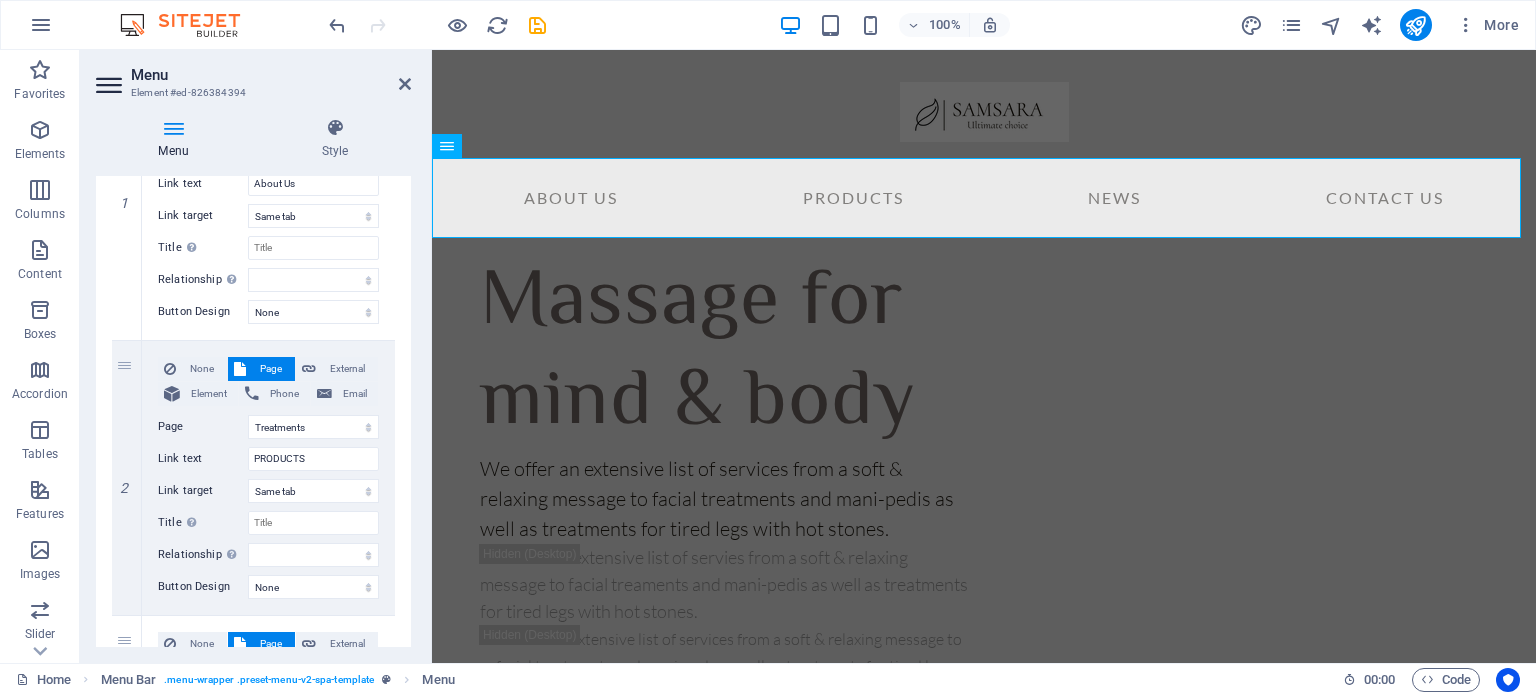 click on "Menu Style Menu Auto Custom Create custom menu items for this menu. Recommended for one-page websites. Manage pages Menu items 1 None Page External Element Phone Email Page Home About Us Treatments News Contact Legal Notice Privacy Element
URL [URL] Phone Email Link text About Us Link target New tab Same tab Overlay Title Additional link description, should not be the same as the link text. The title is most often shown as a tooltip text when the mouse moves over the element. Leave empty if uncertain. Relationship Sets the  relationship of this link to the link target . For example, the value "nofollow" instructs search engines not to follow the link. Can be left empty. alternate author bookmark external help license next nofollow noreferrer noopener prev search tag Button Design None Default Primary Secondary 2 None Page External Element Phone Email Page Home About Us Treatments News Contact Legal Notice Privacy Element
URL [URL] Phone Email Link text 3" at bounding box center [253, 382] 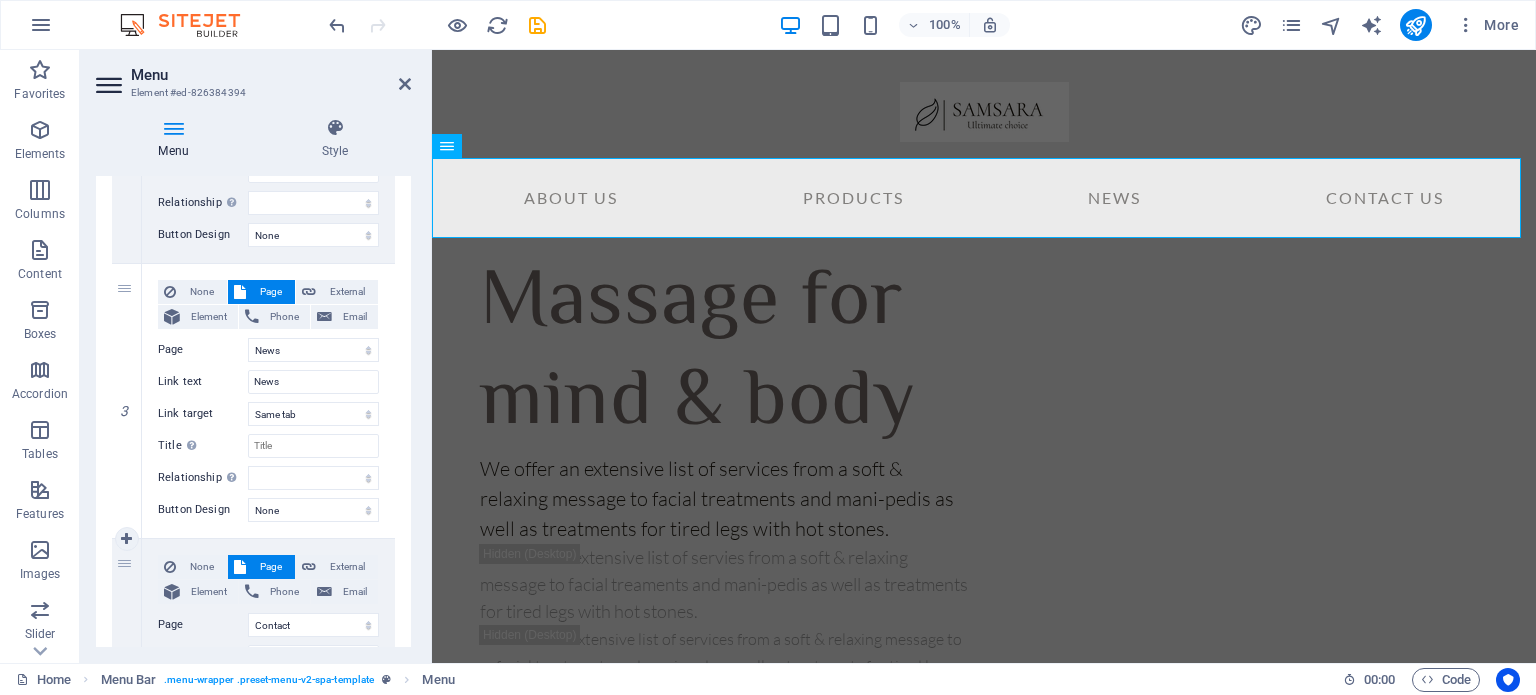 scroll, scrollTop: 872, scrollLeft: 0, axis: vertical 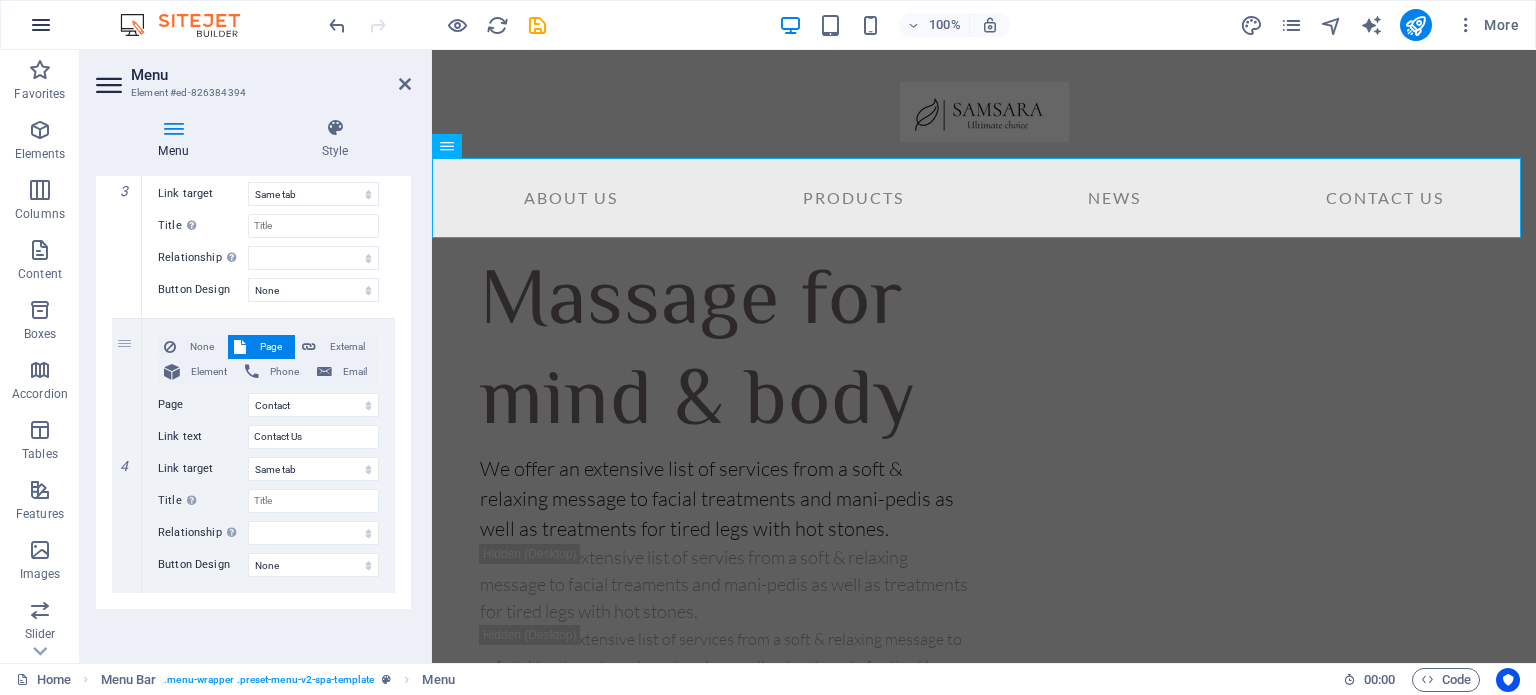 click at bounding box center (41, 25) 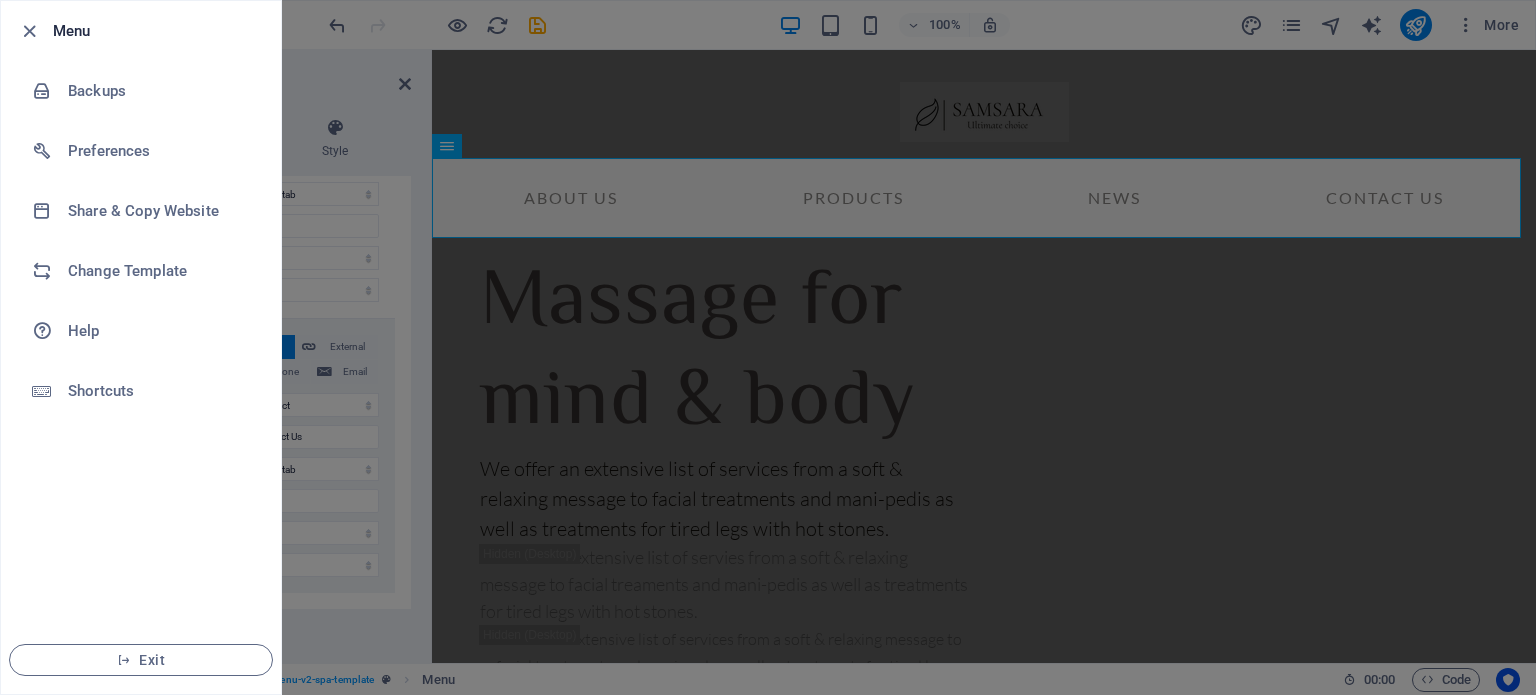 click at bounding box center [768, 347] 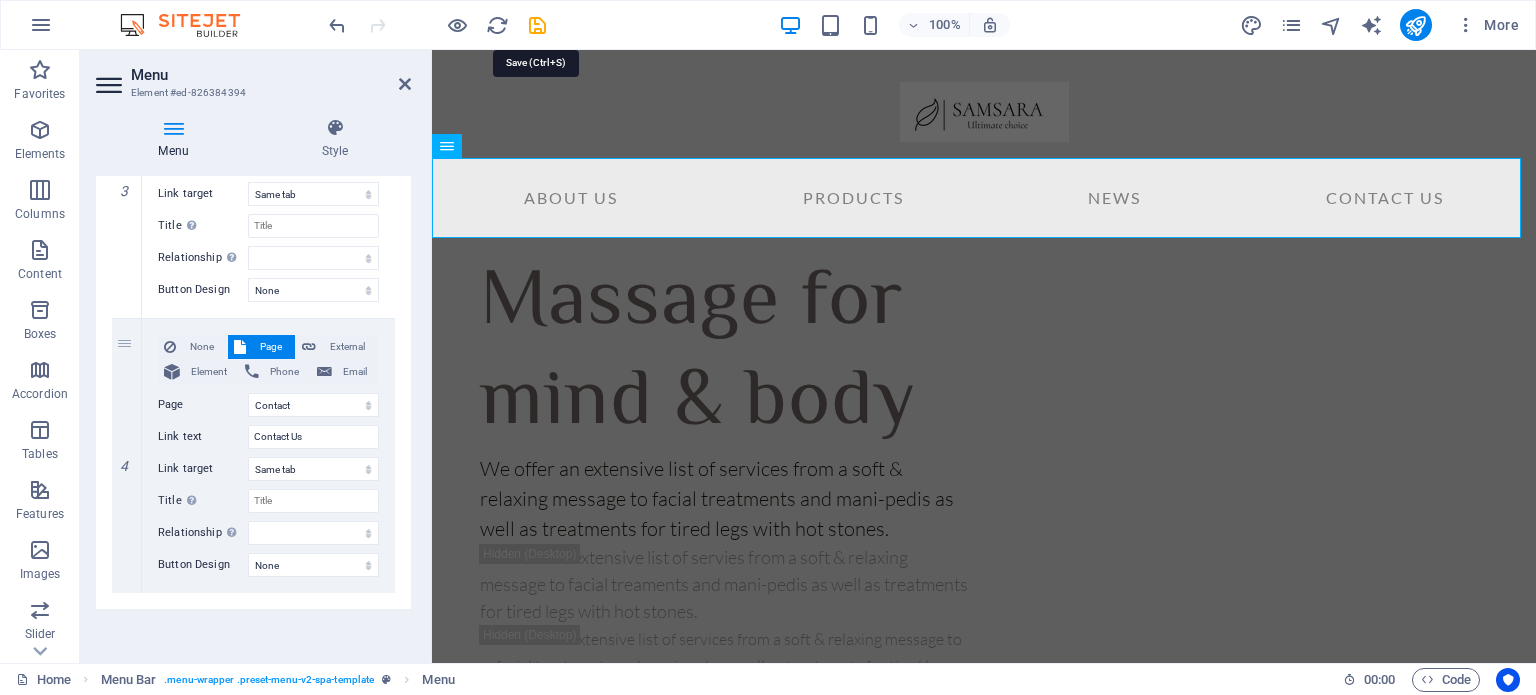 click at bounding box center (537, 25) 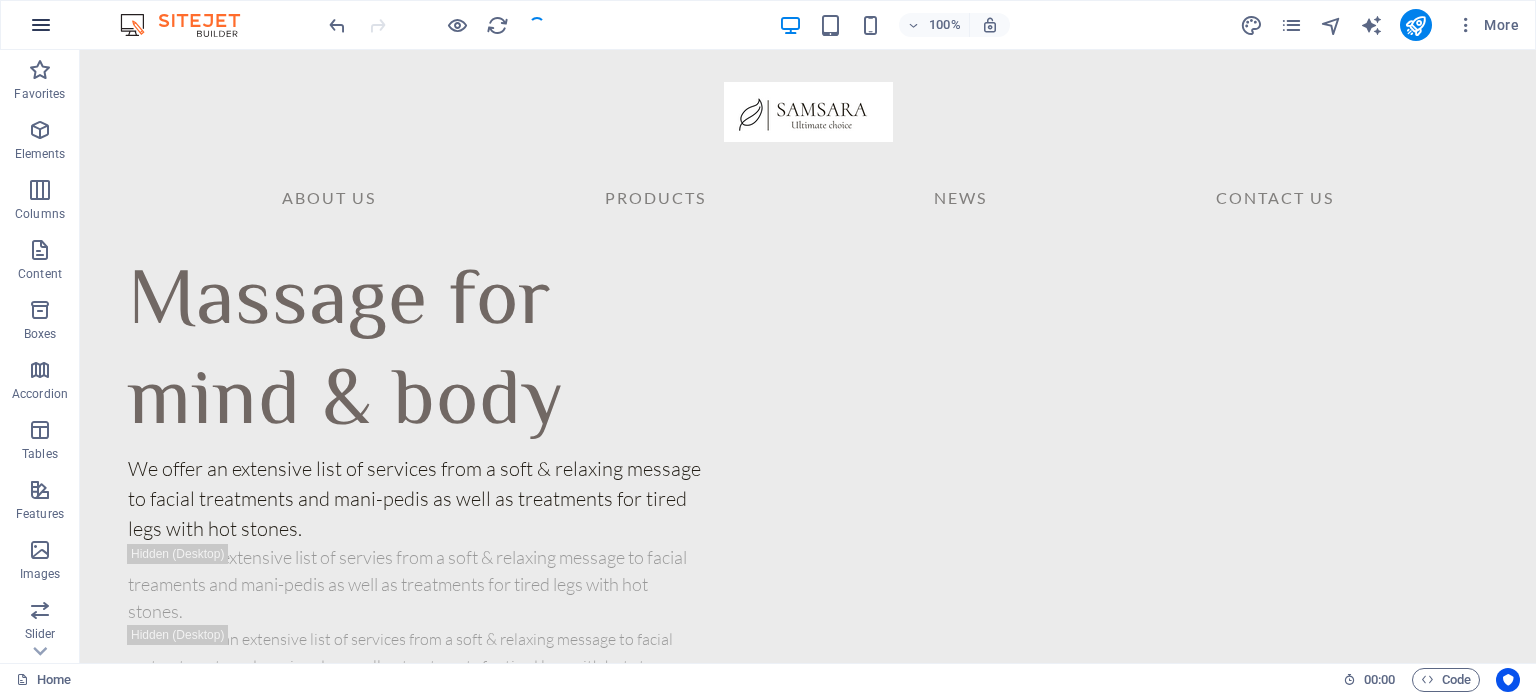 click at bounding box center (41, 25) 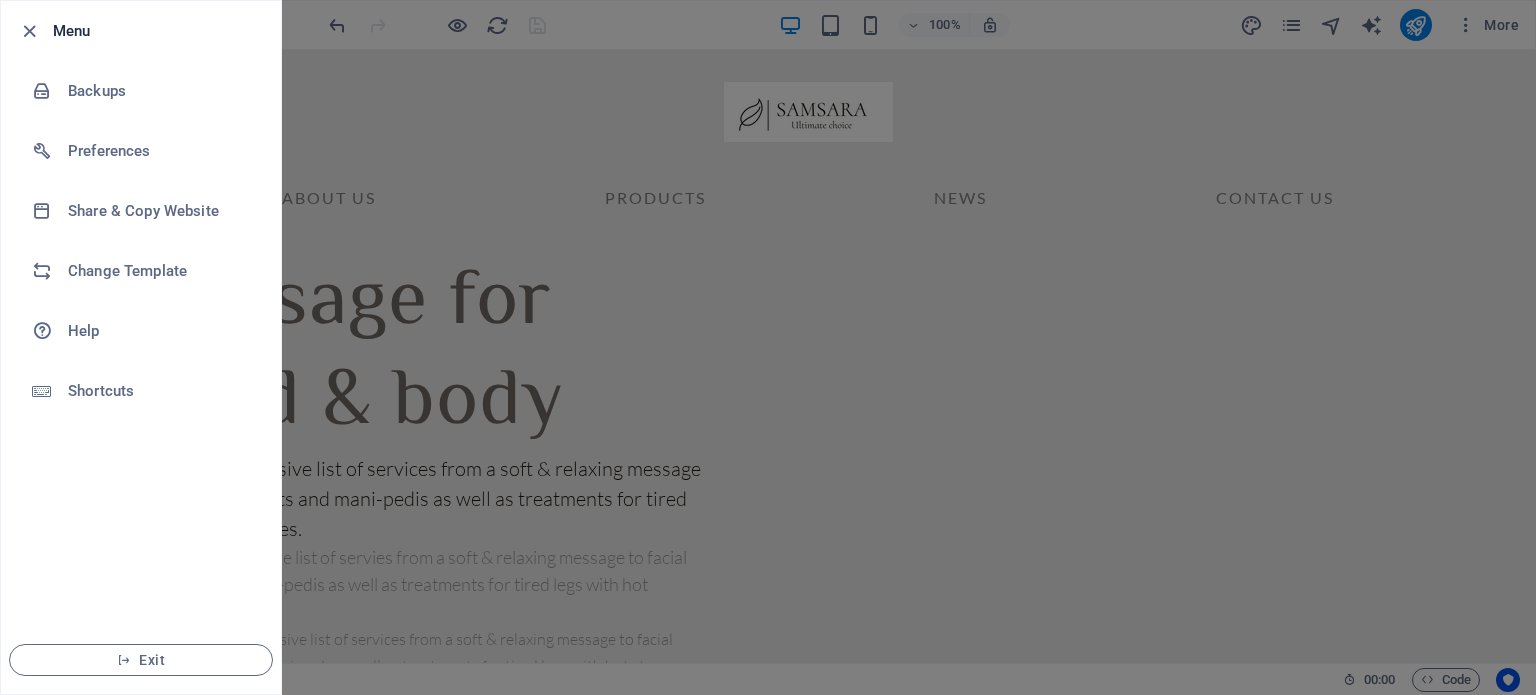 click at bounding box center [768, 347] 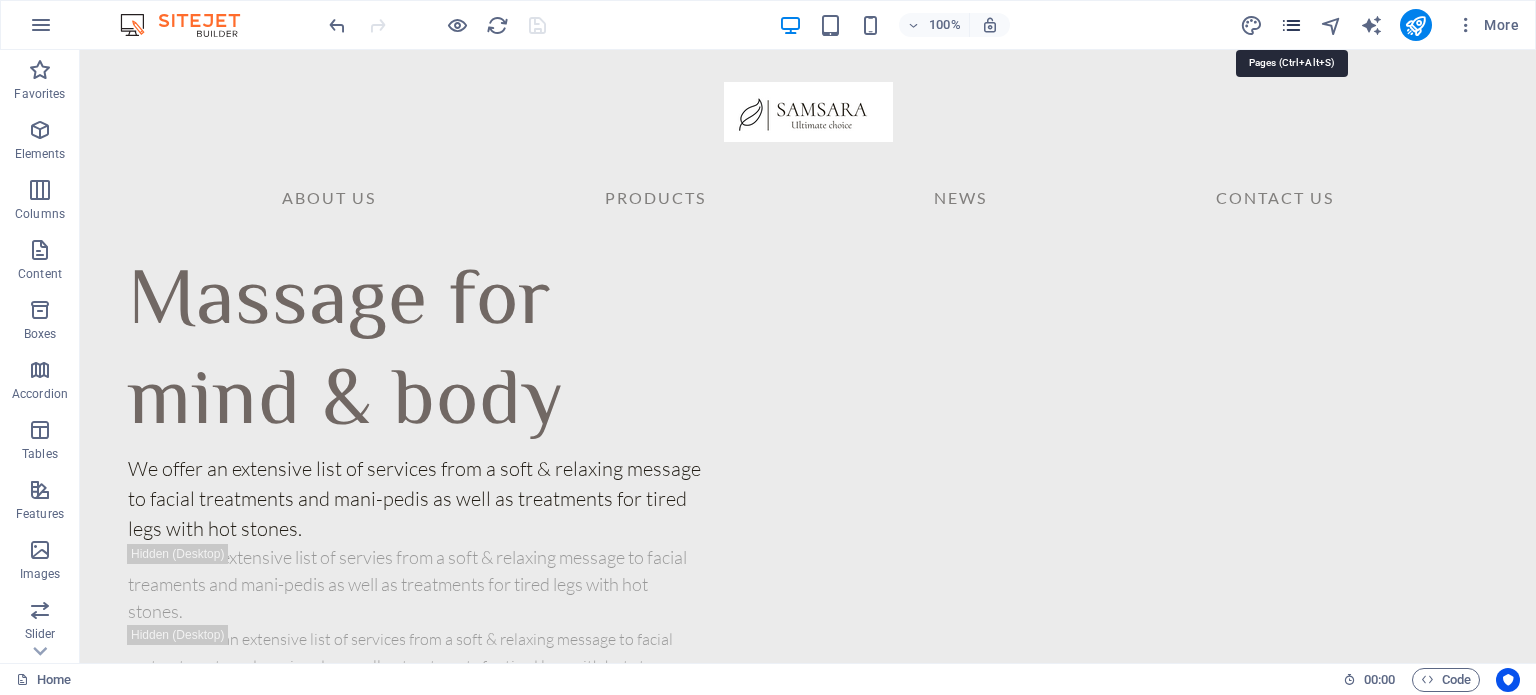 click at bounding box center (1291, 25) 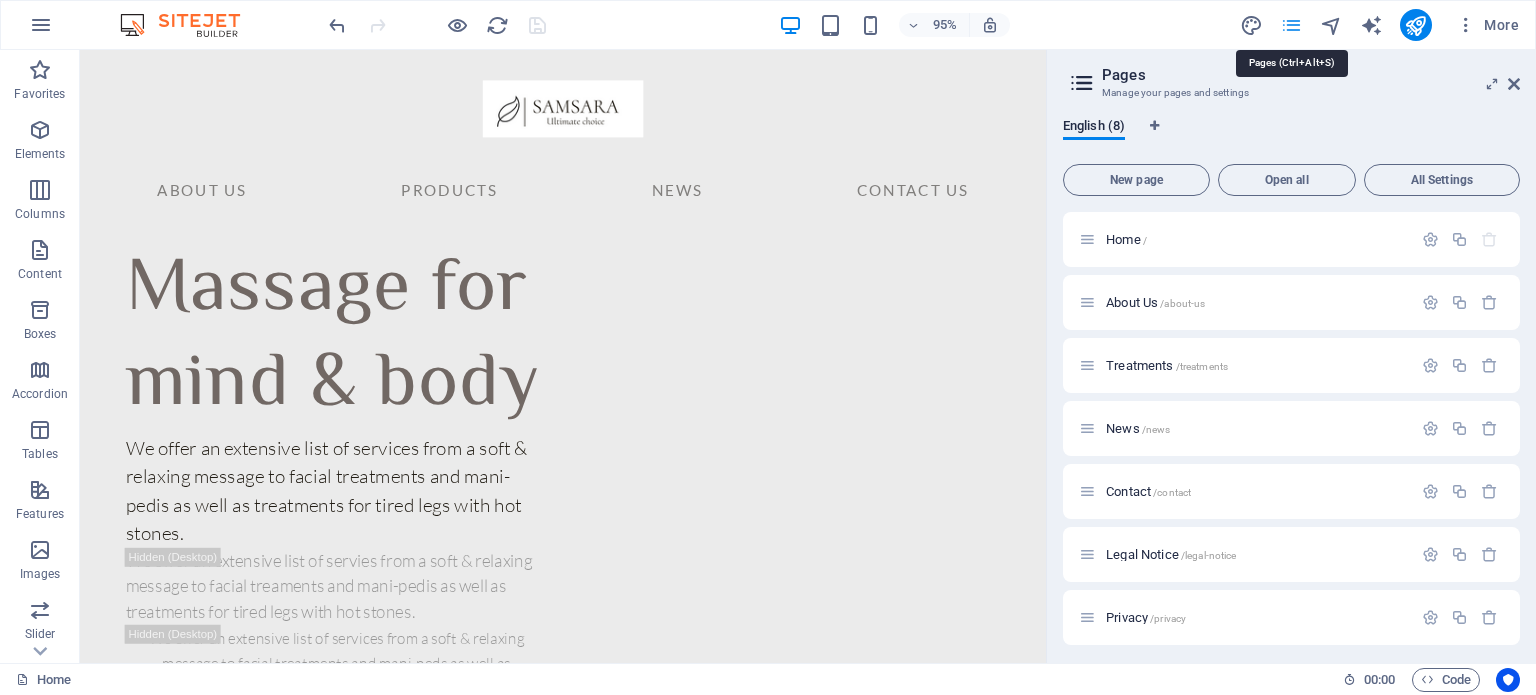 click at bounding box center (1291, 25) 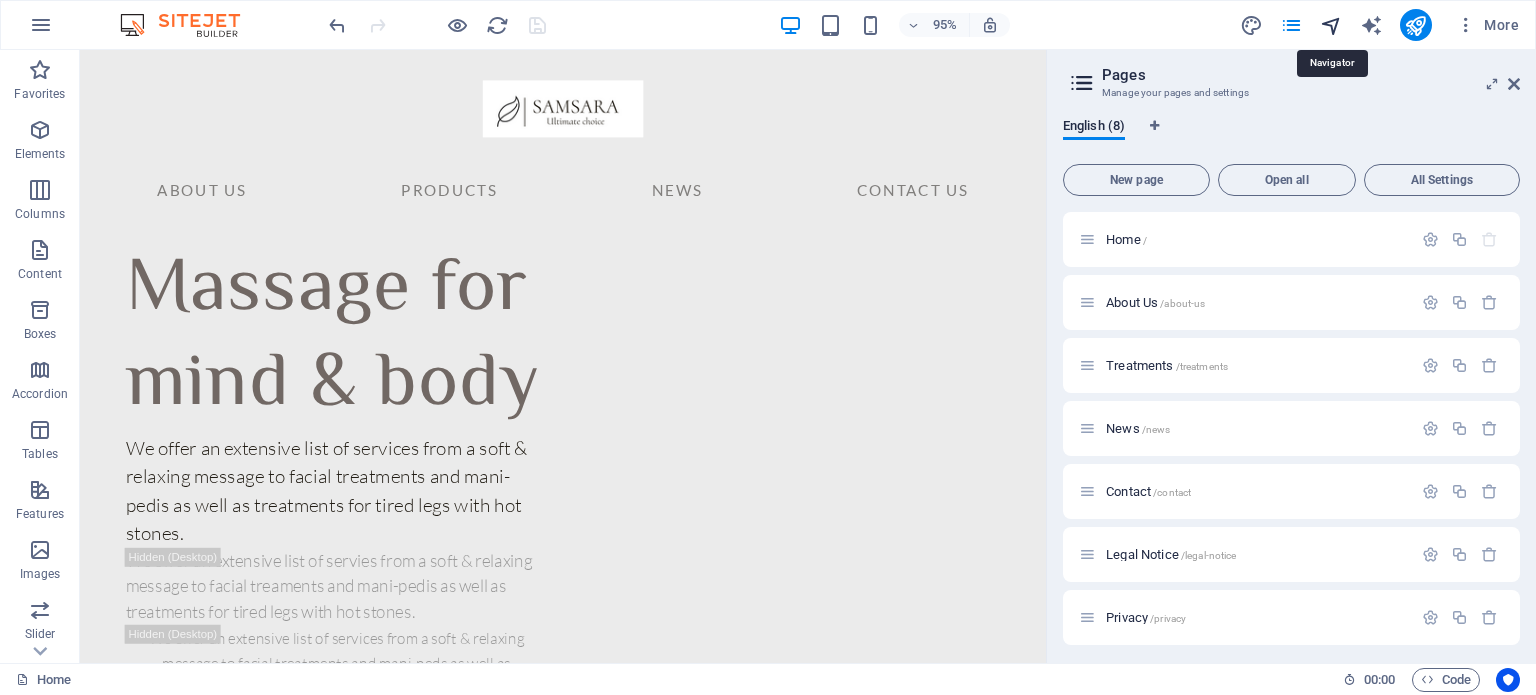 click at bounding box center [1331, 25] 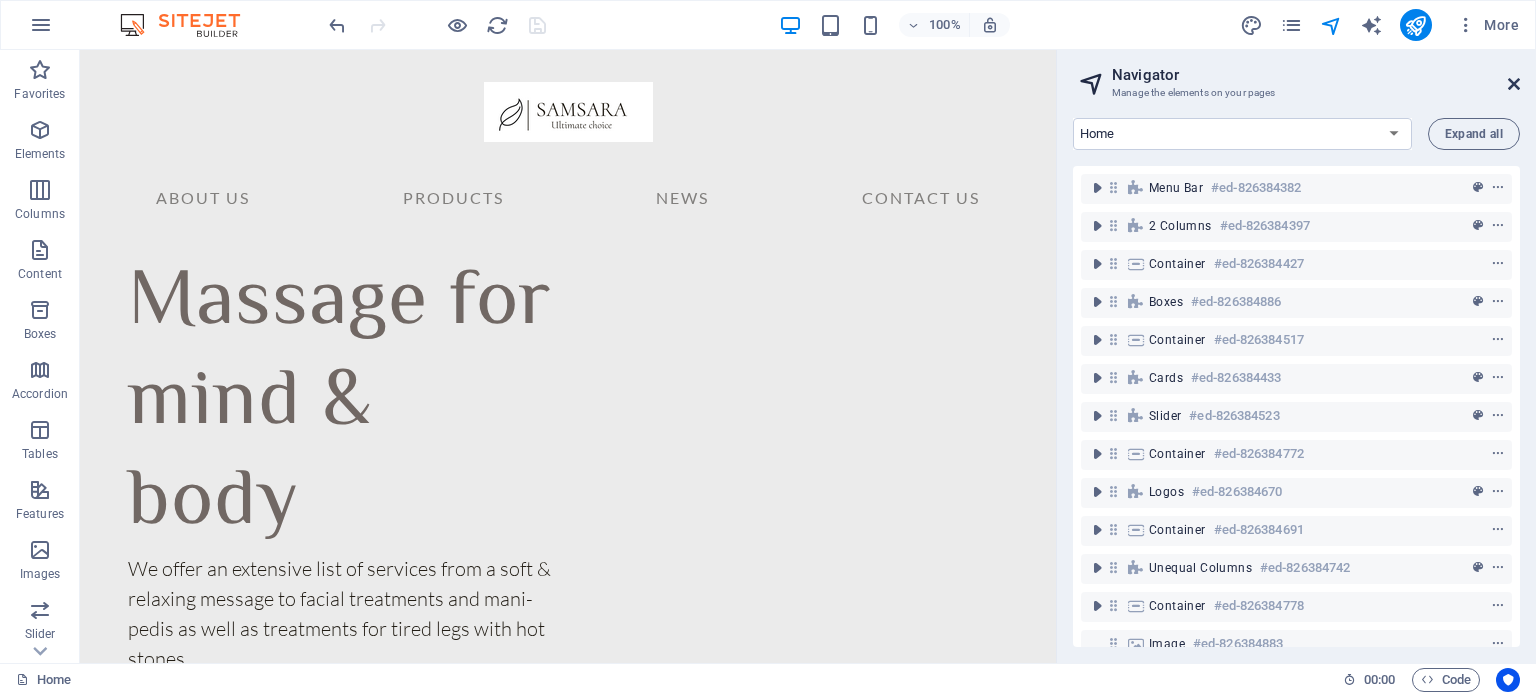 click at bounding box center (1514, 84) 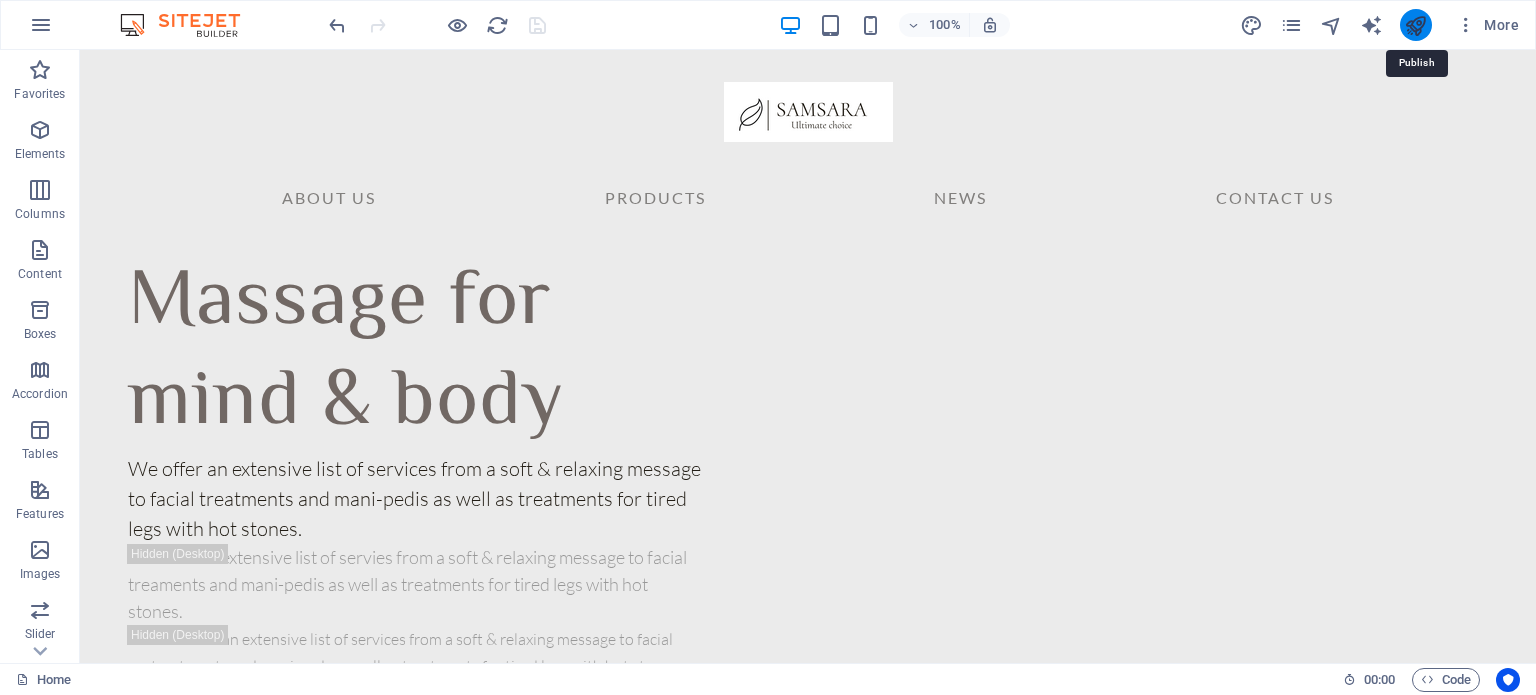 click at bounding box center (1415, 25) 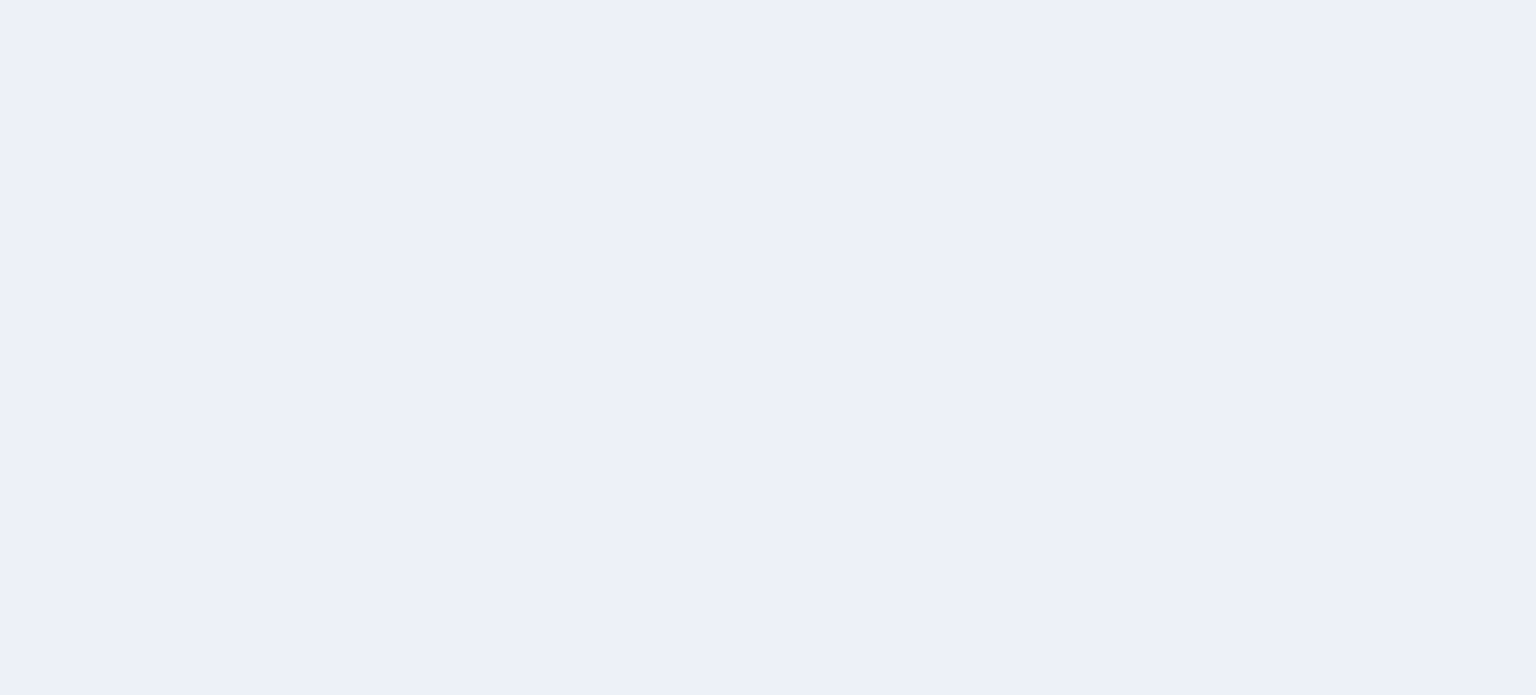scroll, scrollTop: 0, scrollLeft: 0, axis: both 